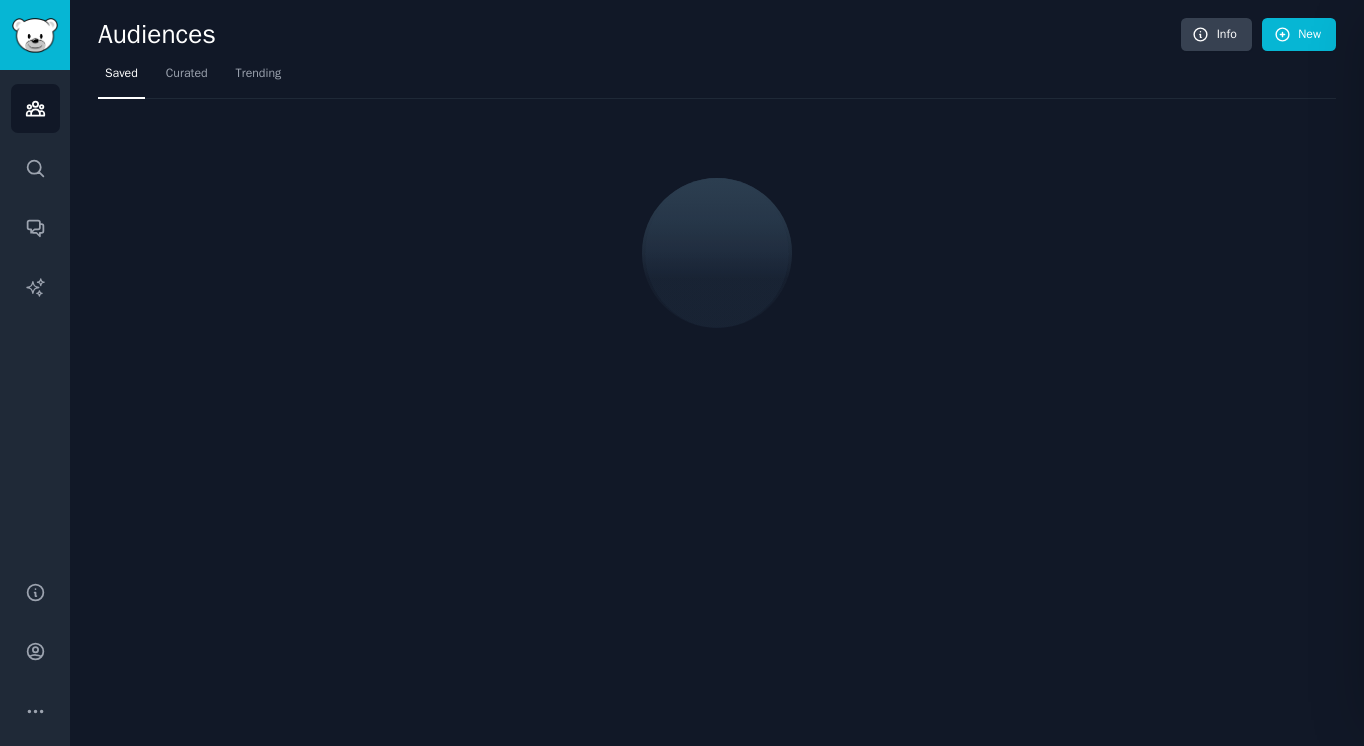 scroll, scrollTop: 0, scrollLeft: 0, axis: both 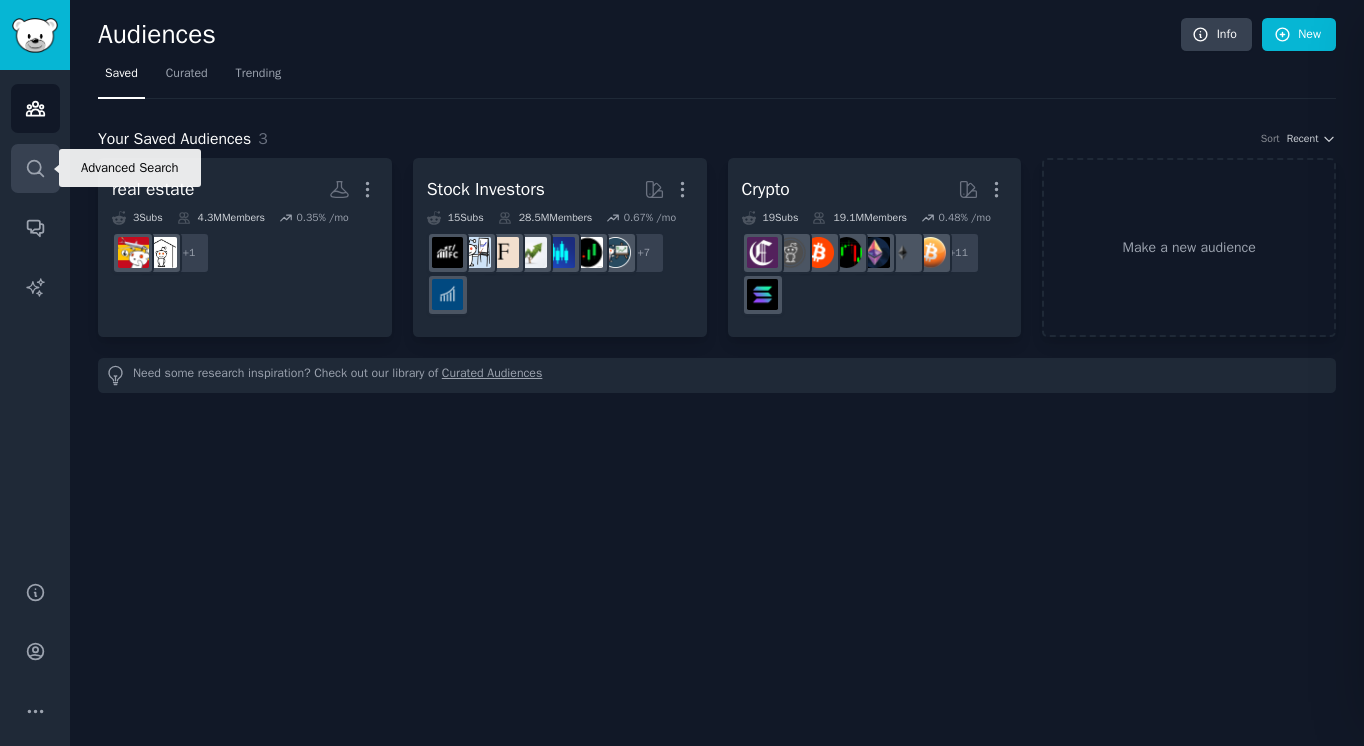 click on "Search" at bounding box center (35, 168) 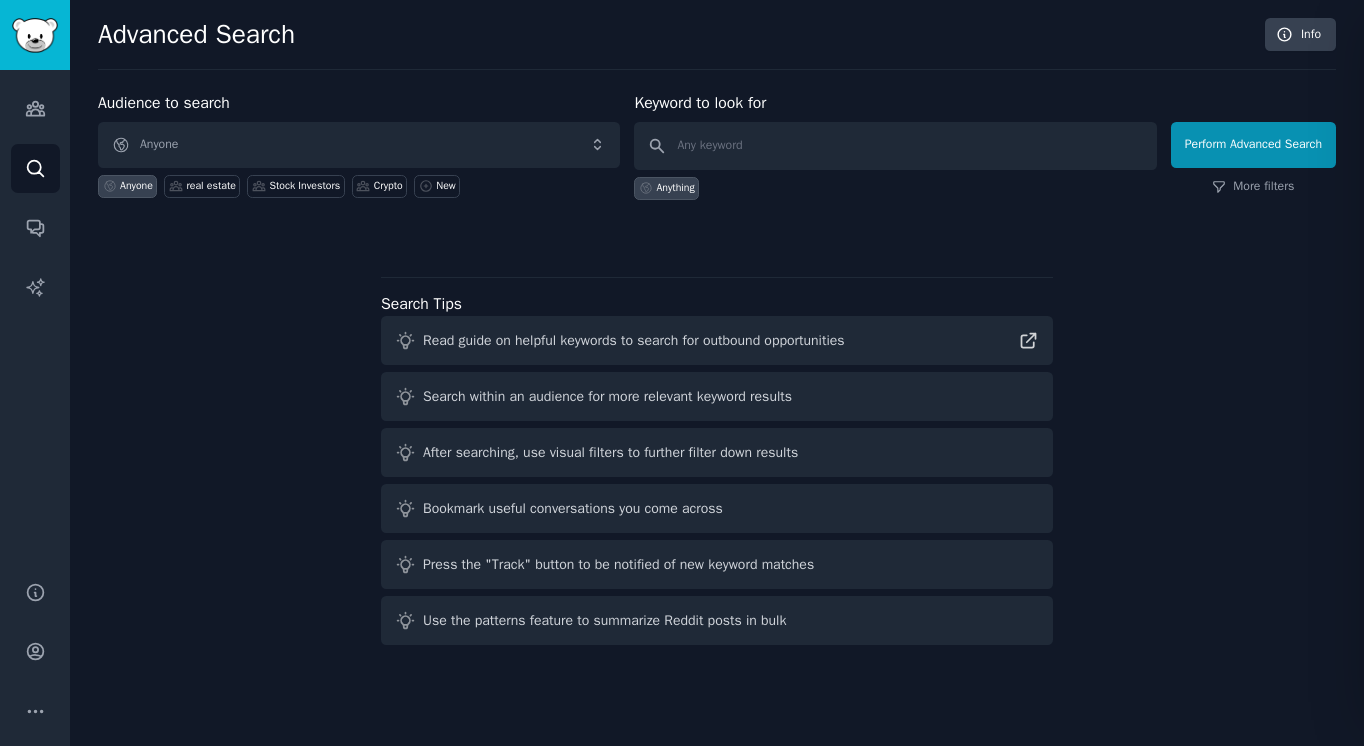click on "Anyone real estate Stock Investors Crypto New" at bounding box center (359, 183) 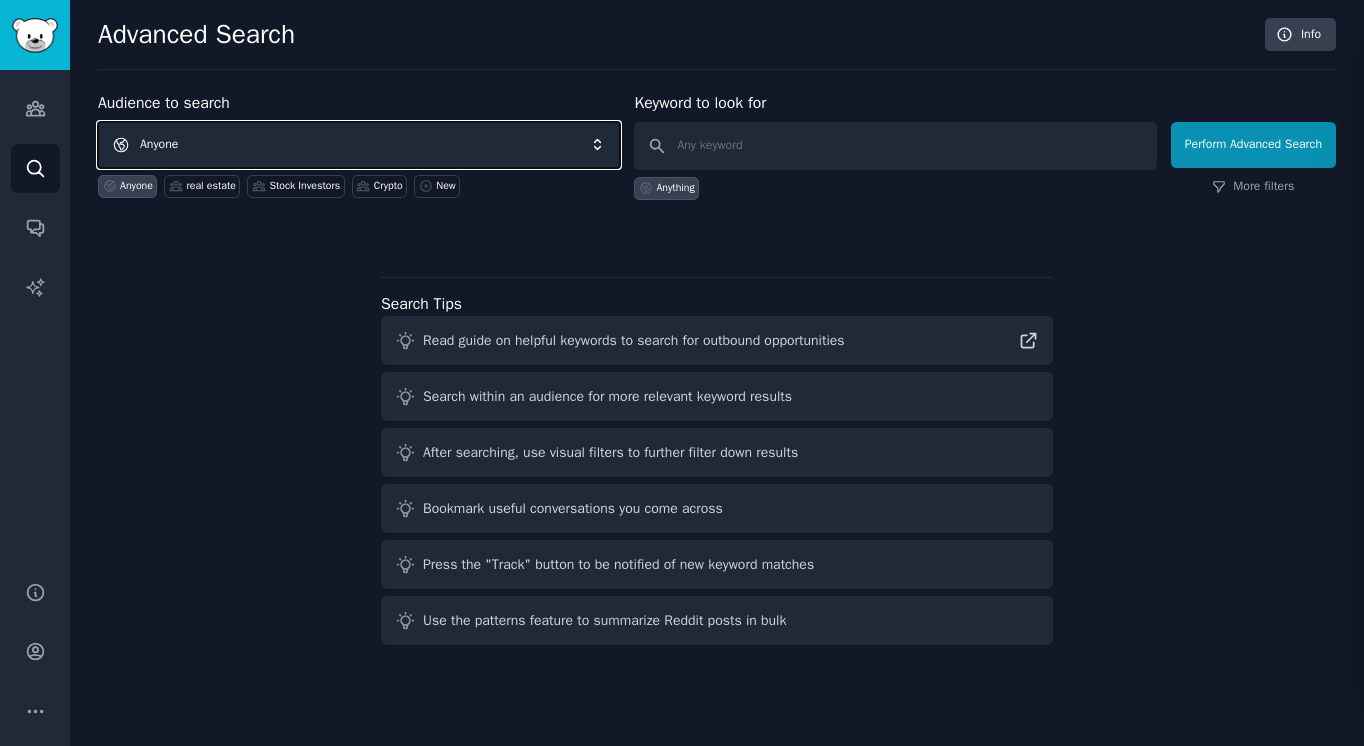 click on "Anyone" at bounding box center (359, 145) 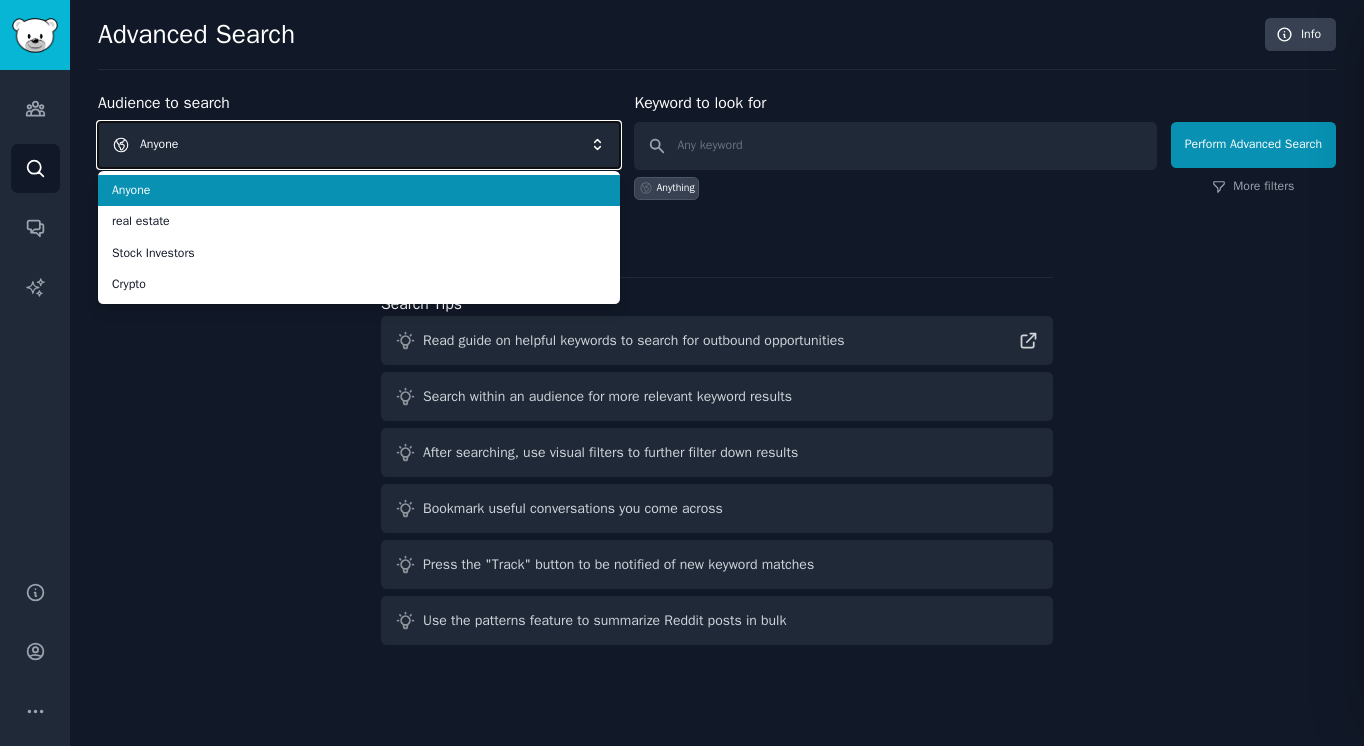 click on "Anyone" at bounding box center (359, 145) 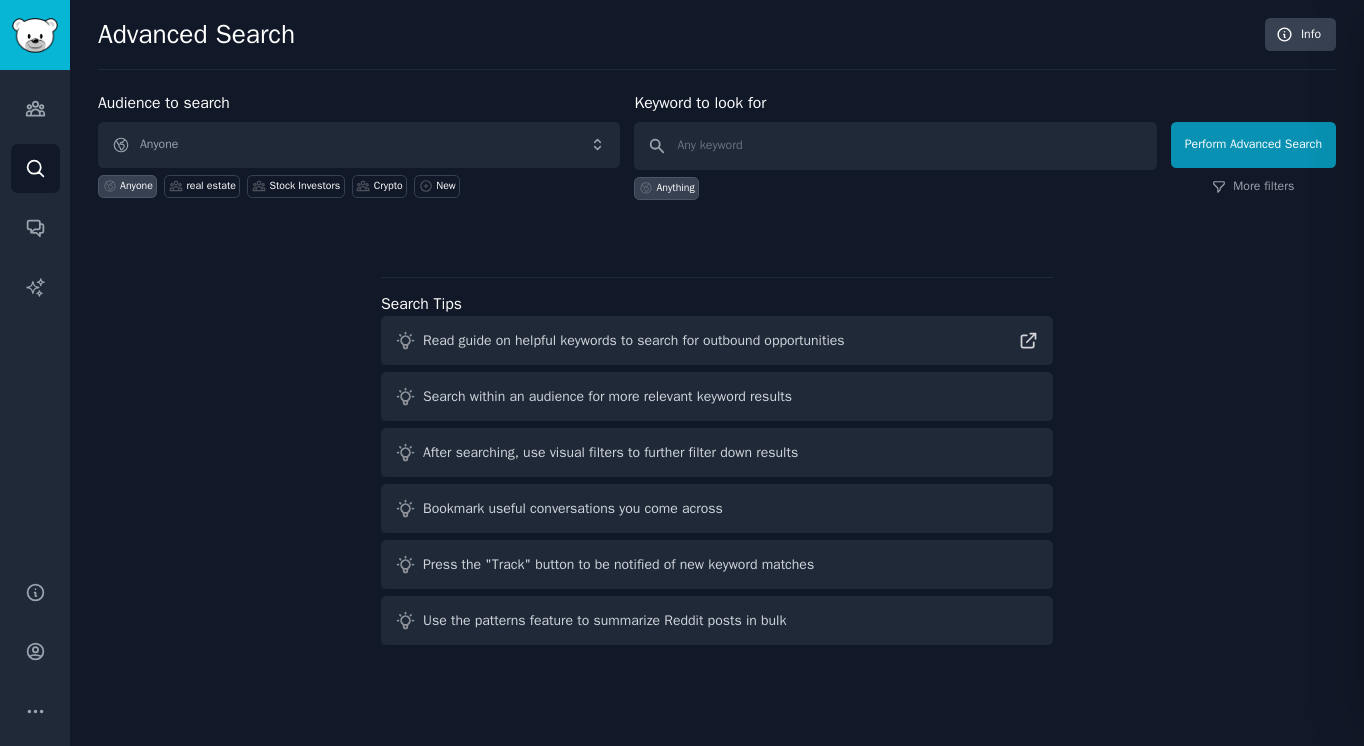 click on "Audience to search Anyone Anyone real estate Stock Investors Crypto New Keyword to look for Anything   Perform Advanced Search More filters Search Tips Read guide on helpful keywords to search for outbound opportunities Search within an audience for more relevant keyword results After searching, use visual filters to further filter down results Bookmark useful conversations you come across Press the "Track" button to be notified of new keyword matches Use the patterns feature to summarize Reddit posts in bulk" at bounding box center [717, 372] 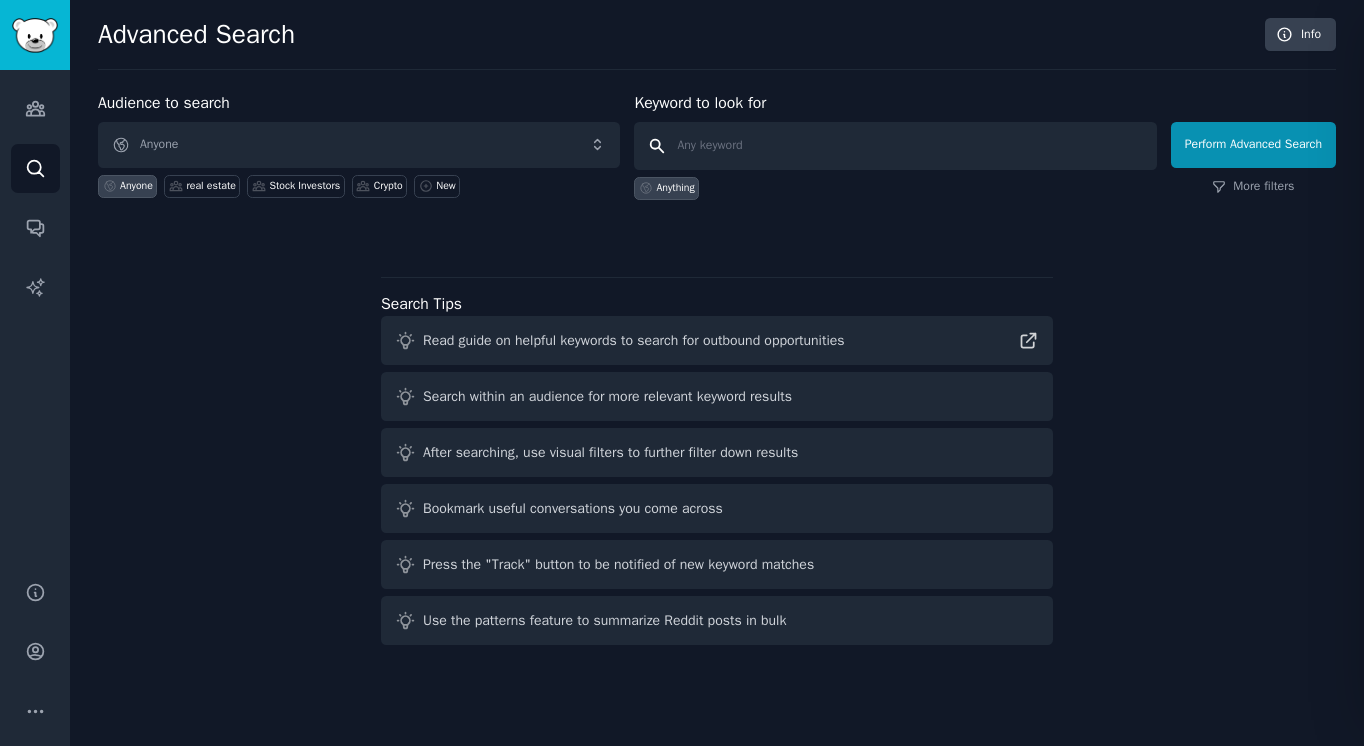 click at bounding box center [895, 146] 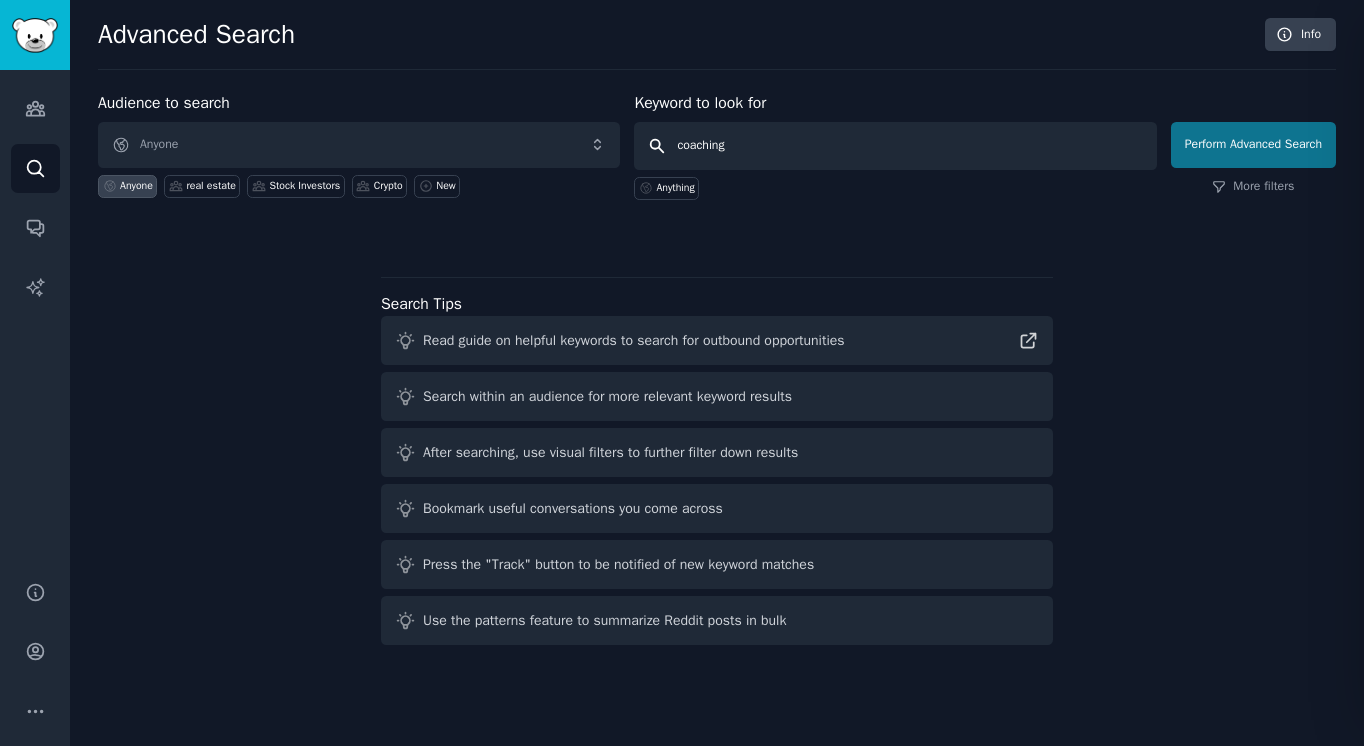 type on "coaching" 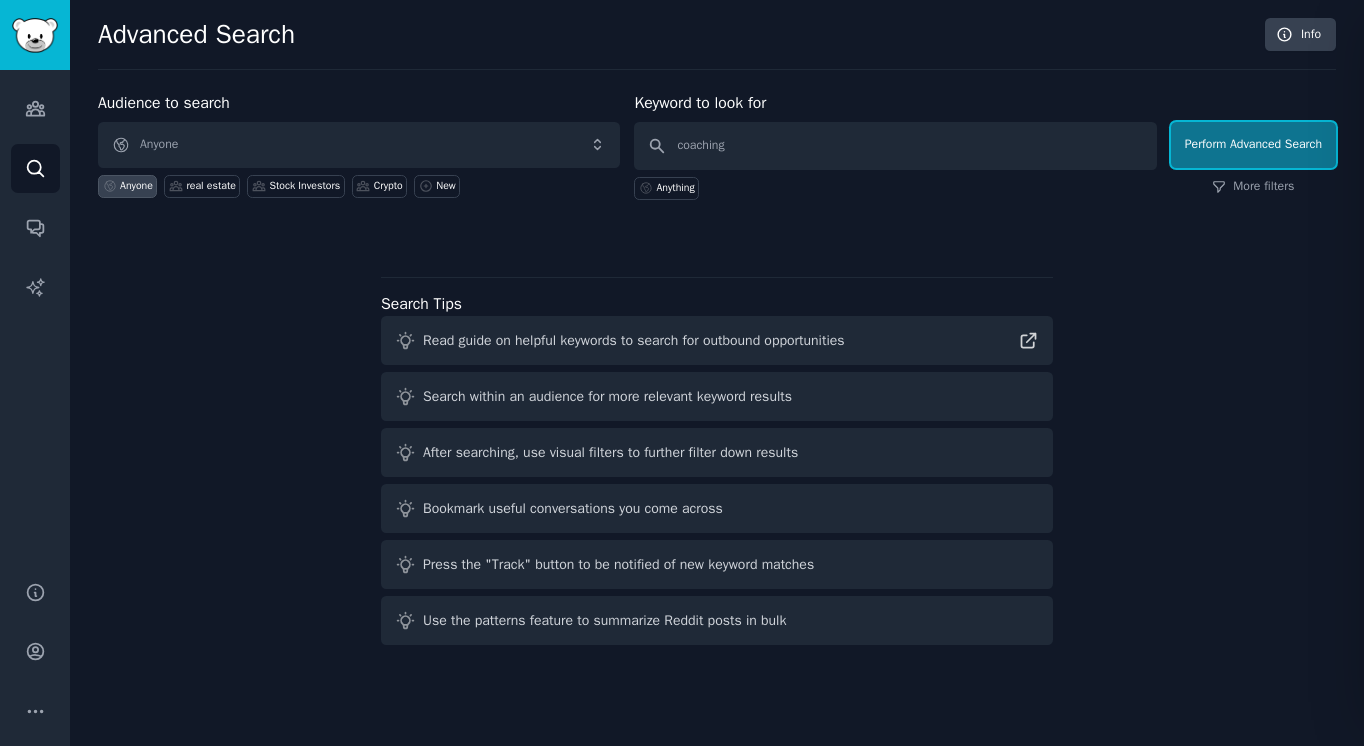 click on "Perform Advanced Search" at bounding box center (1253, 145) 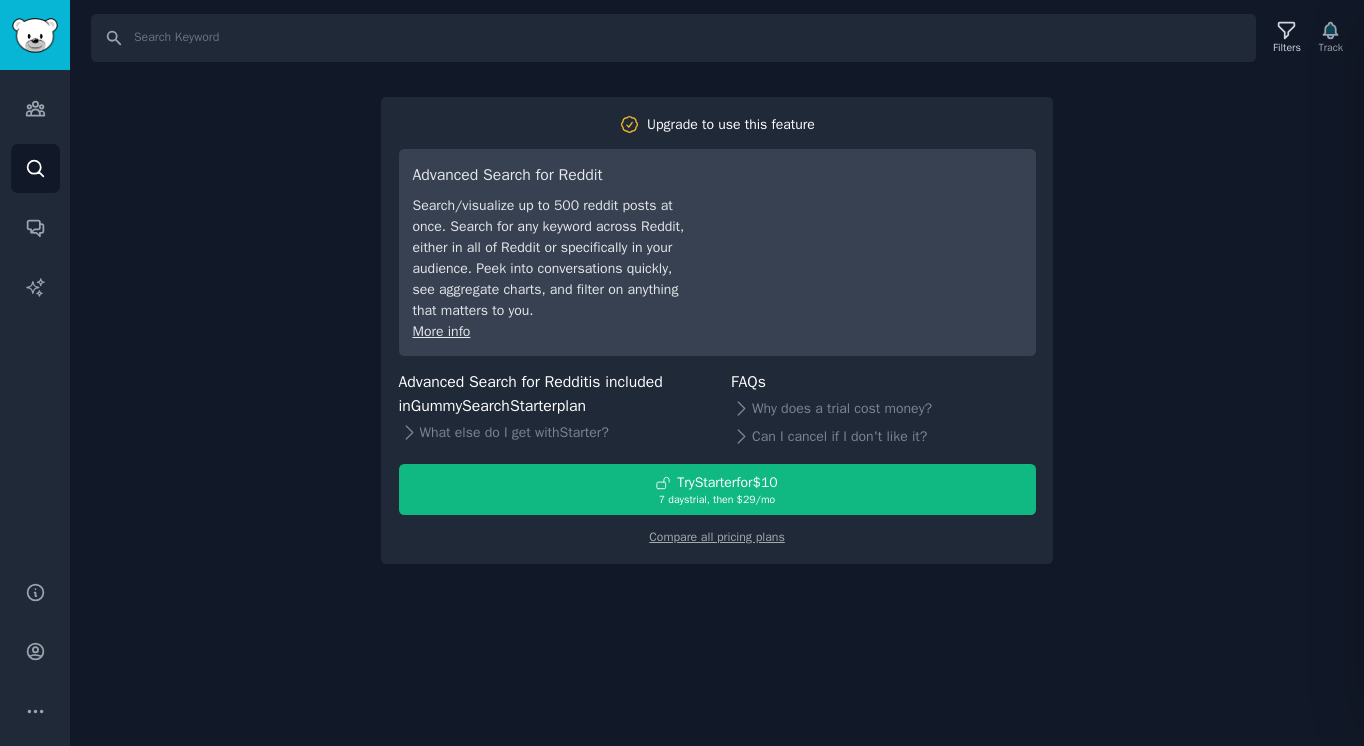 click on "Search Filters Track Upgrade to use this feature Advanced Search for Reddit Search/visualize up to 500 reddit posts at once. Search for any keyword across Reddit, either in all of Reddit or specifically in your audience. Peek into conversations quickly, see aggregate charts, and filter on anything that matters to you. More info Advanced Search for Reddit  is included in  GummySearch  Starter  plan What else do I get with  Starter ? FAQs Why does a trial cost money? Can I cancel if I don't like it? Try  Starter  for  $10 7 days  trial, then $ 29 /mo Compare all pricing plans" at bounding box center [717, 373] 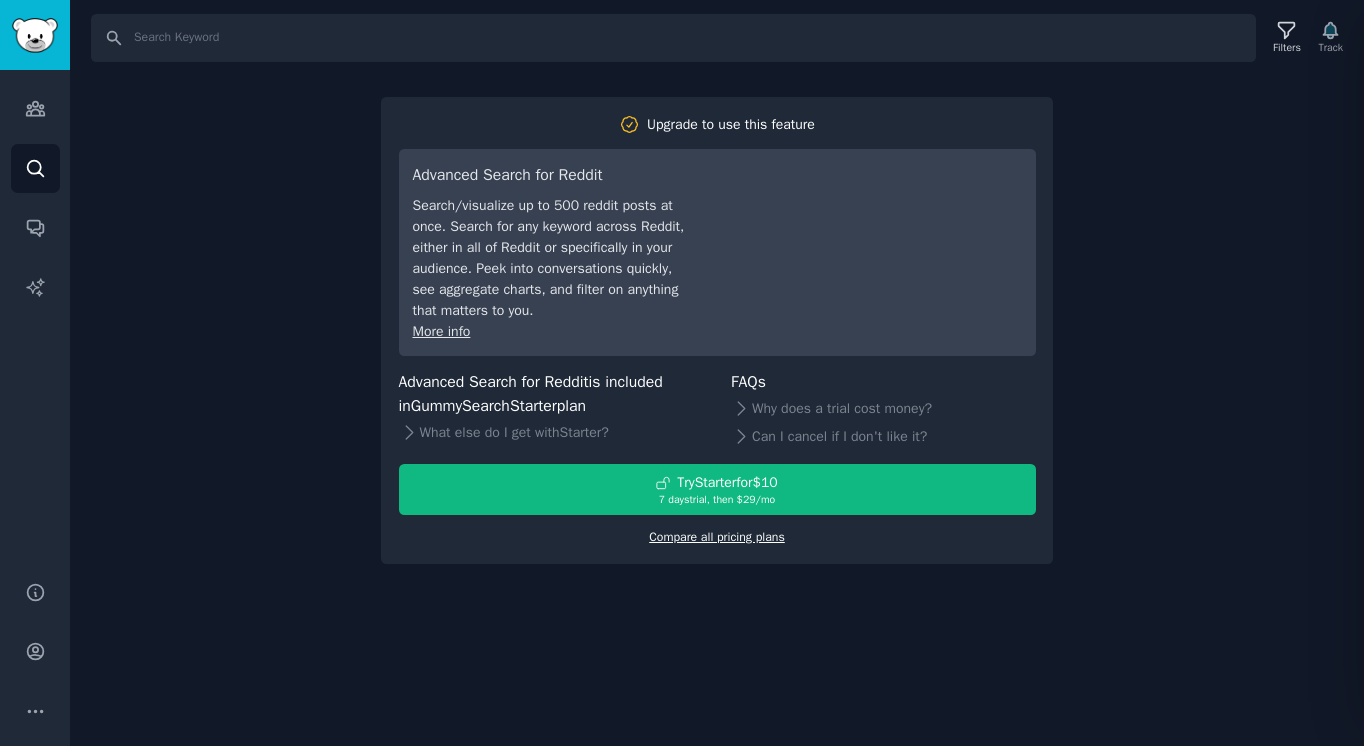 click on "Compare all pricing plans" at bounding box center (717, 537) 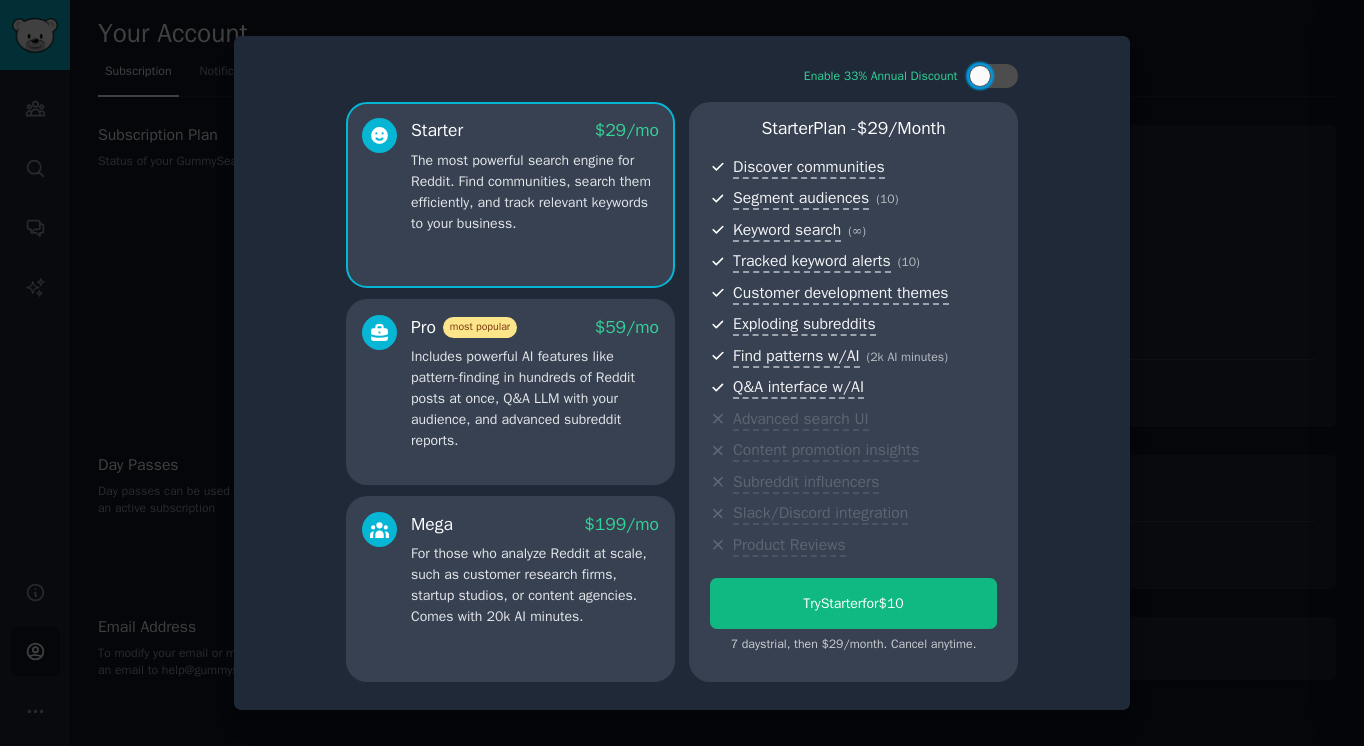 click on "Includes powerful AI features like pattern-finding in hundreds of Reddit posts at once, Q&A LLM with your audience, and advanced subreddit reports." at bounding box center [535, 398] 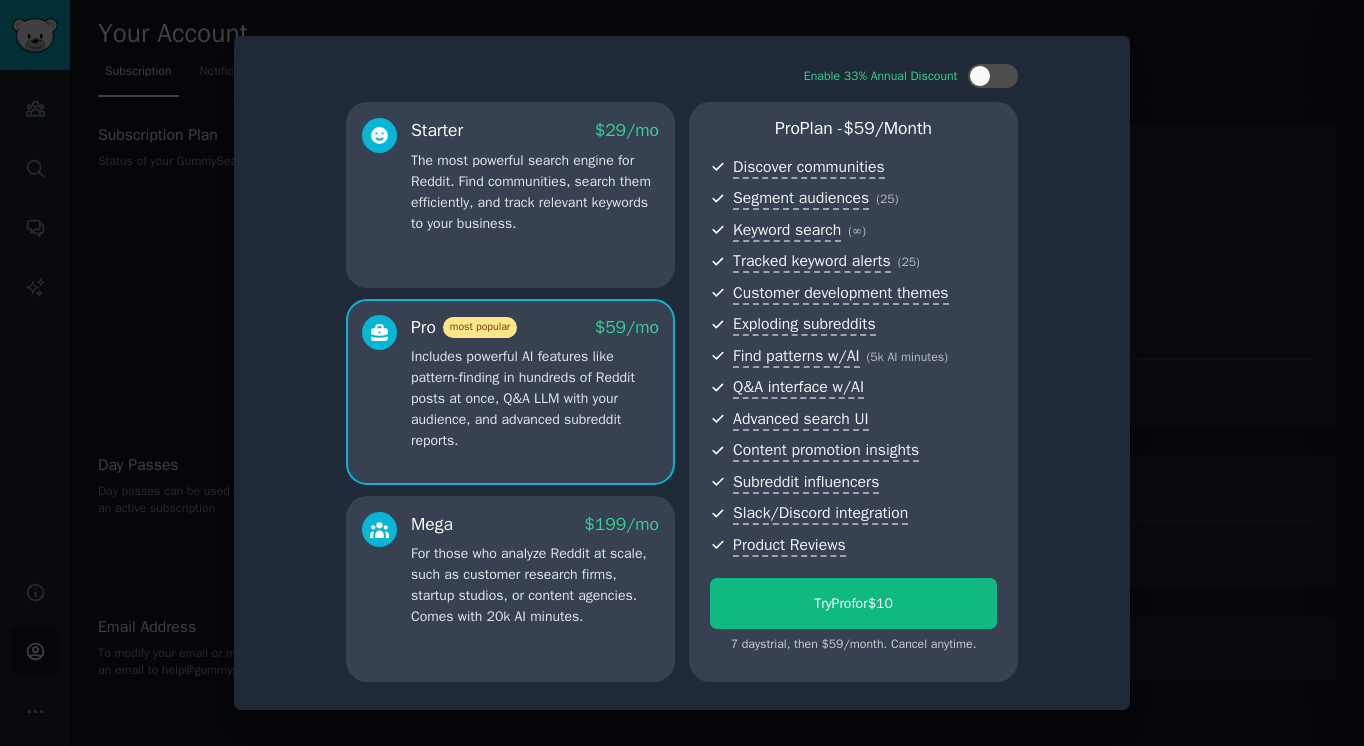 click on "Mega $ 199 /mo For those who analyze Reddit at scale, such as customer research firms, startup studios, or content agencies. Comes with 20k AI minutes." at bounding box center [535, 570] 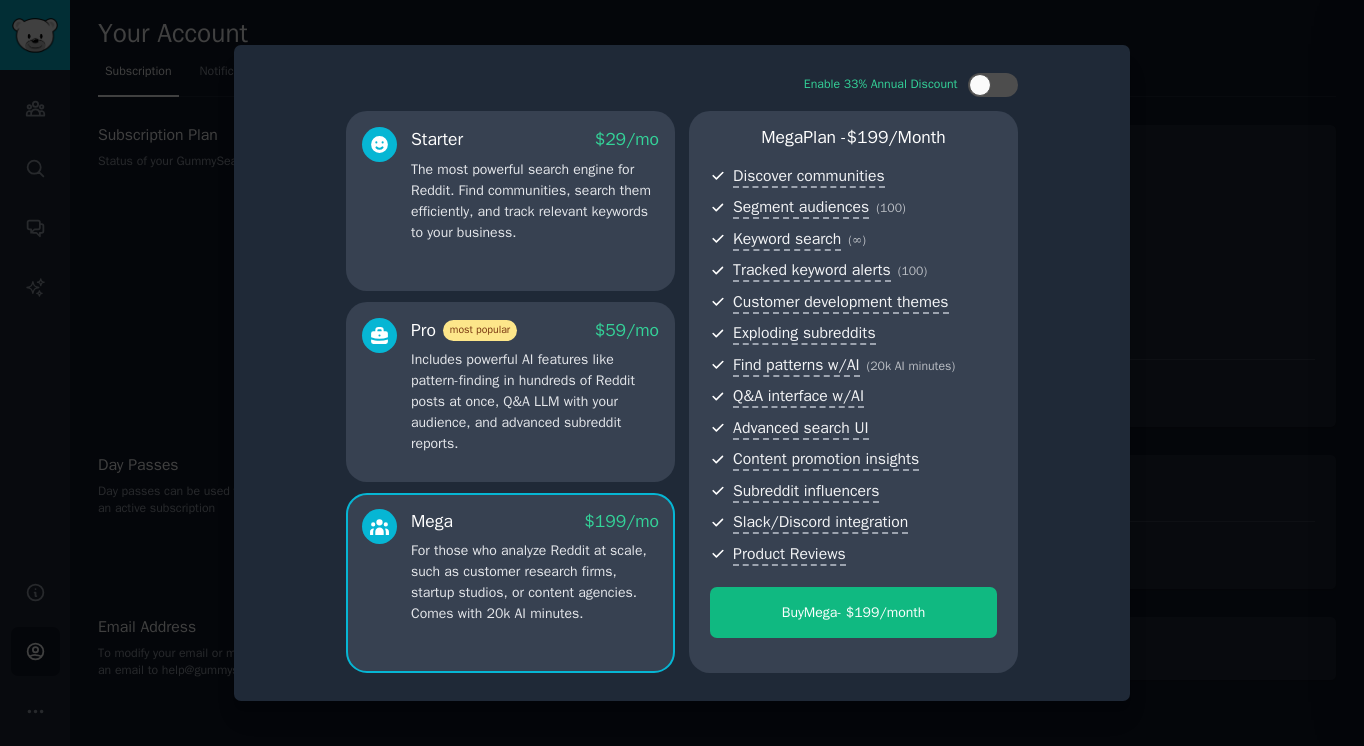 click on "Includes powerful AI features like pattern-finding in hundreds of Reddit posts at once, Q&A LLM with your audience, and advanced subreddit reports." at bounding box center (535, 401) 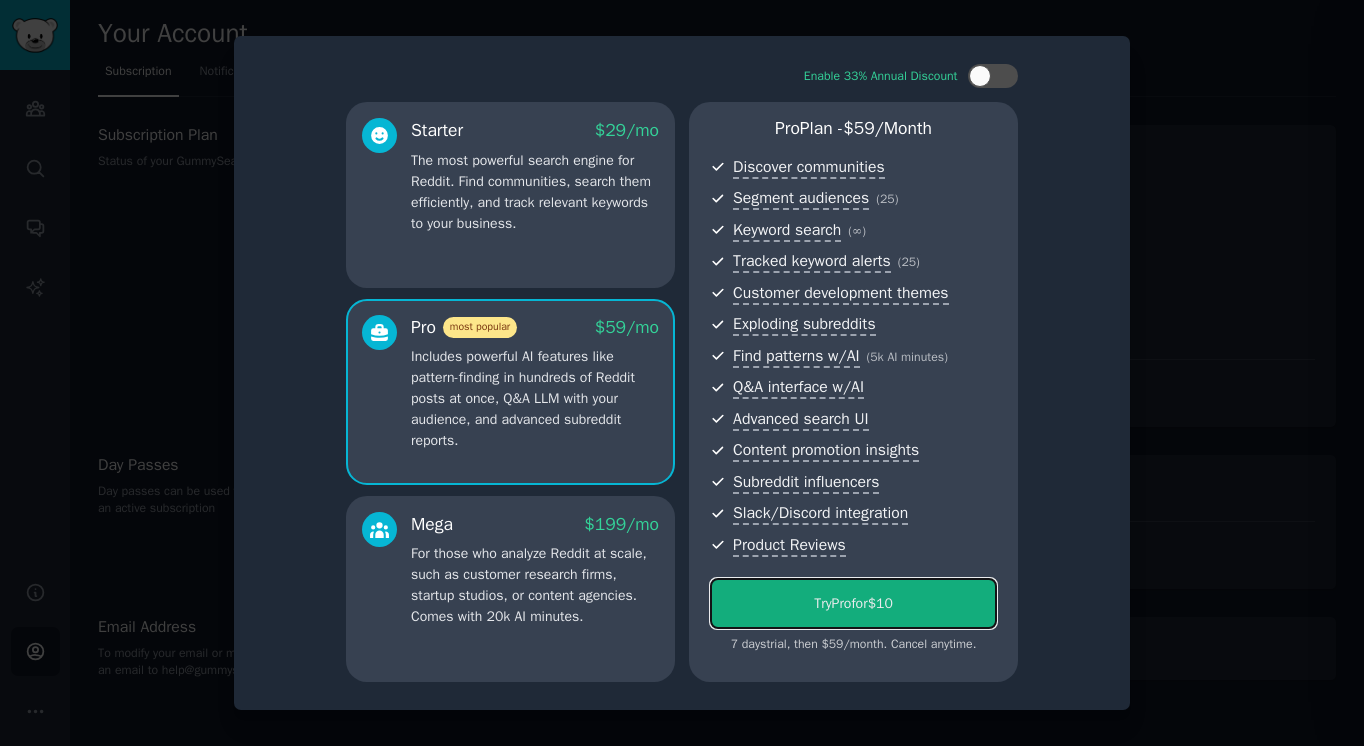 click on "Try  Pro  for  $10" at bounding box center [853, 603] 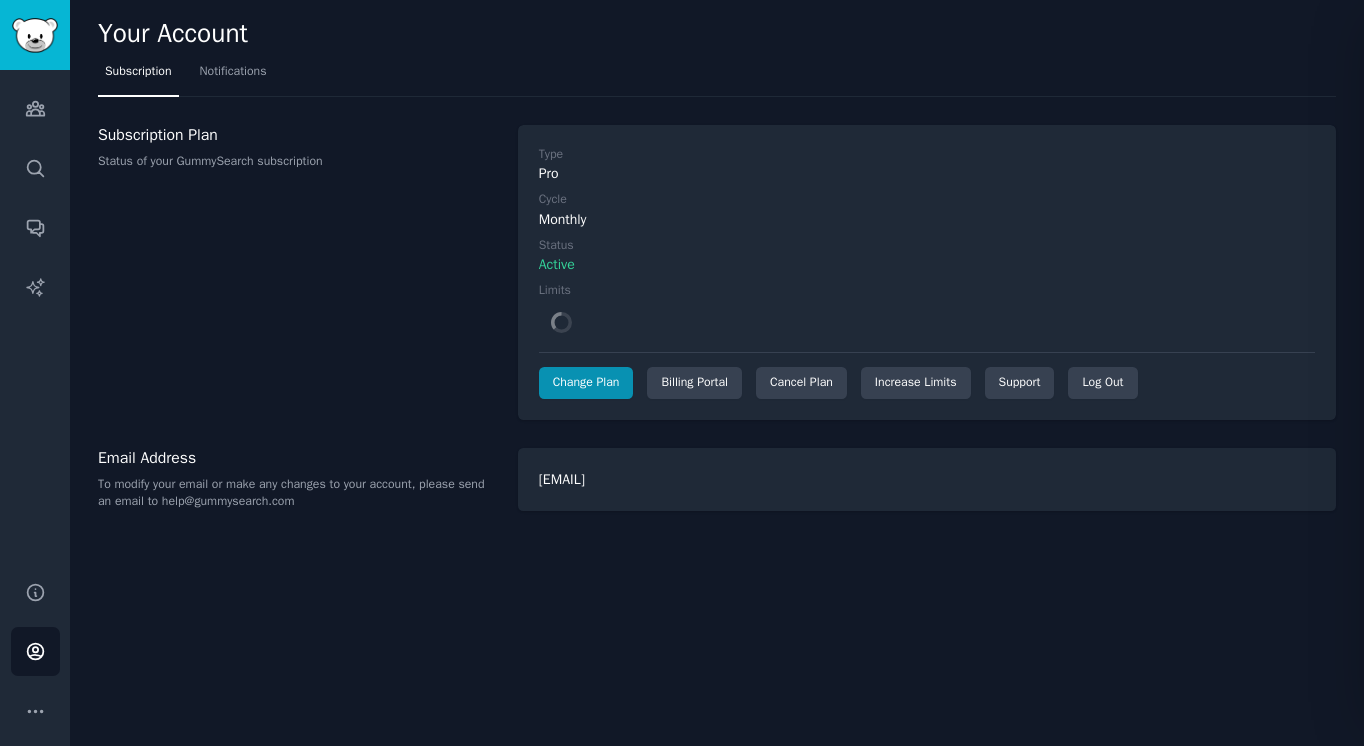 scroll, scrollTop: 0, scrollLeft: 0, axis: both 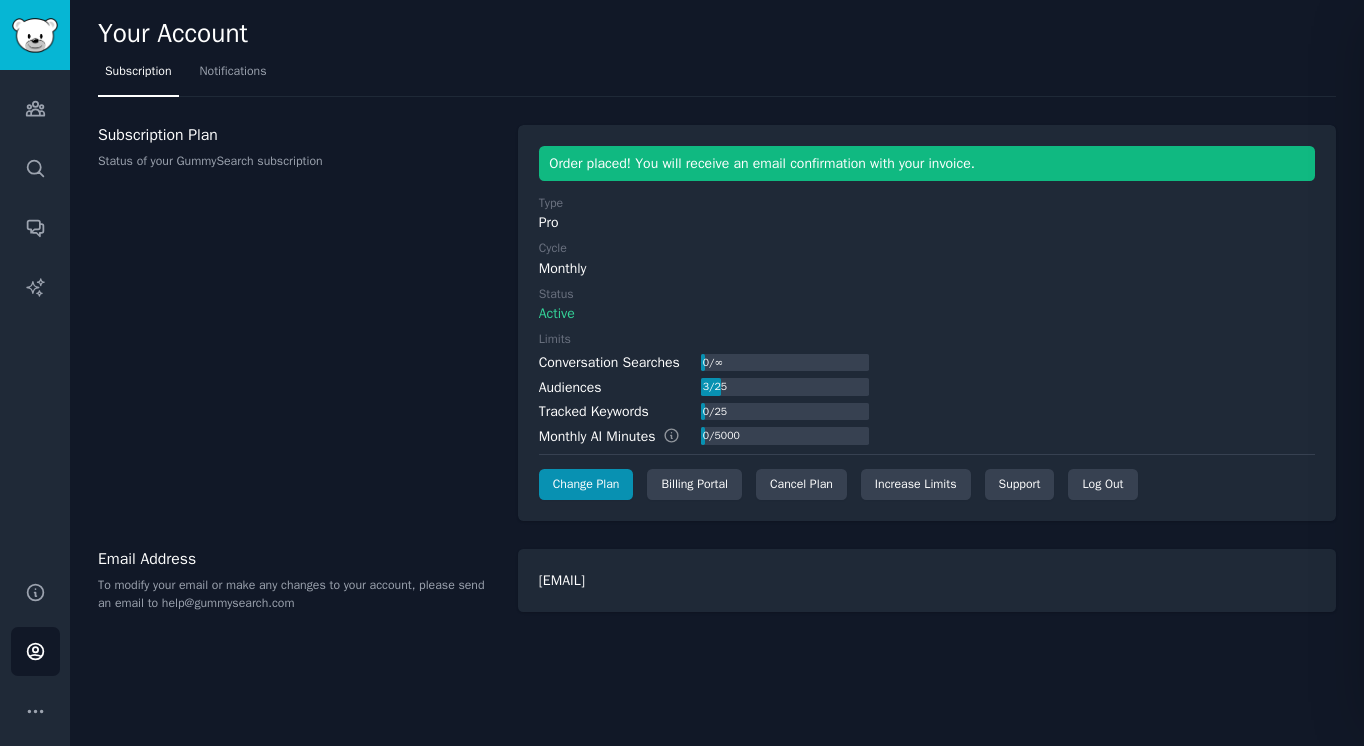 click on "Subscription Plan Status of your GummySearch subscription" at bounding box center [297, 323] 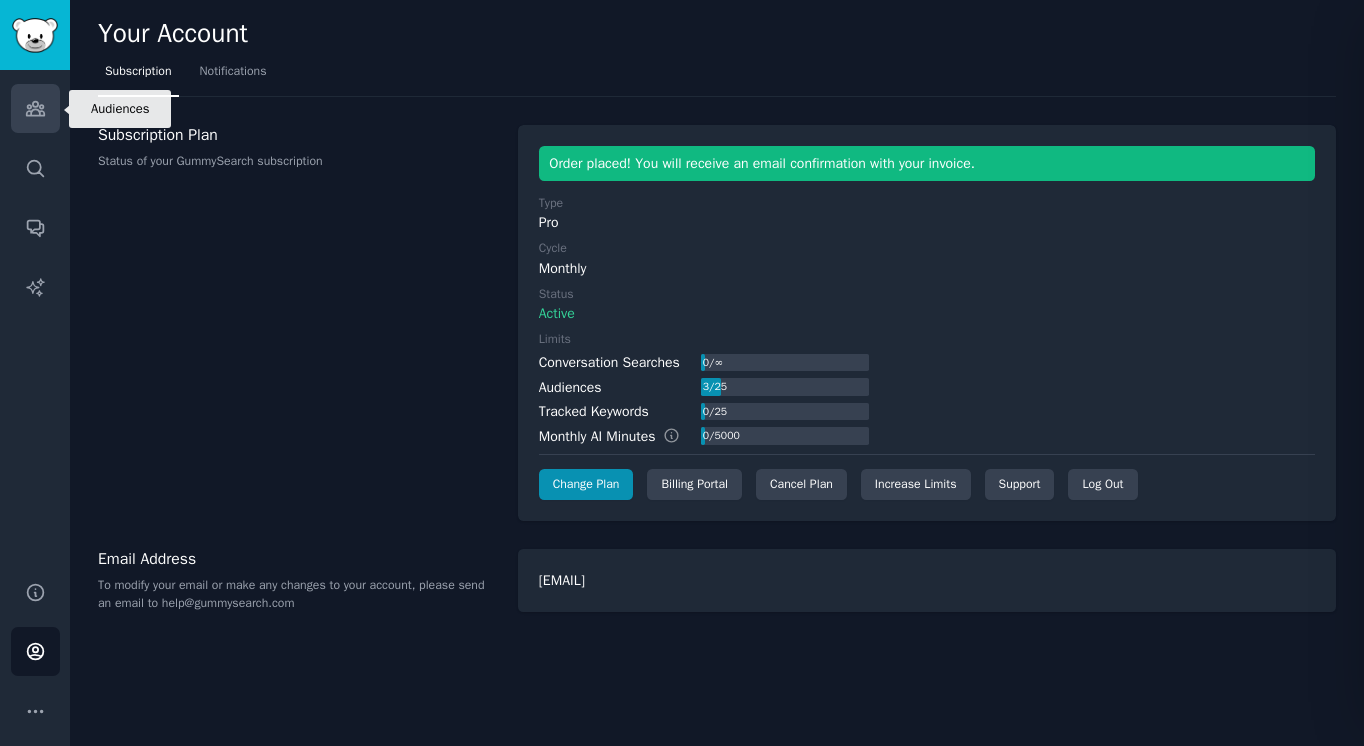click 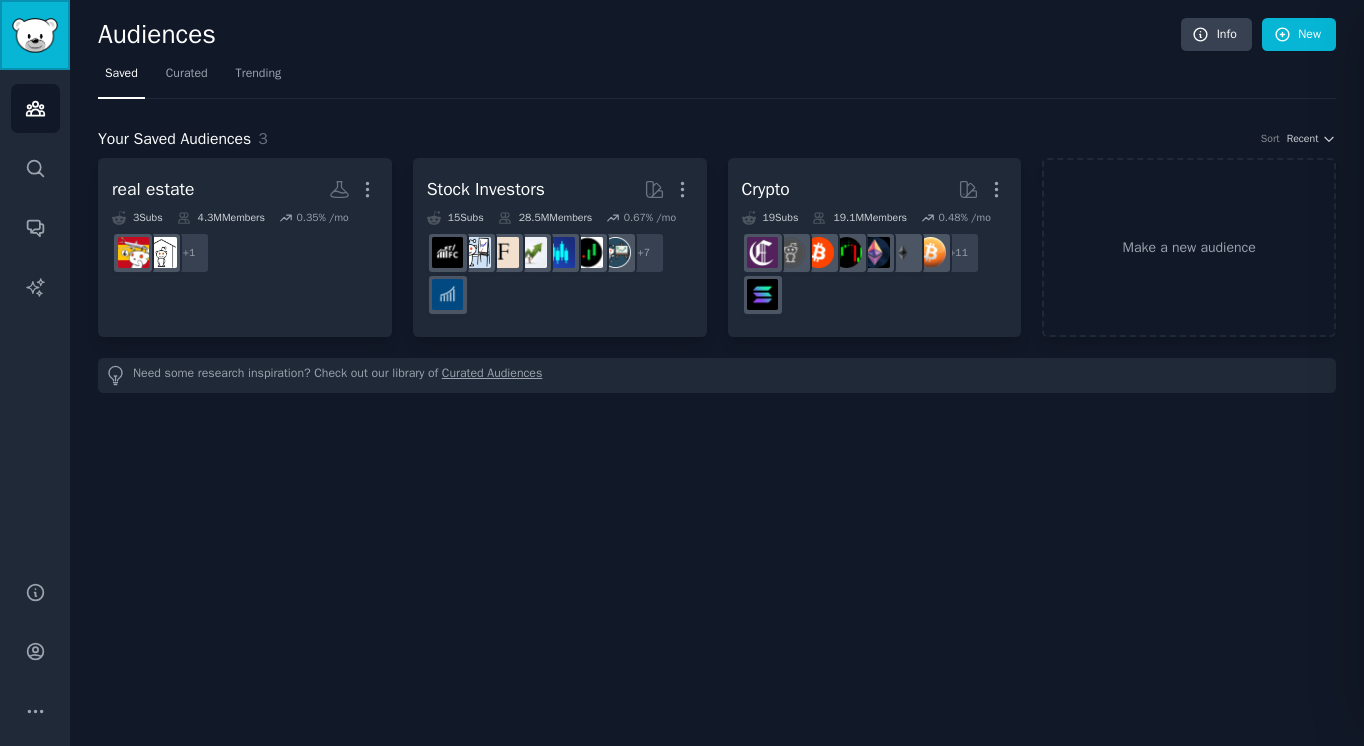 click at bounding box center [35, 35] 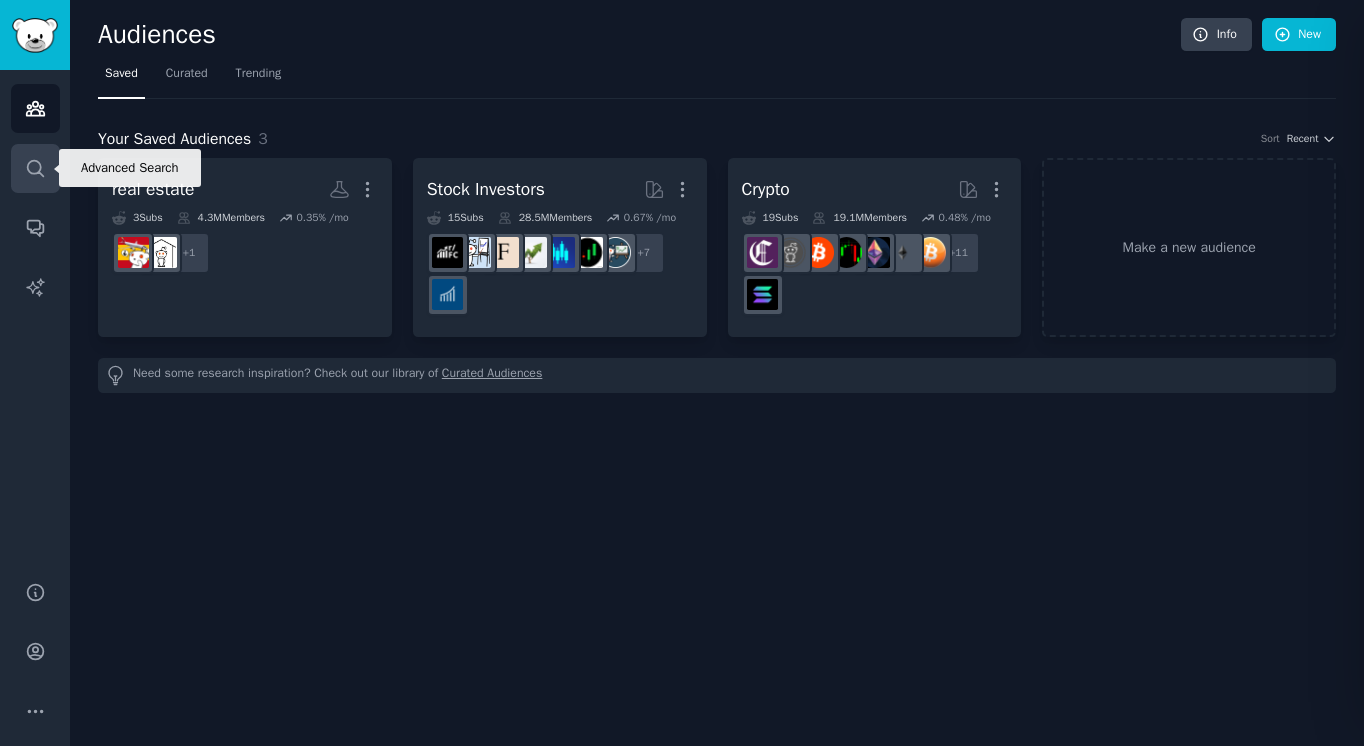 click 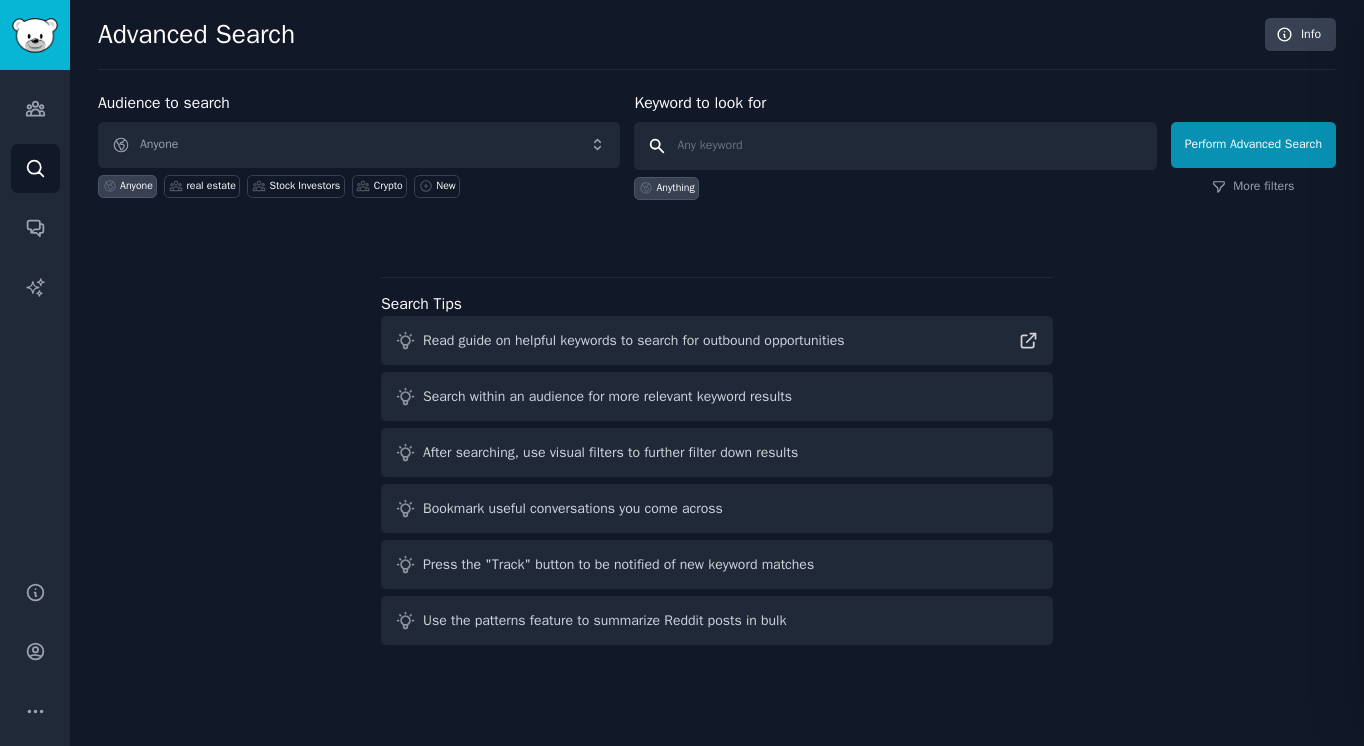 click at bounding box center (895, 146) 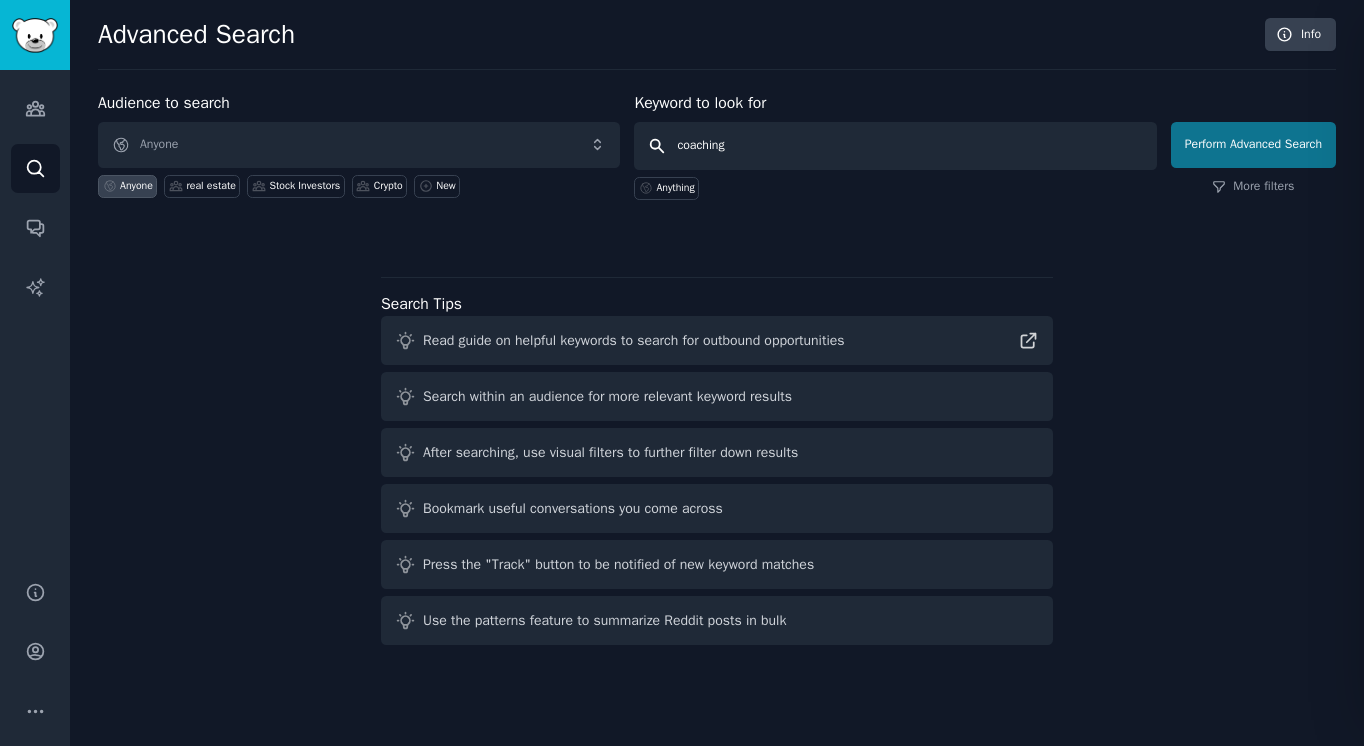 type on "coaching" 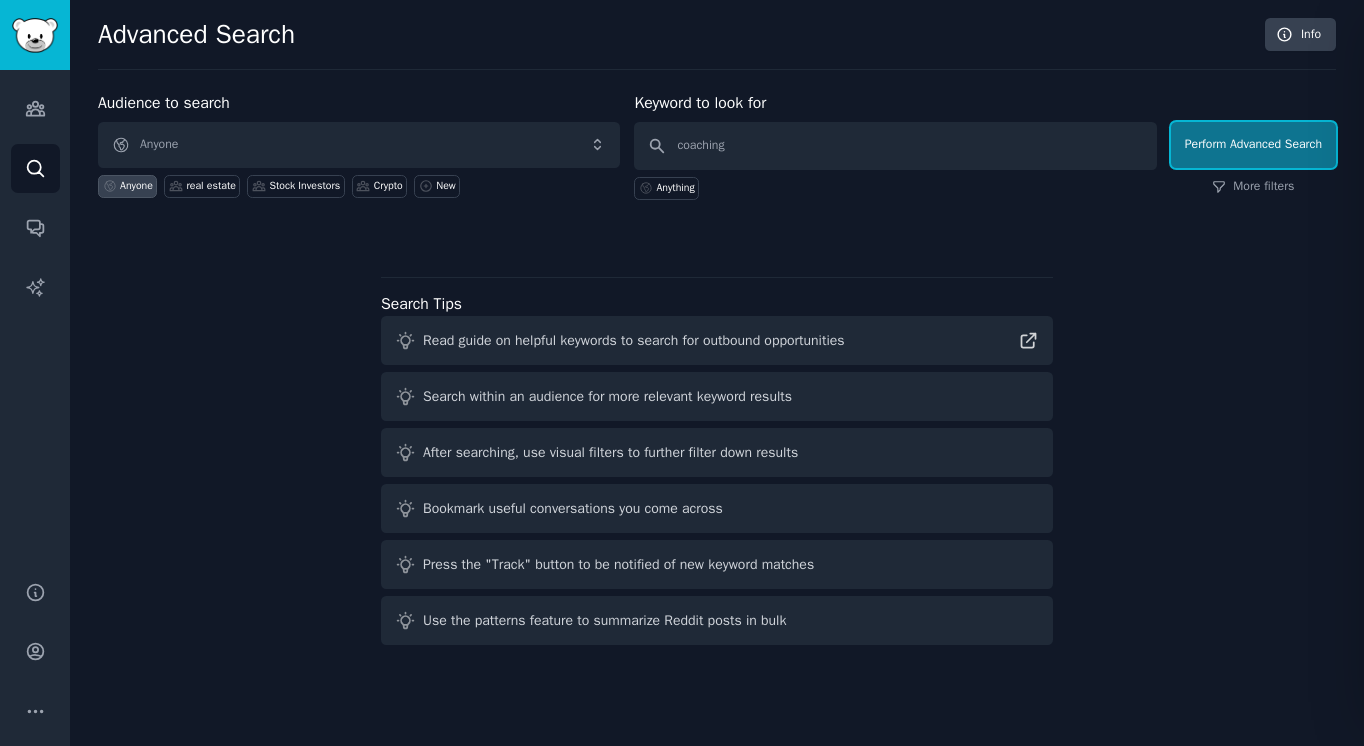 click on "Perform Advanced Search" at bounding box center (1253, 145) 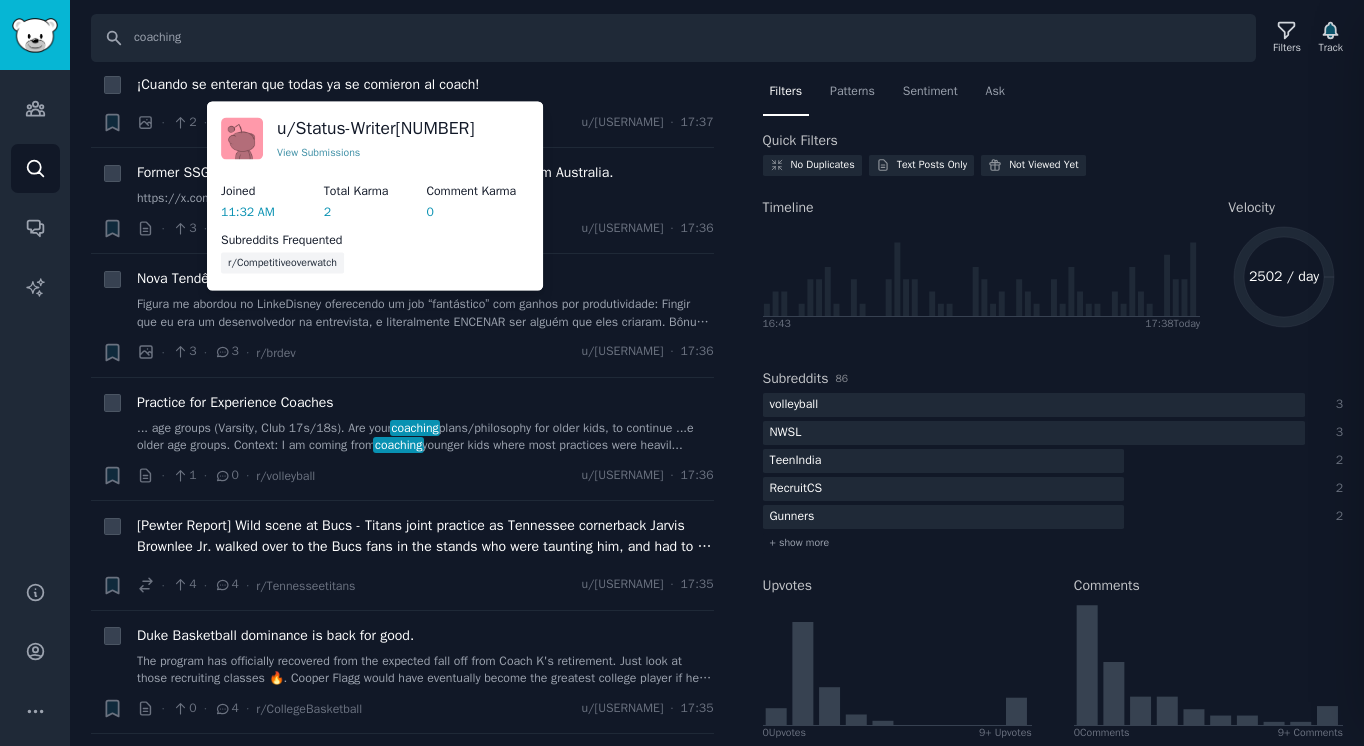 scroll, scrollTop: 0, scrollLeft: 0, axis: both 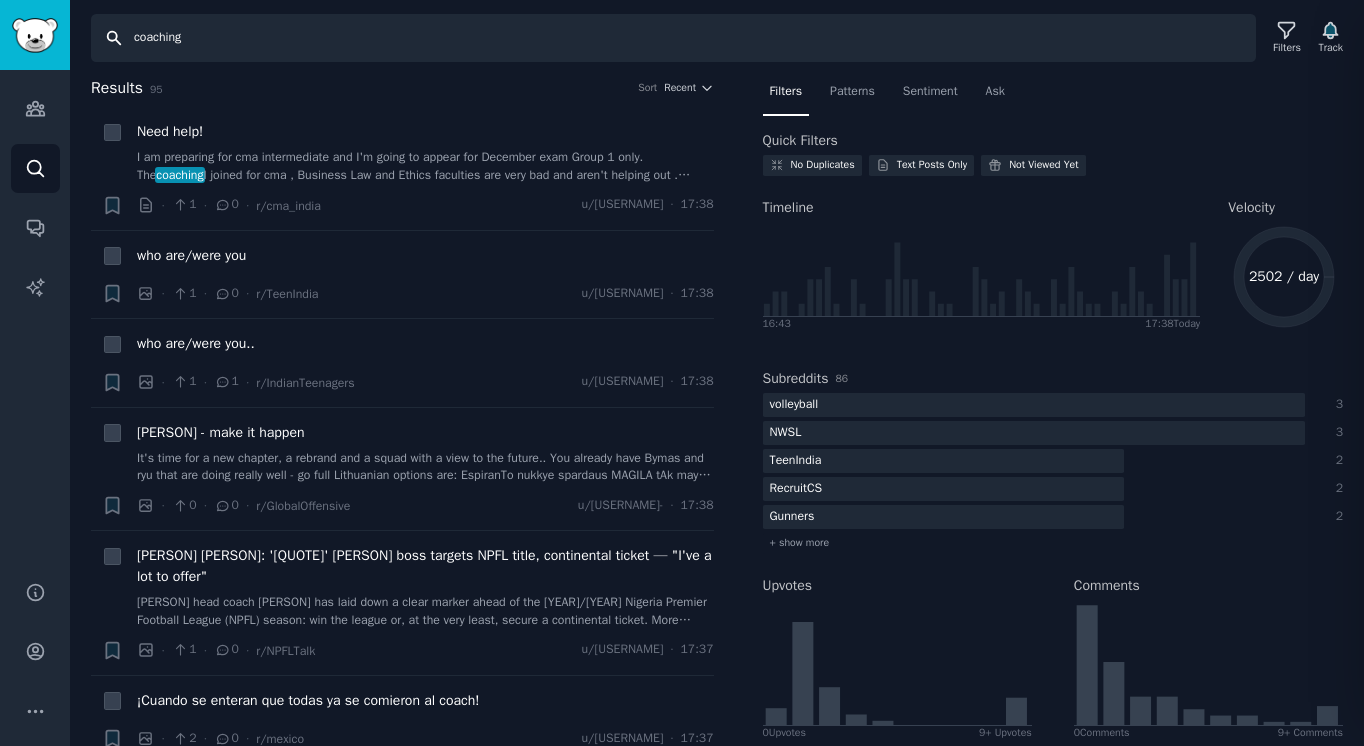 click on "coaching" at bounding box center [673, 38] 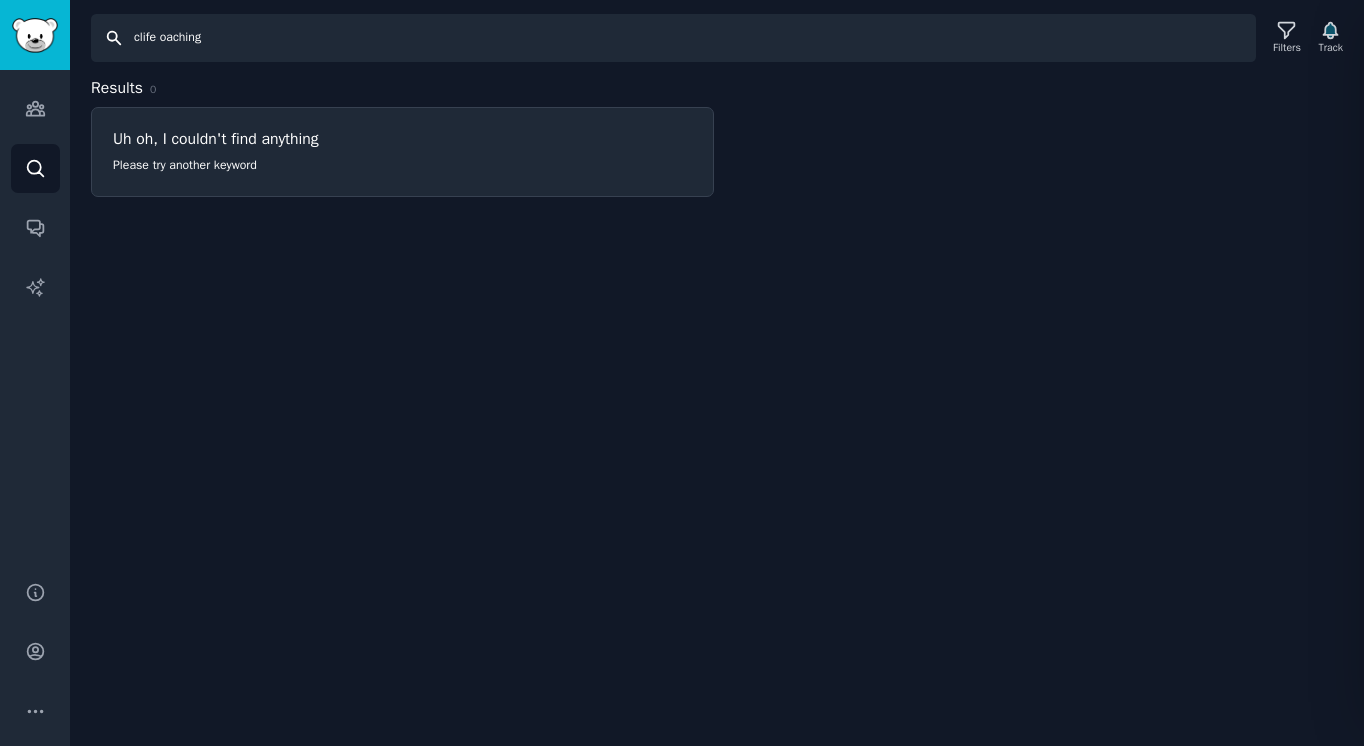 click on "clife oaching" at bounding box center (673, 38) 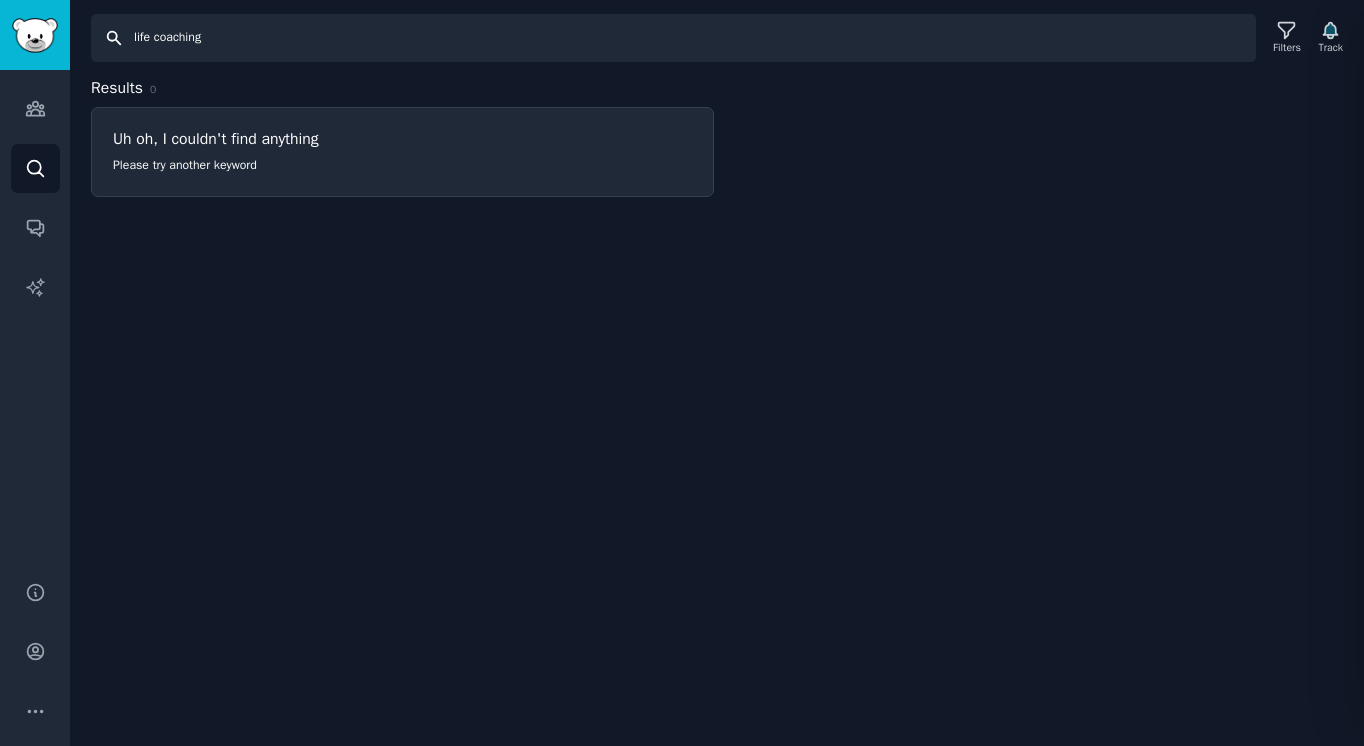 type on "life coaching" 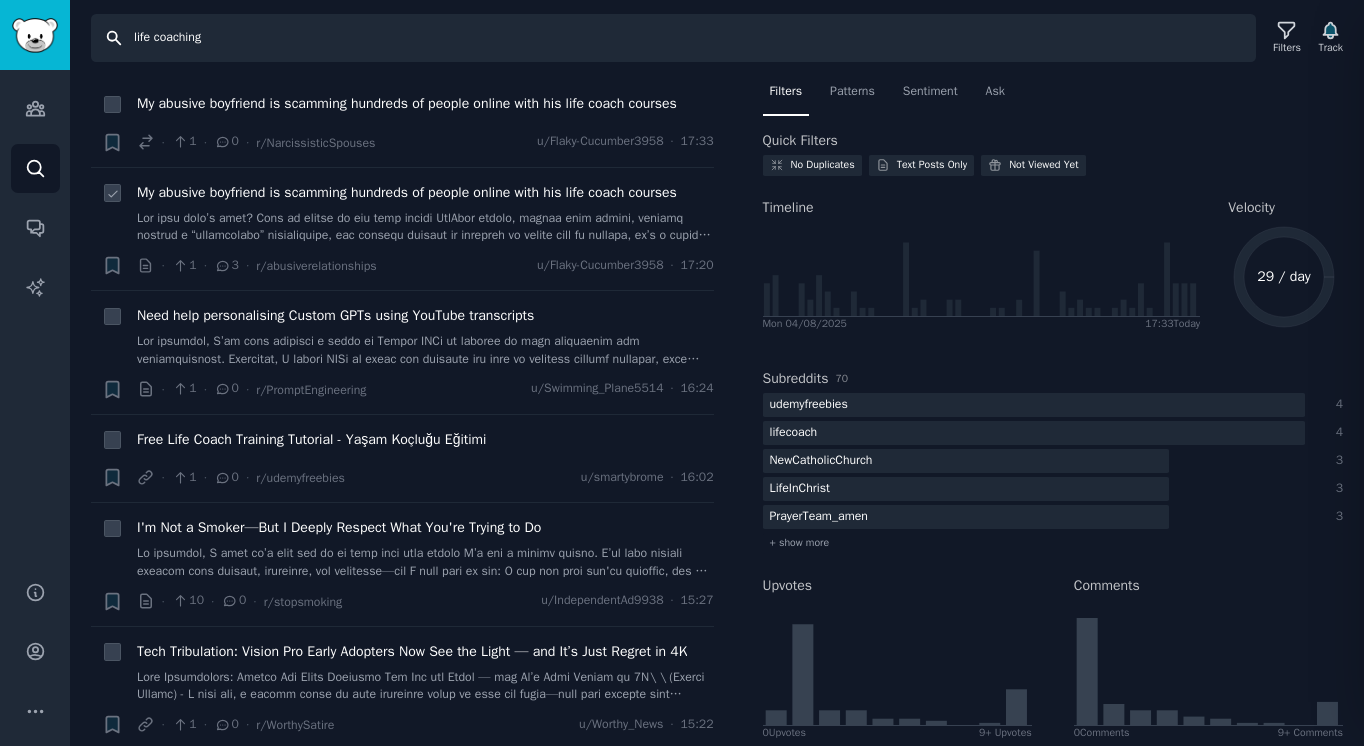 scroll, scrollTop: 0, scrollLeft: 0, axis: both 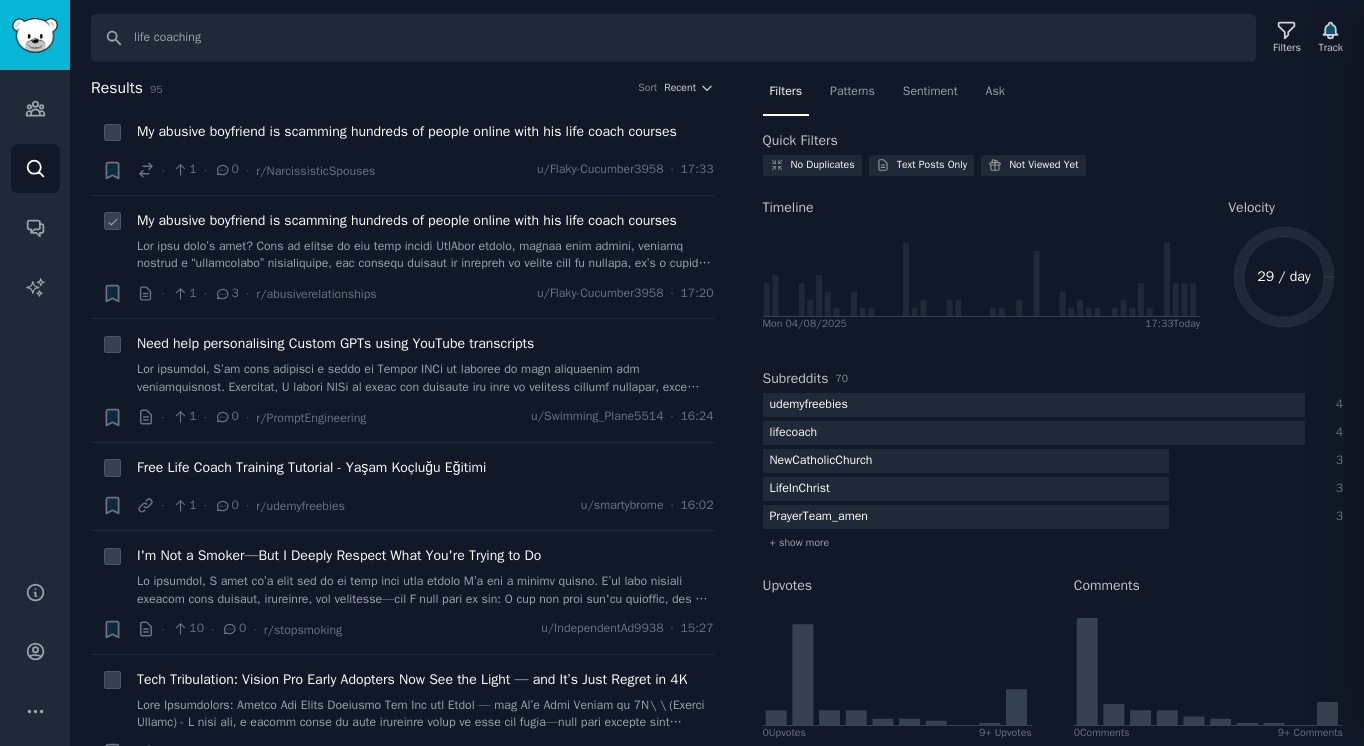 click on "My abusive boyfriend is scamming hundreds of people online with his life coach courses" at bounding box center [407, 220] 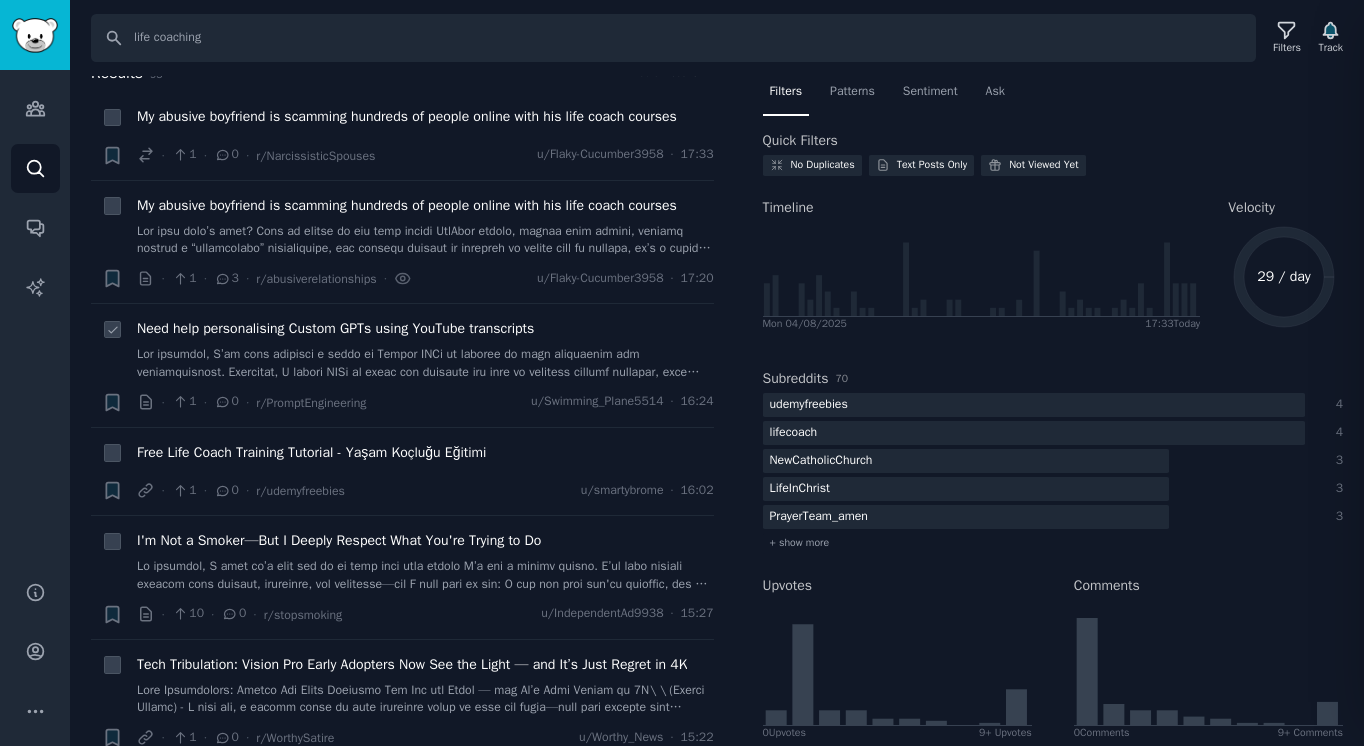 scroll, scrollTop: 17, scrollLeft: 0, axis: vertical 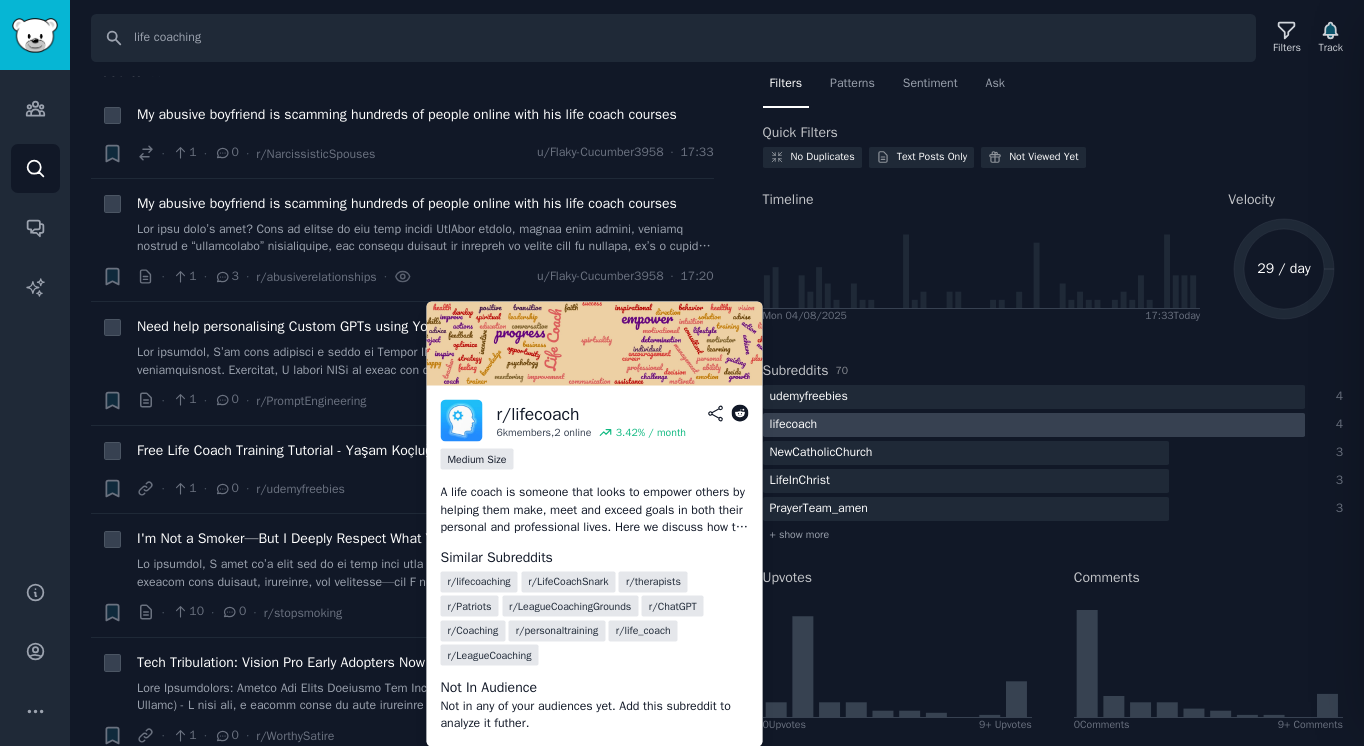 click on "lifecoach" 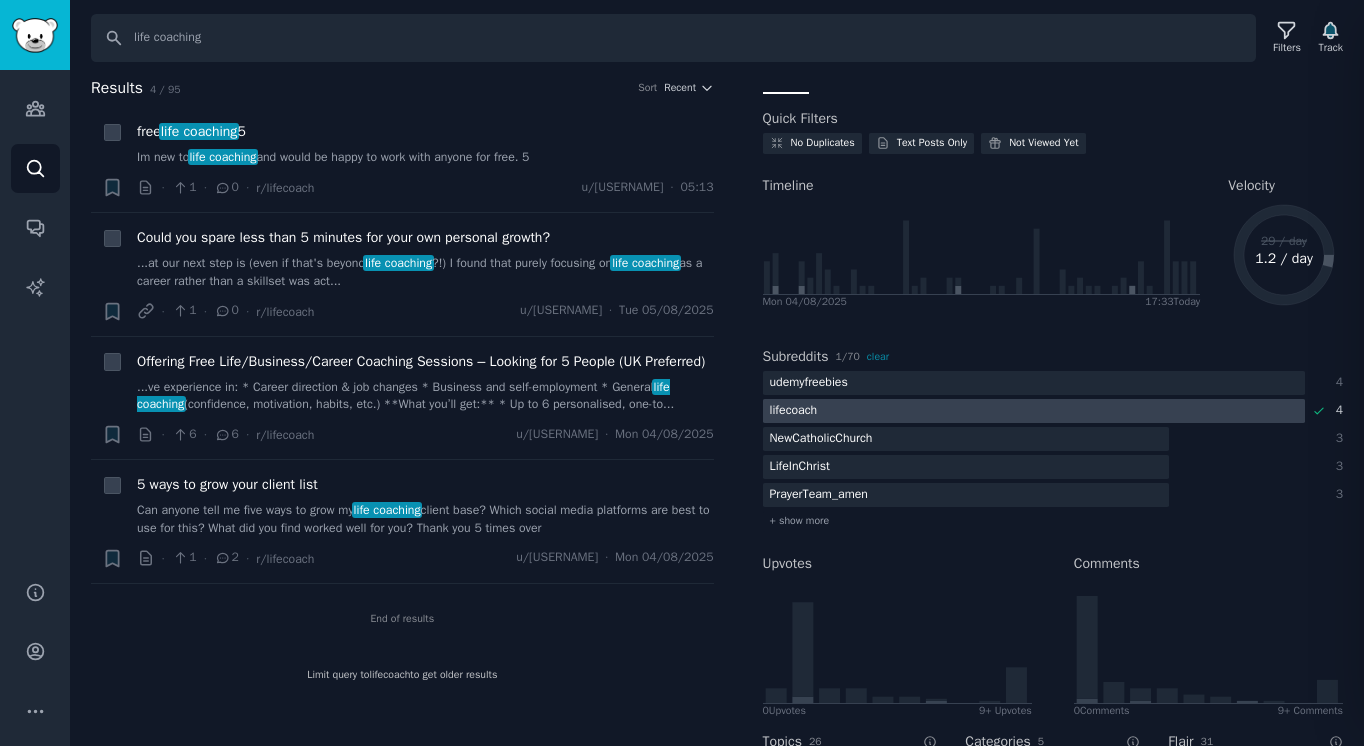 scroll, scrollTop: 32, scrollLeft: 0, axis: vertical 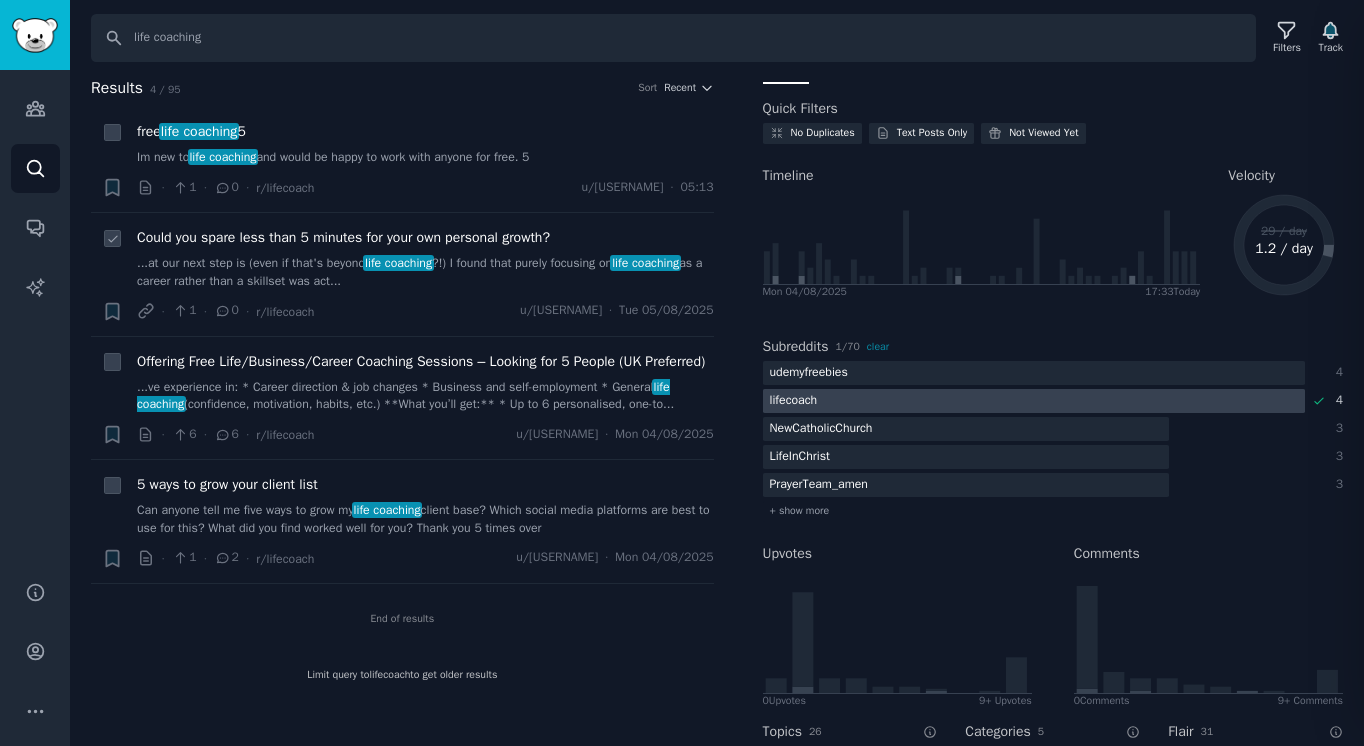 click on "Could you spare less than 5 minutes for your own personal growth?" at bounding box center (343, 237) 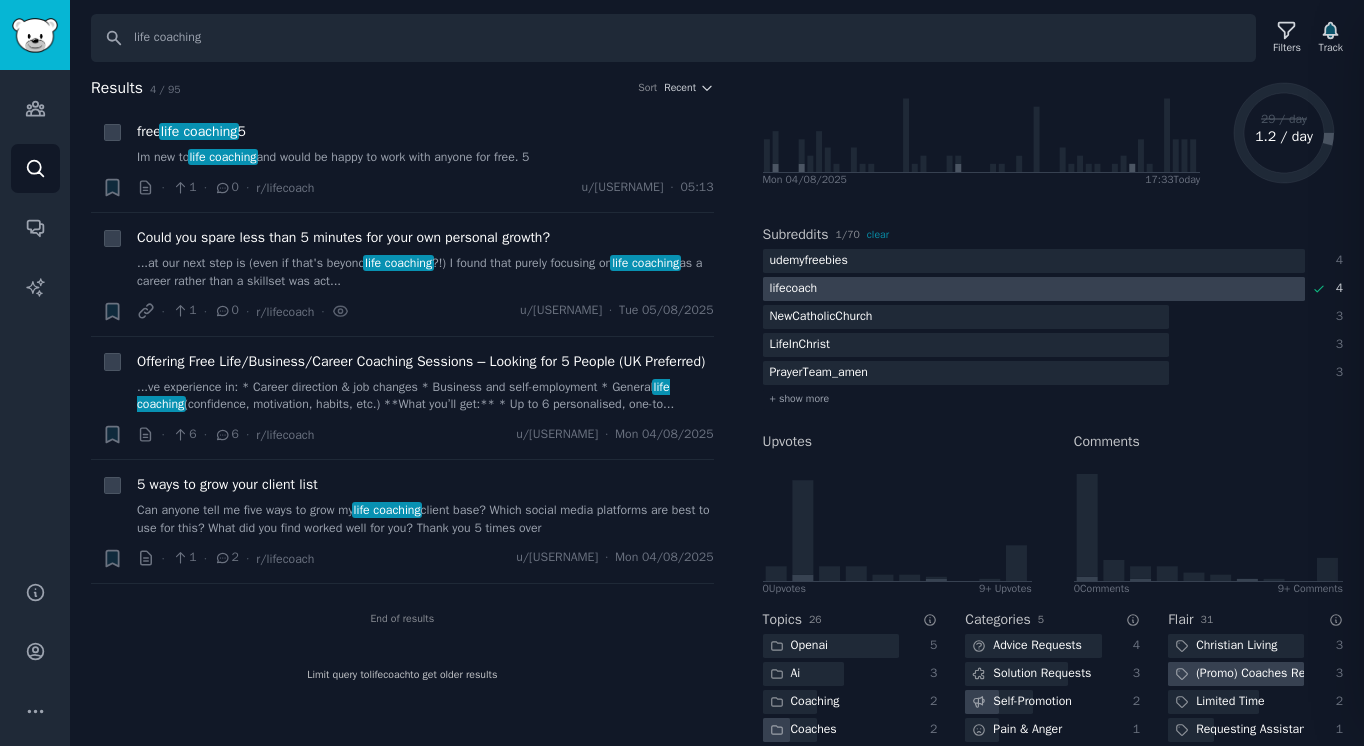scroll, scrollTop: 371, scrollLeft: 0, axis: vertical 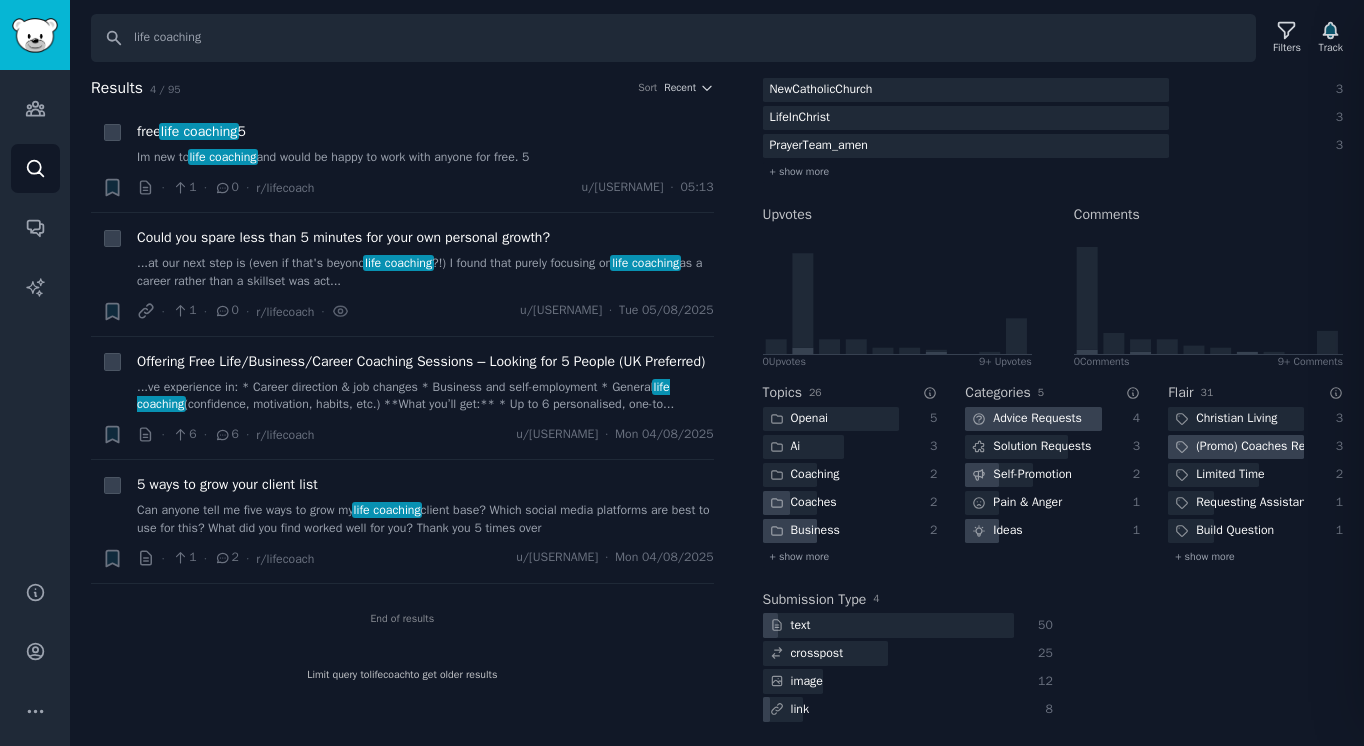 click on "Advice Requests" 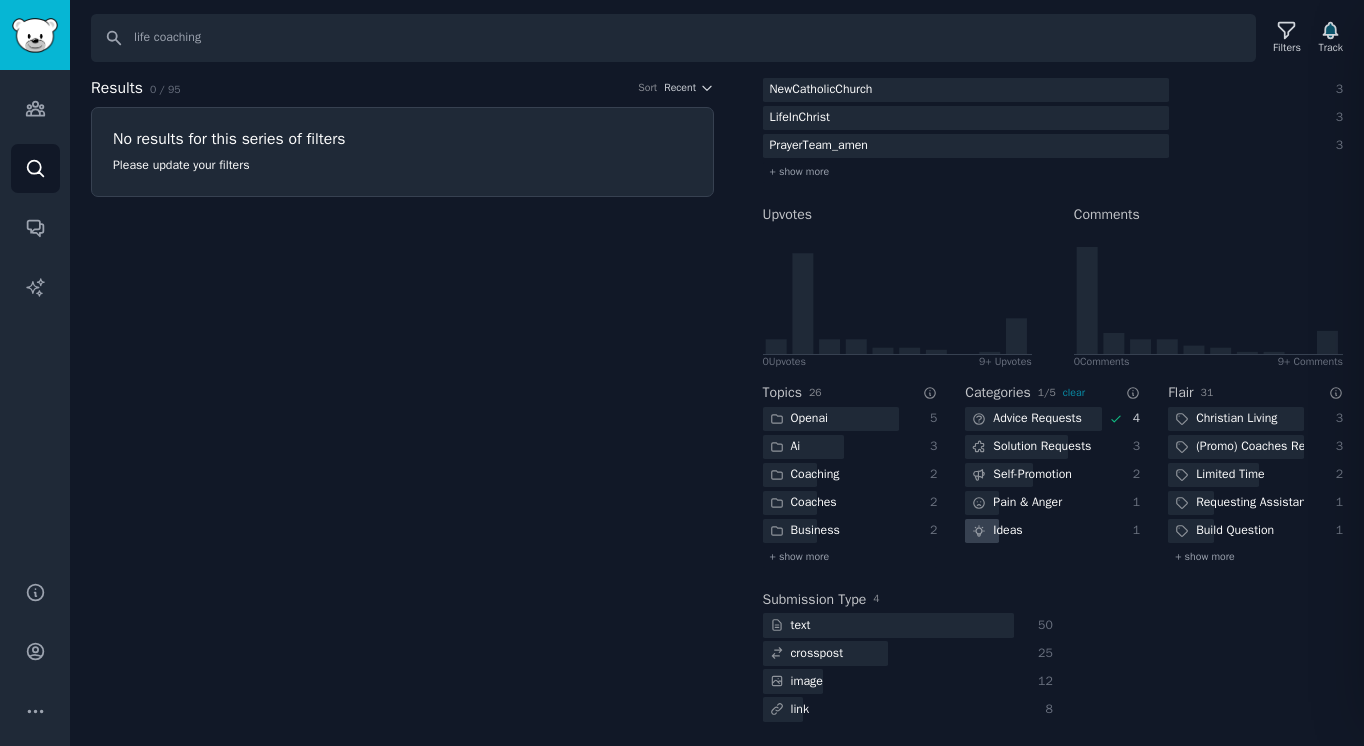 click on "Ideas" 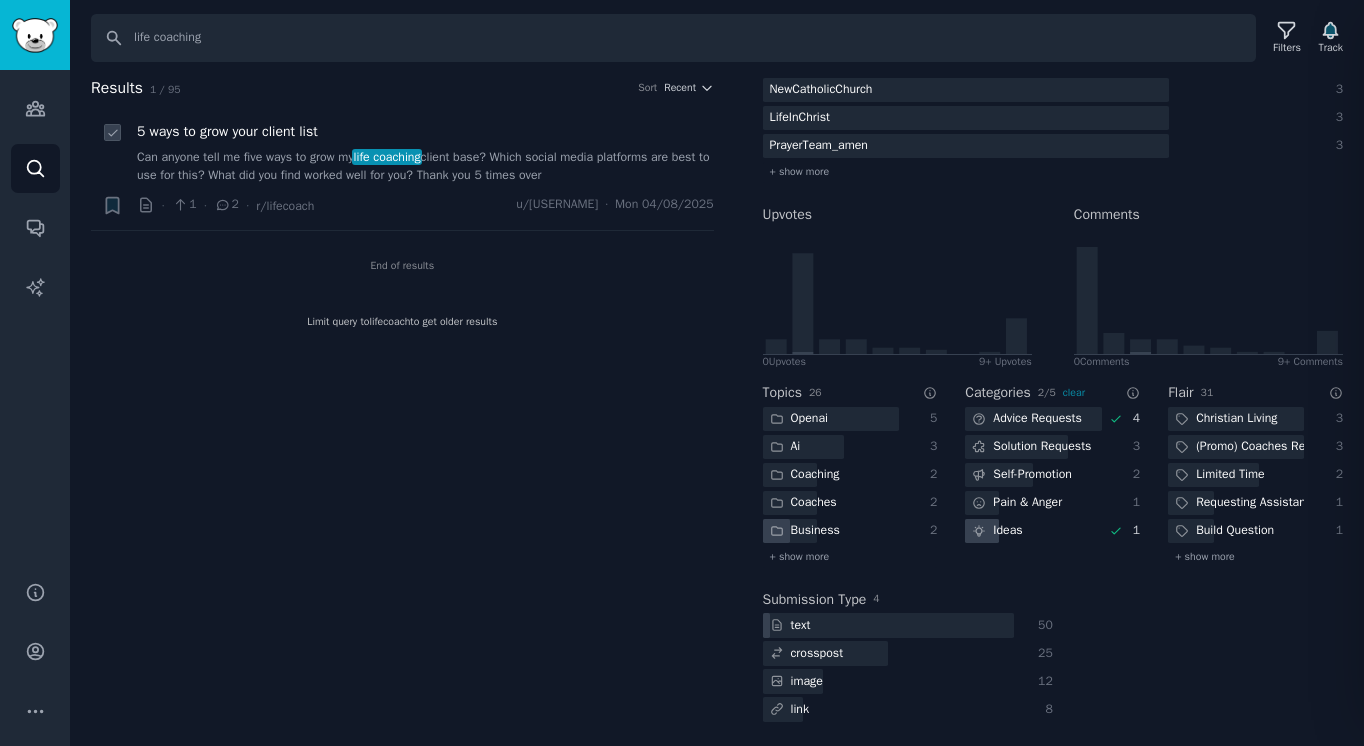 click on "Can anyone tell me five ways to grow my  life coaching  client base? Which social media platforms are best to use for this? What did you find worked well for you? Thank you 5 times over" at bounding box center [425, 166] 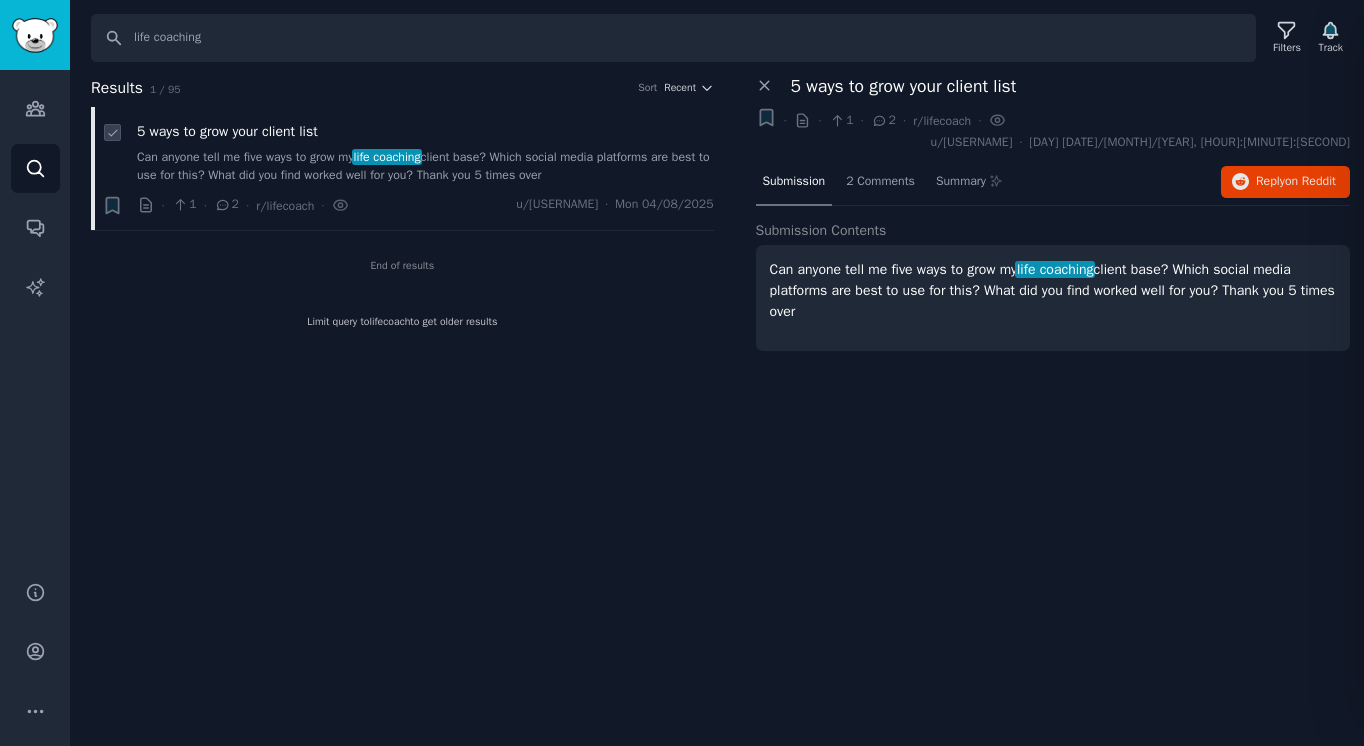 scroll, scrollTop: 0, scrollLeft: 0, axis: both 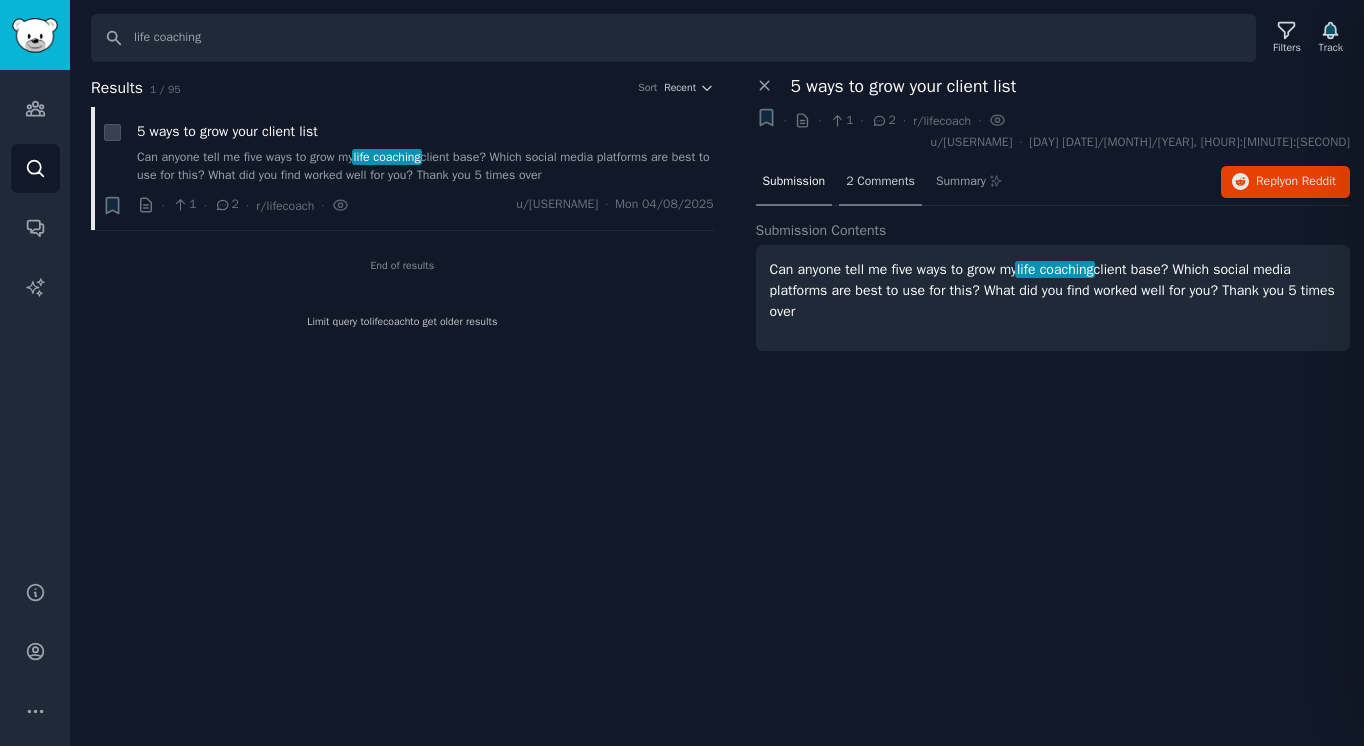 click on "2 Comments" at bounding box center (880, 182) 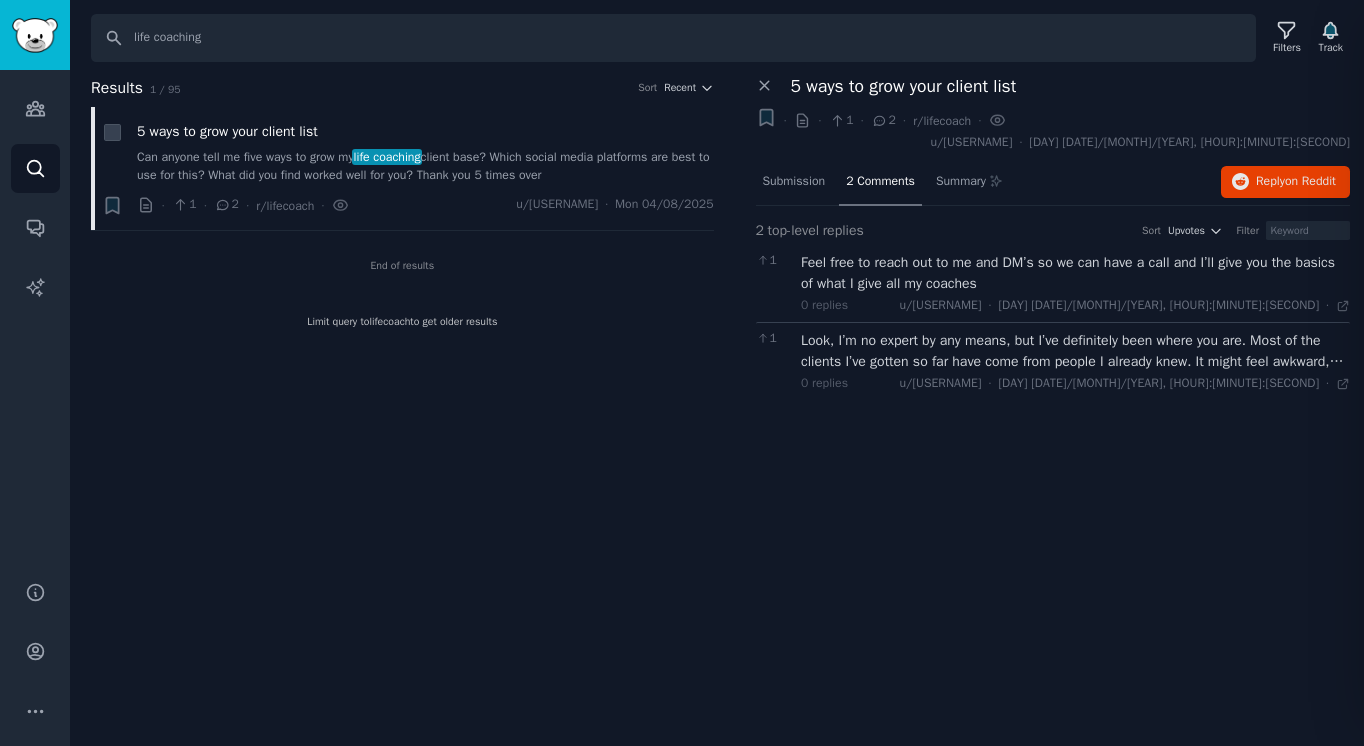 click on "Look, I’m no expert by any means, but I’ve definitely been where you are. Most of the clients I’ve gotten so far have come from people I already knew. It might feel awkward, but talking about your business with friends, family, and acquaintances really helps — even when it feels hard or awkward.
One thing that surprised me: my biggest referrer is actually my hairdresser! People who care about you want to help you succeed, so don’t be shy about dropping your card or mentioning what you do when you meet new people. It’s all about planting those seeds, little by little.
Keep showing up and sharing your passion. It takes time, but those genuine connections make all the difference." at bounding box center (1075, 351) 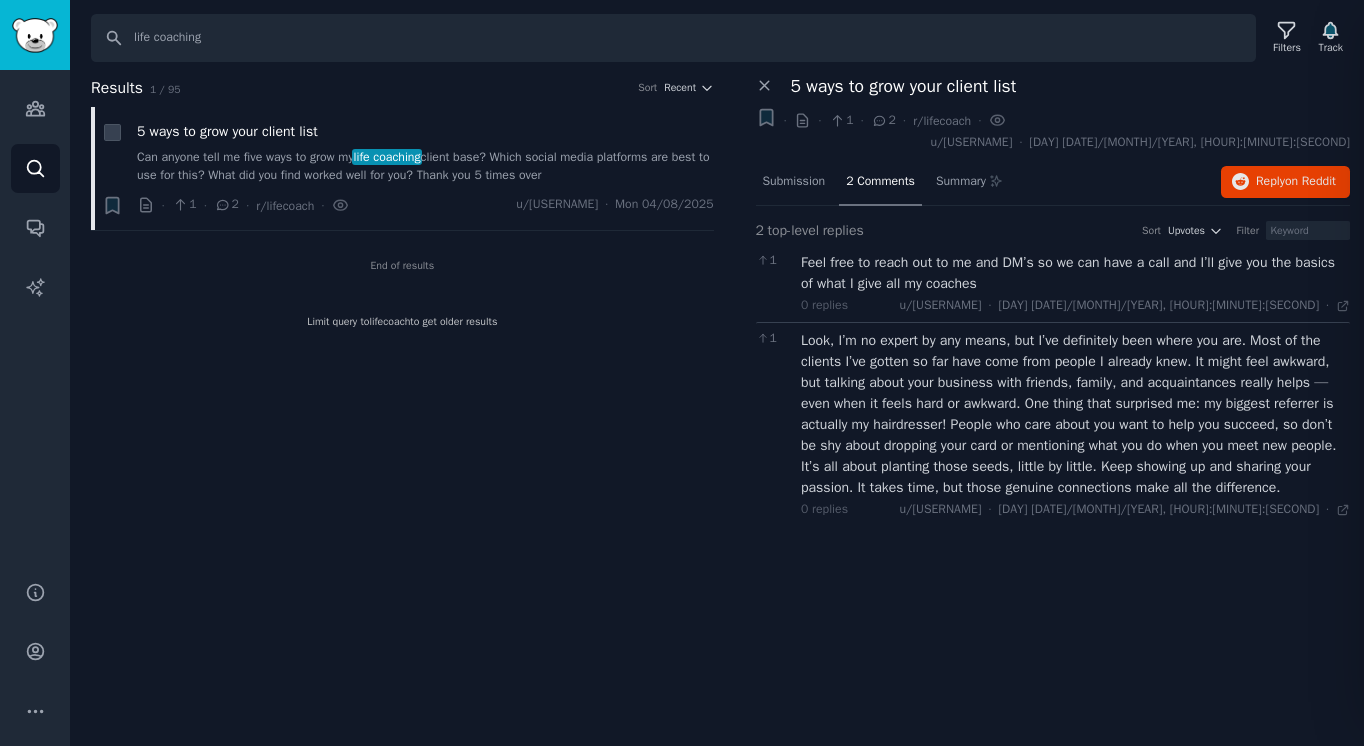 click on "Feel free to reach out to me and DM’s so we can have a call and I’ll give you the basics of what I give all my coaches" at bounding box center [1075, 273] 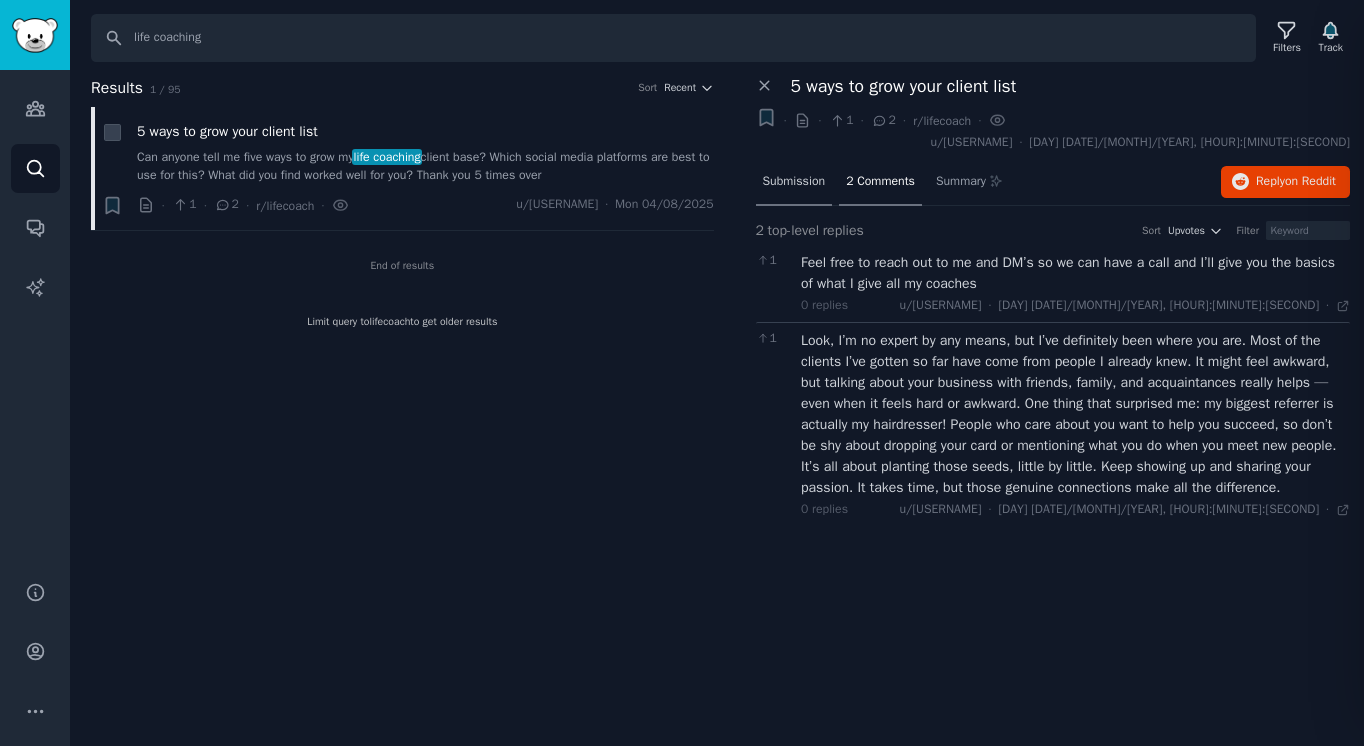 click on "Submission" at bounding box center (794, 183) 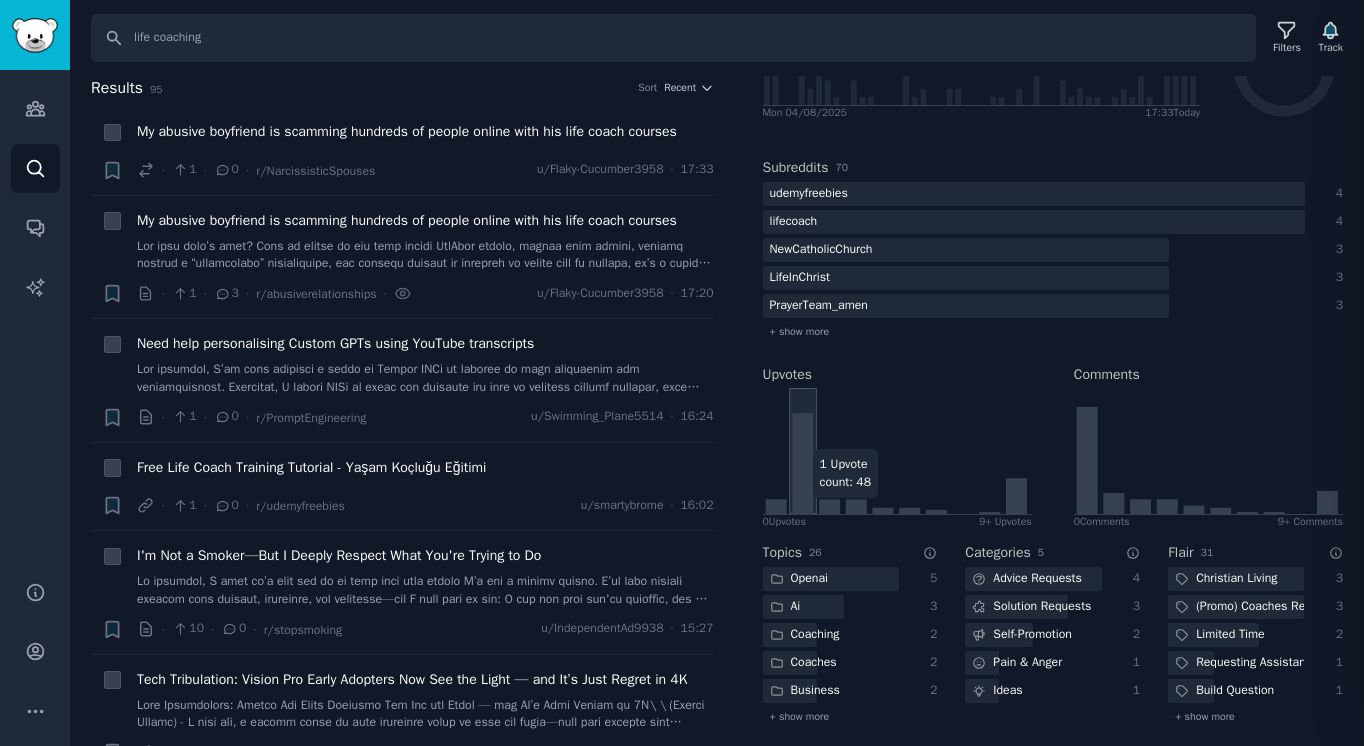 scroll, scrollTop: 371, scrollLeft: 0, axis: vertical 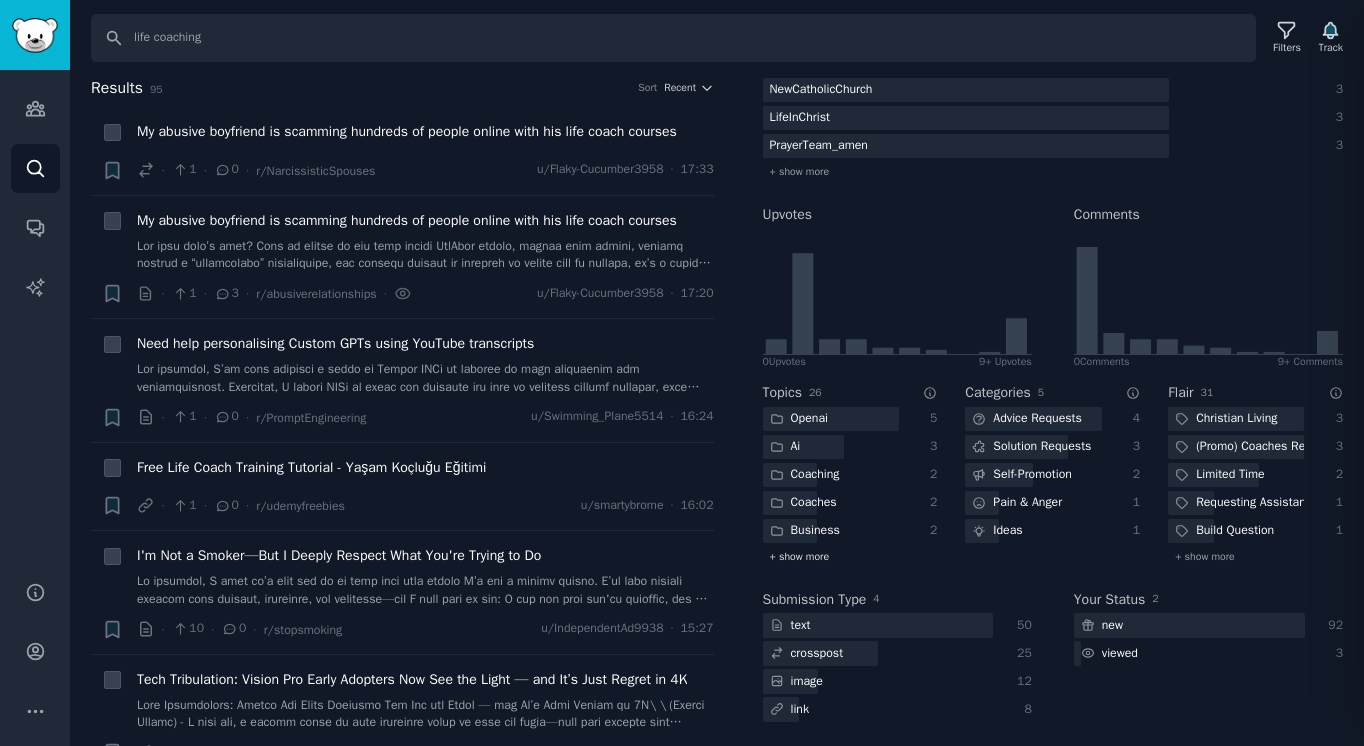 click on "+ show more" at bounding box center (850, 557) 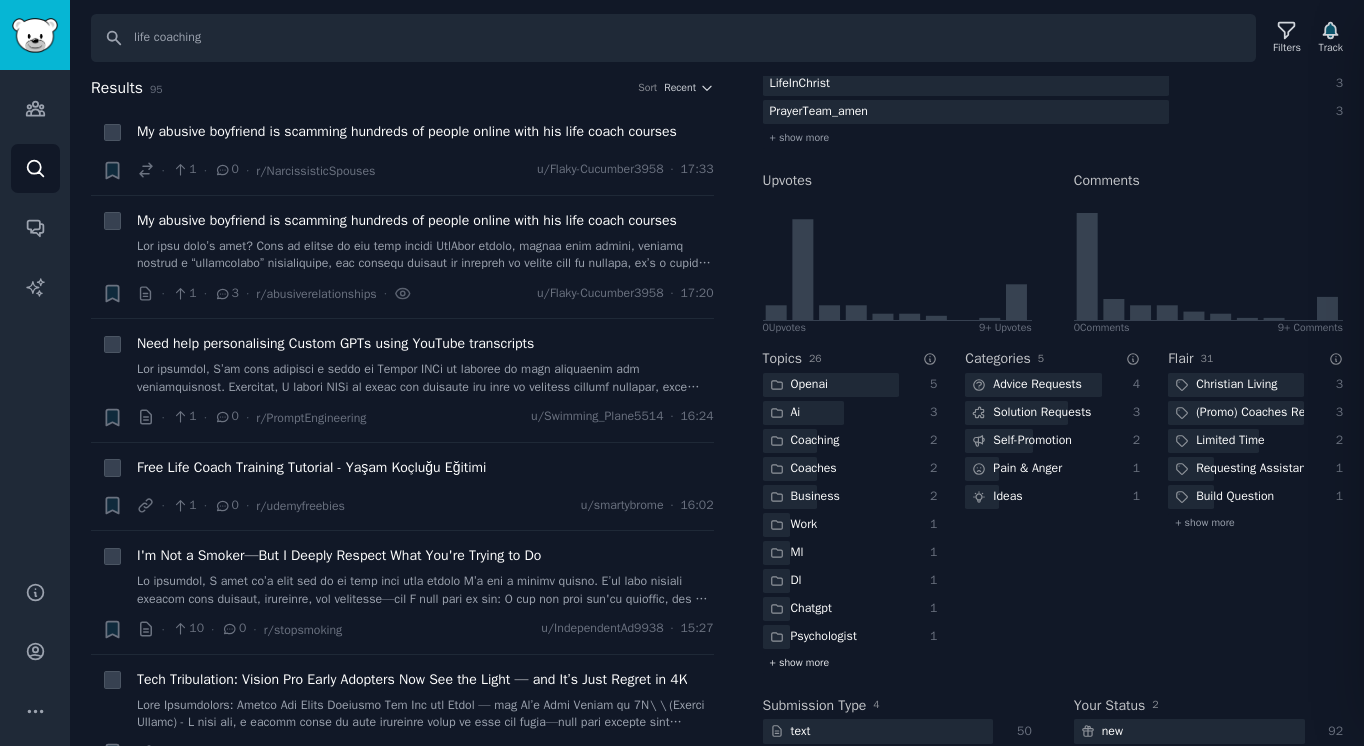 scroll, scrollTop: 511, scrollLeft: 0, axis: vertical 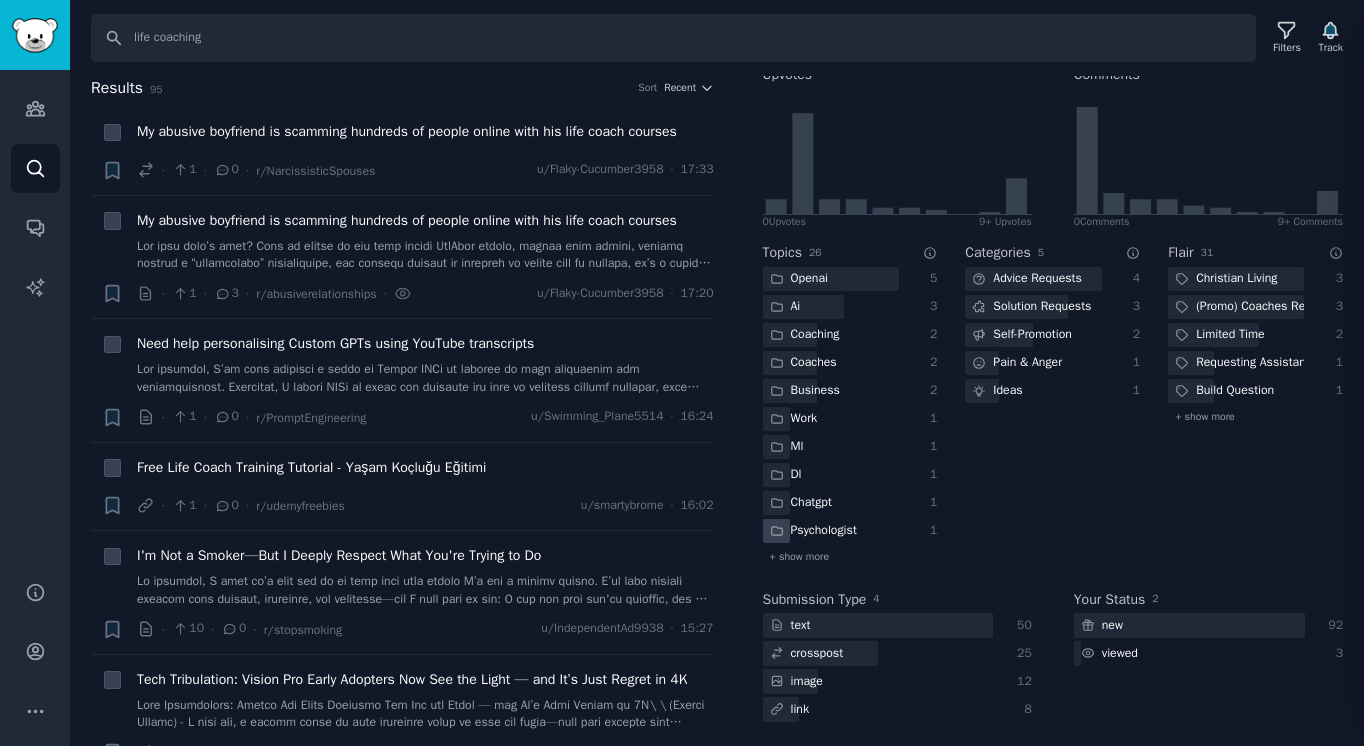 click on "Psychologist" 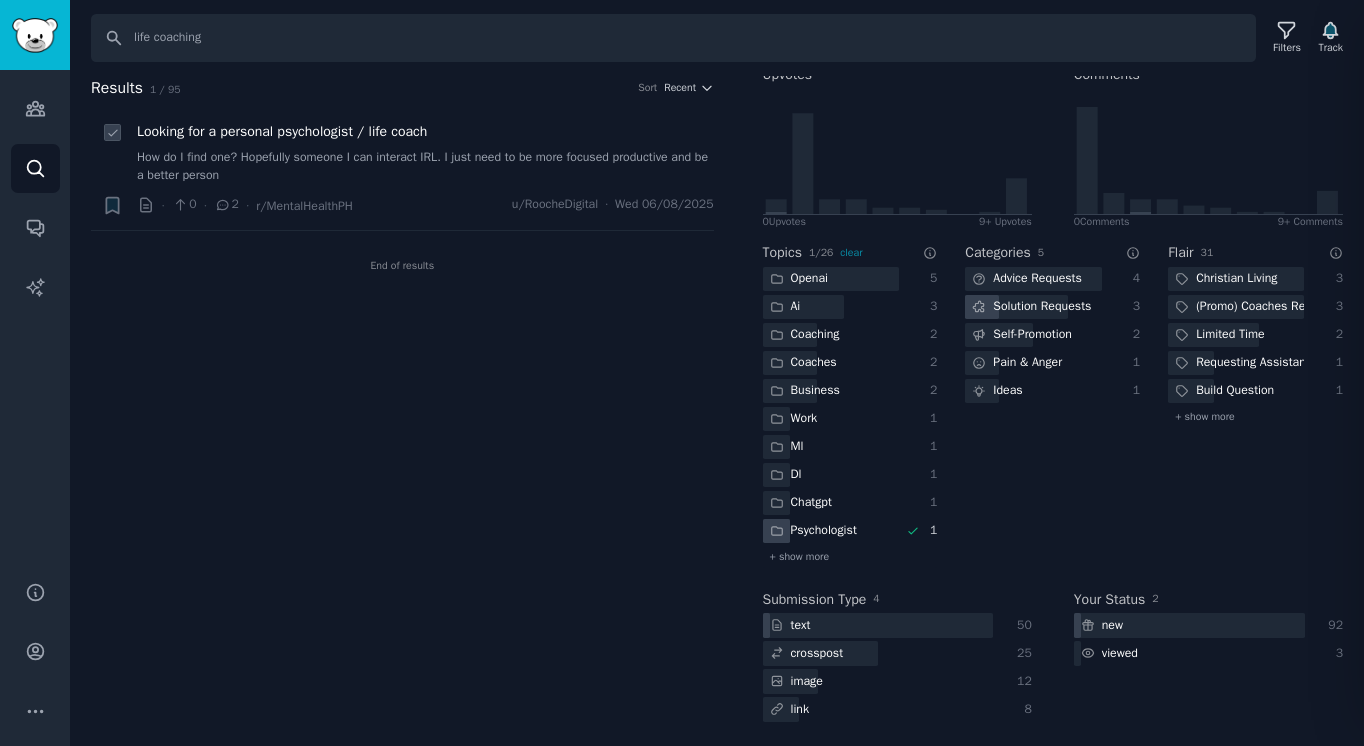 click on "How do I find one? Hopefully someone I can interact IRL. I just need to be more focused productive and be a better person" at bounding box center (425, 166) 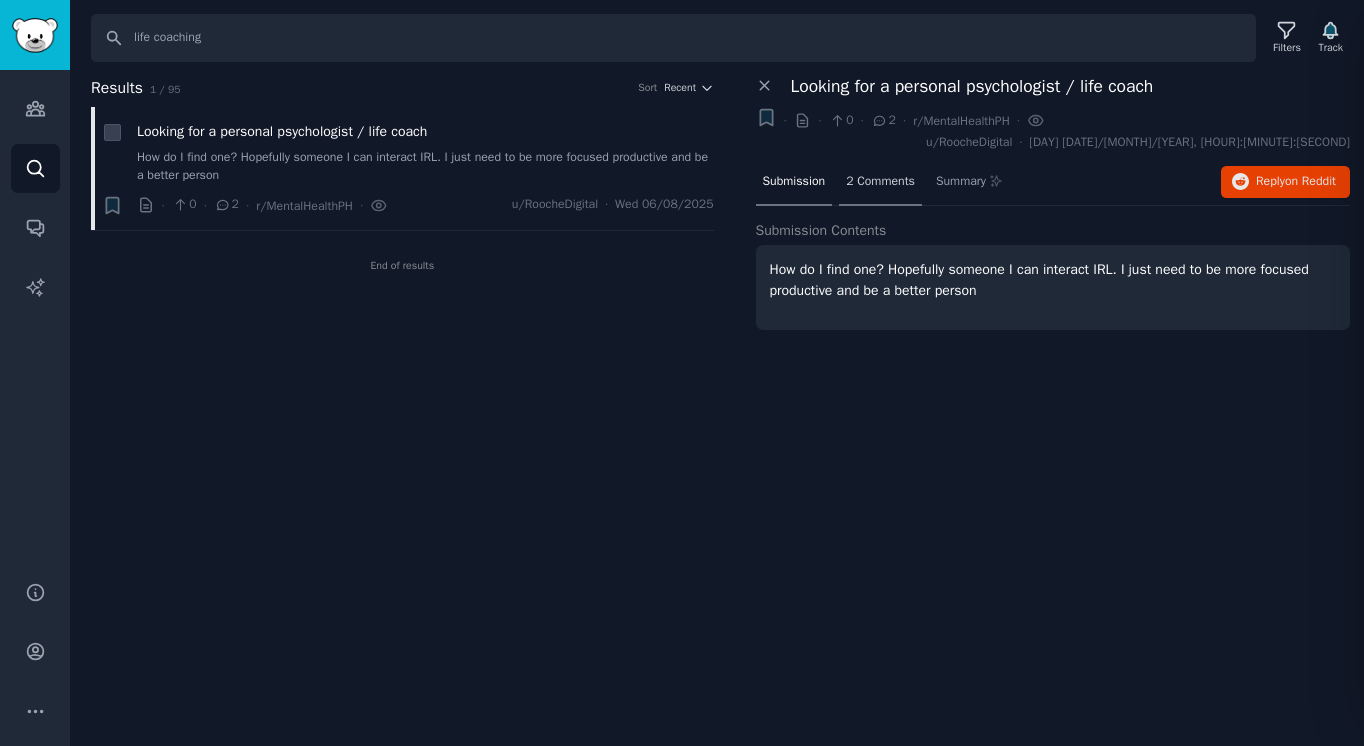 click on "2 Comments" at bounding box center [880, 182] 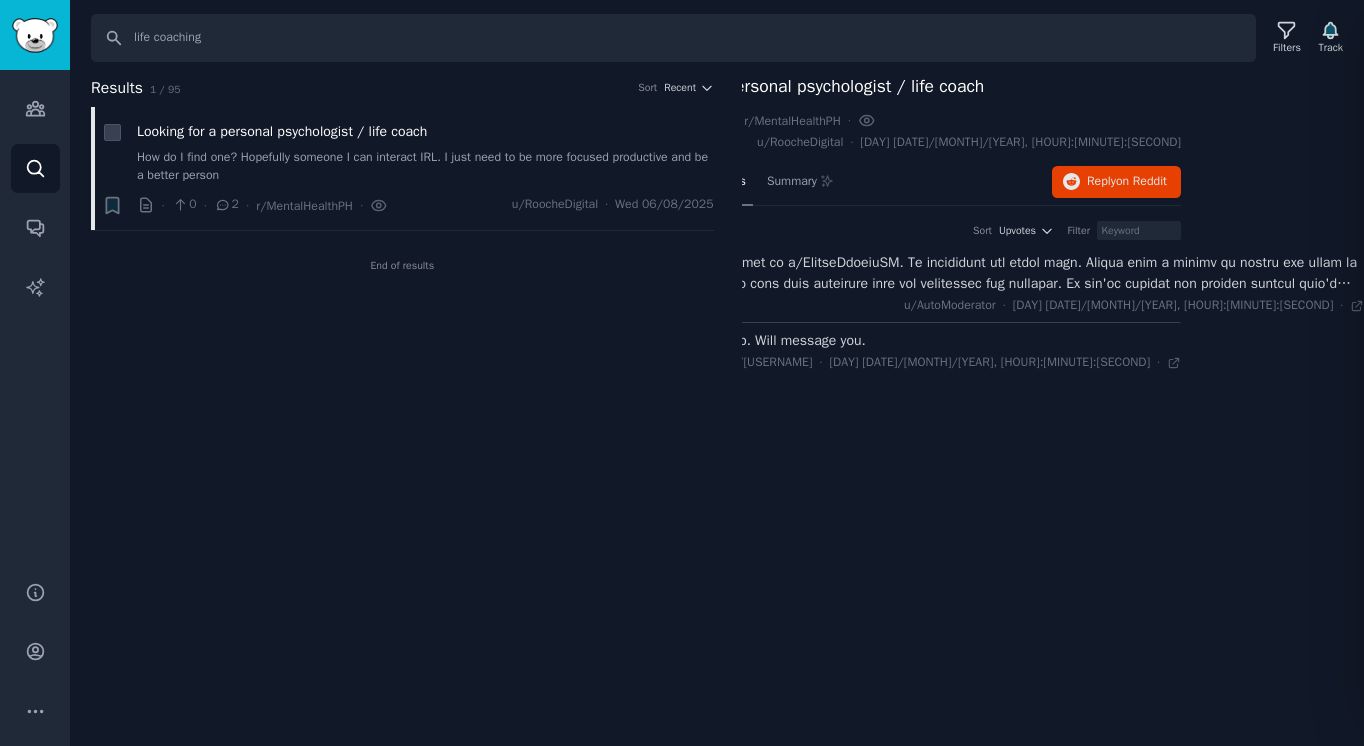 scroll, scrollTop: 0, scrollLeft: 0, axis: both 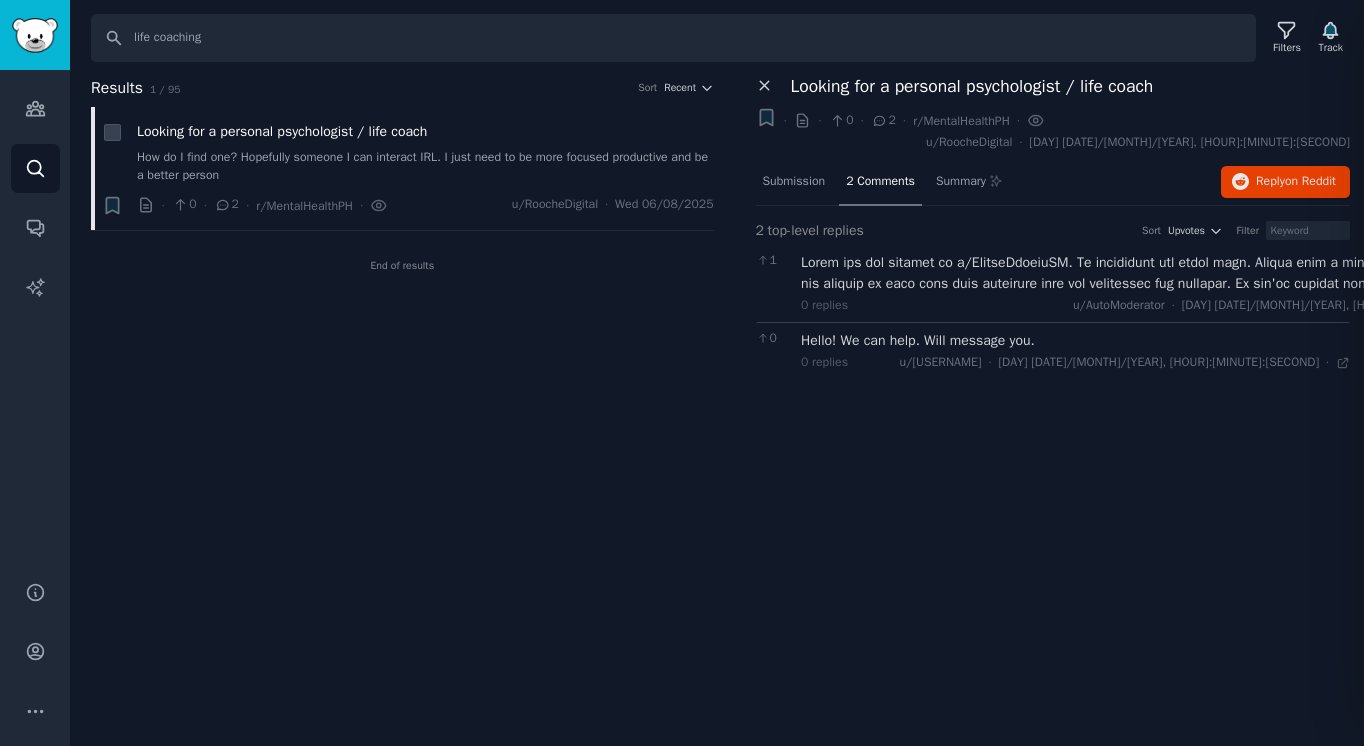 click 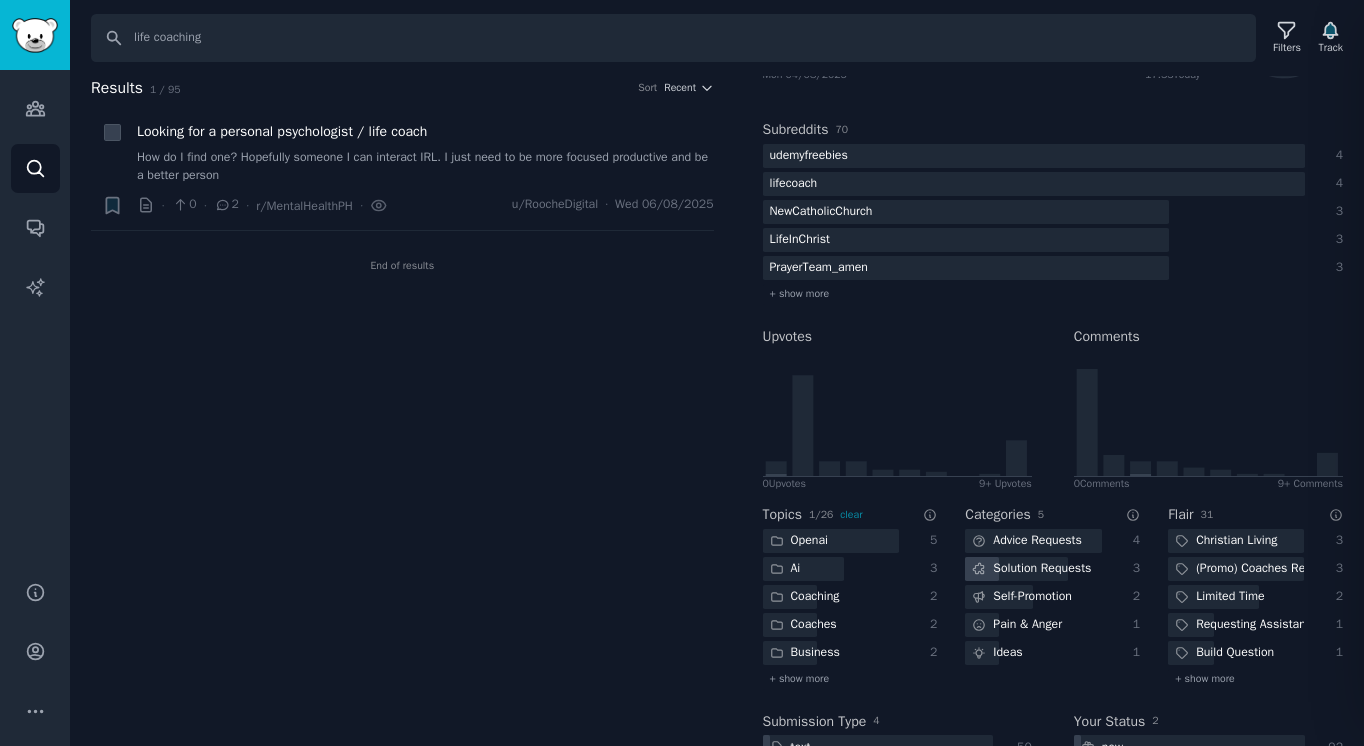 scroll, scrollTop: 0, scrollLeft: 0, axis: both 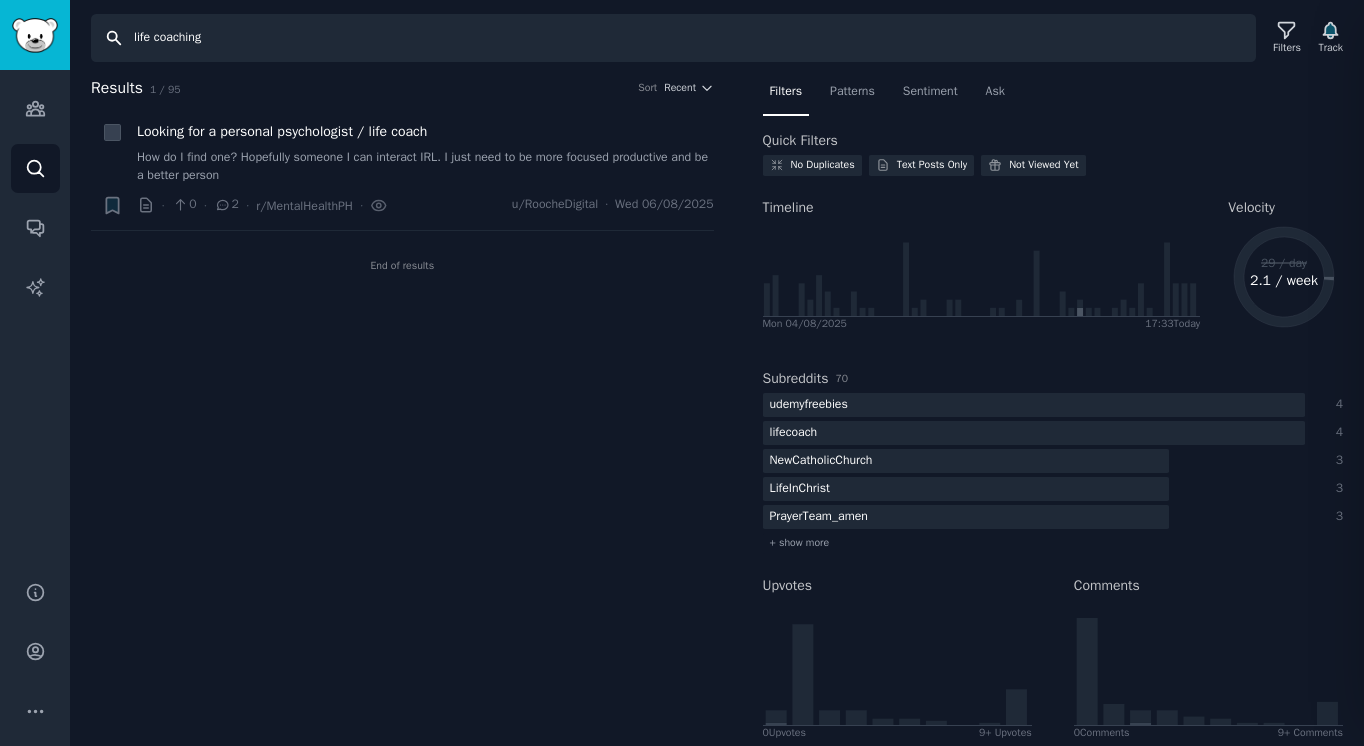 click on "life coaching" at bounding box center (673, 38) 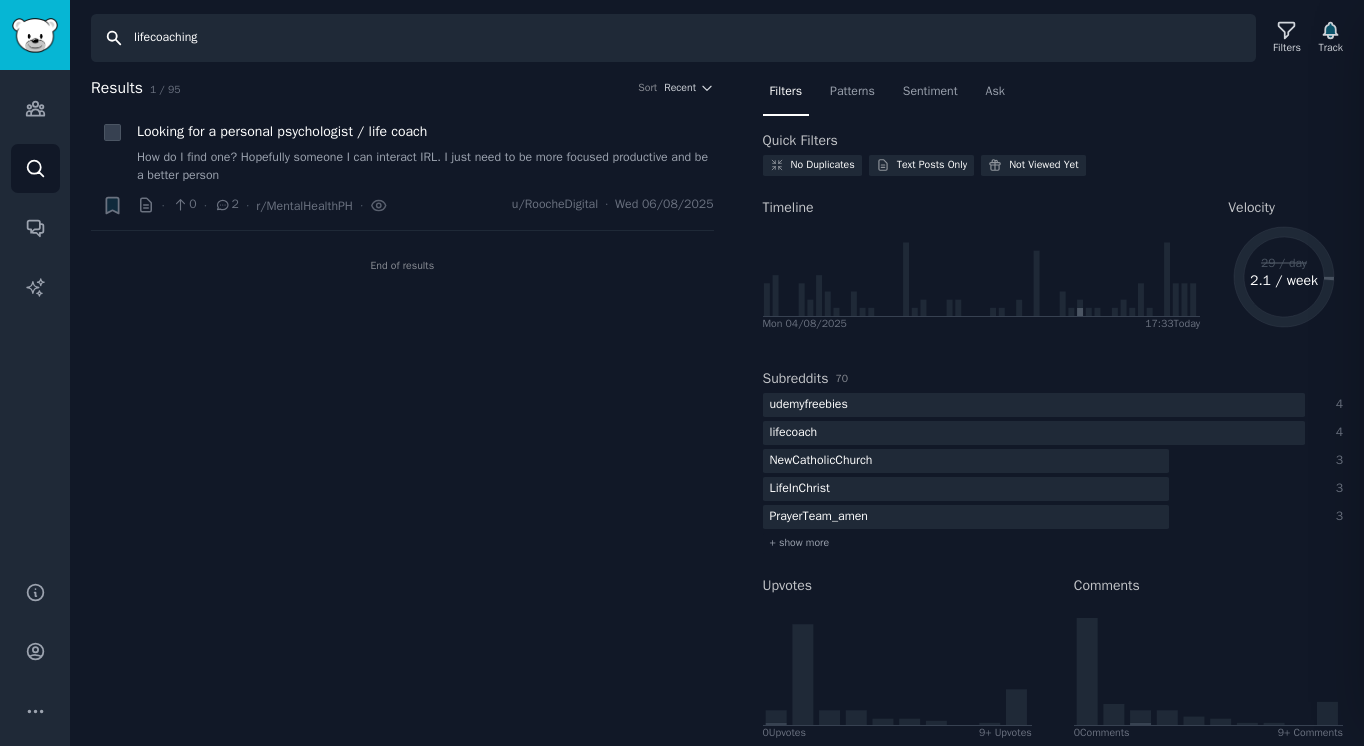 type on "lifecoaching" 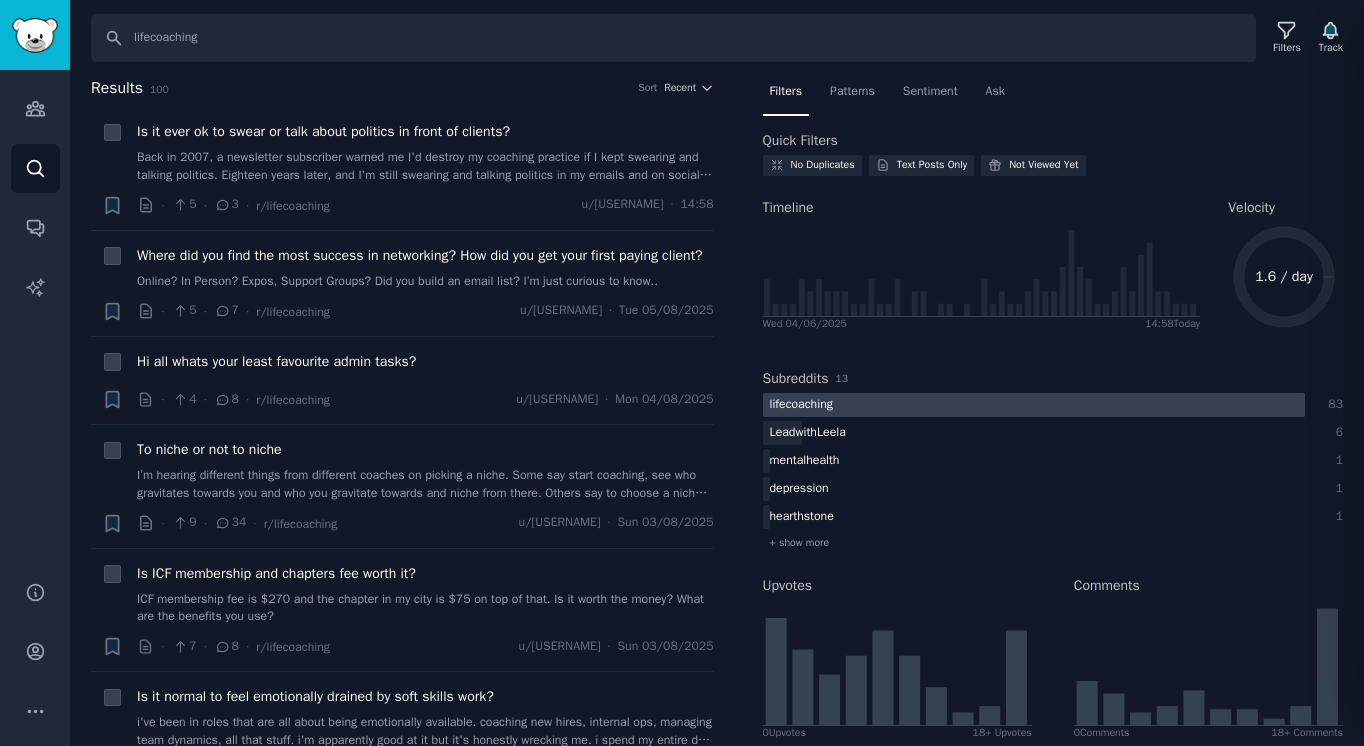 click at bounding box center [1034, 405] 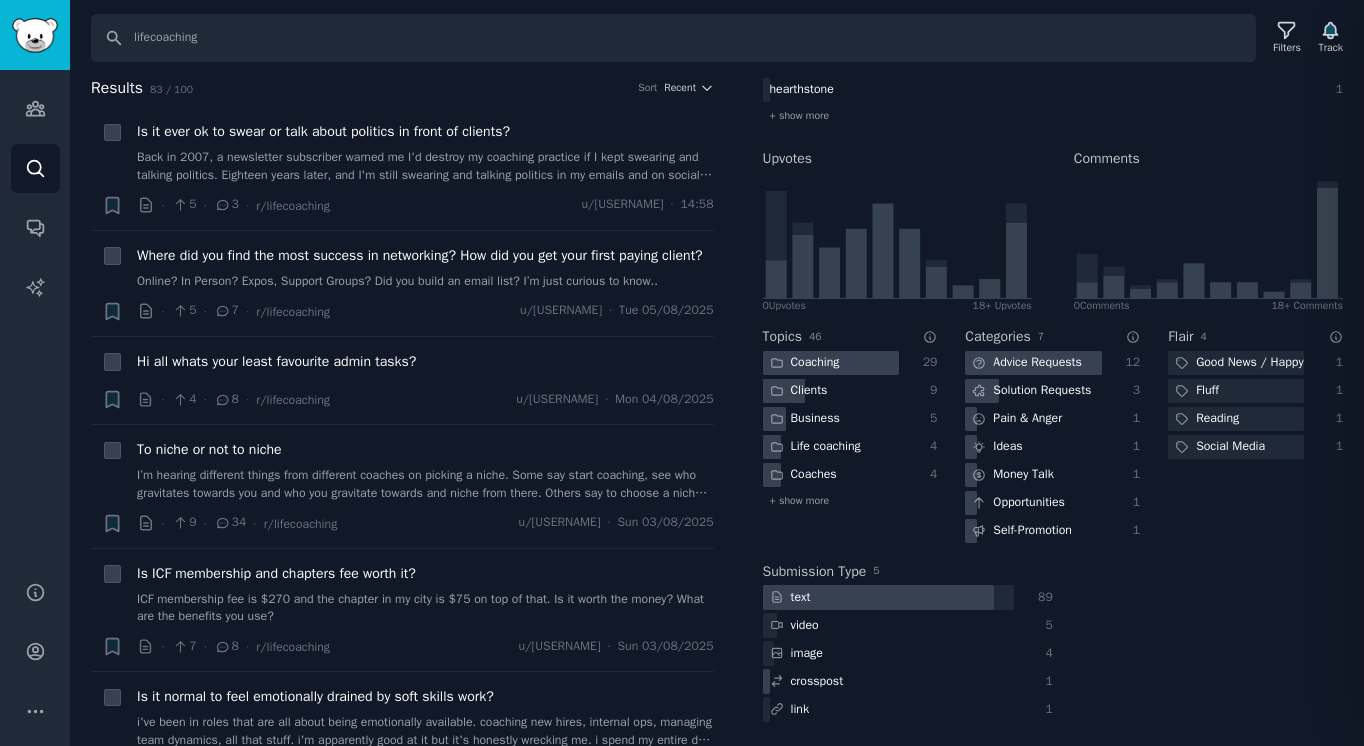 scroll, scrollTop: 0, scrollLeft: 0, axis: both 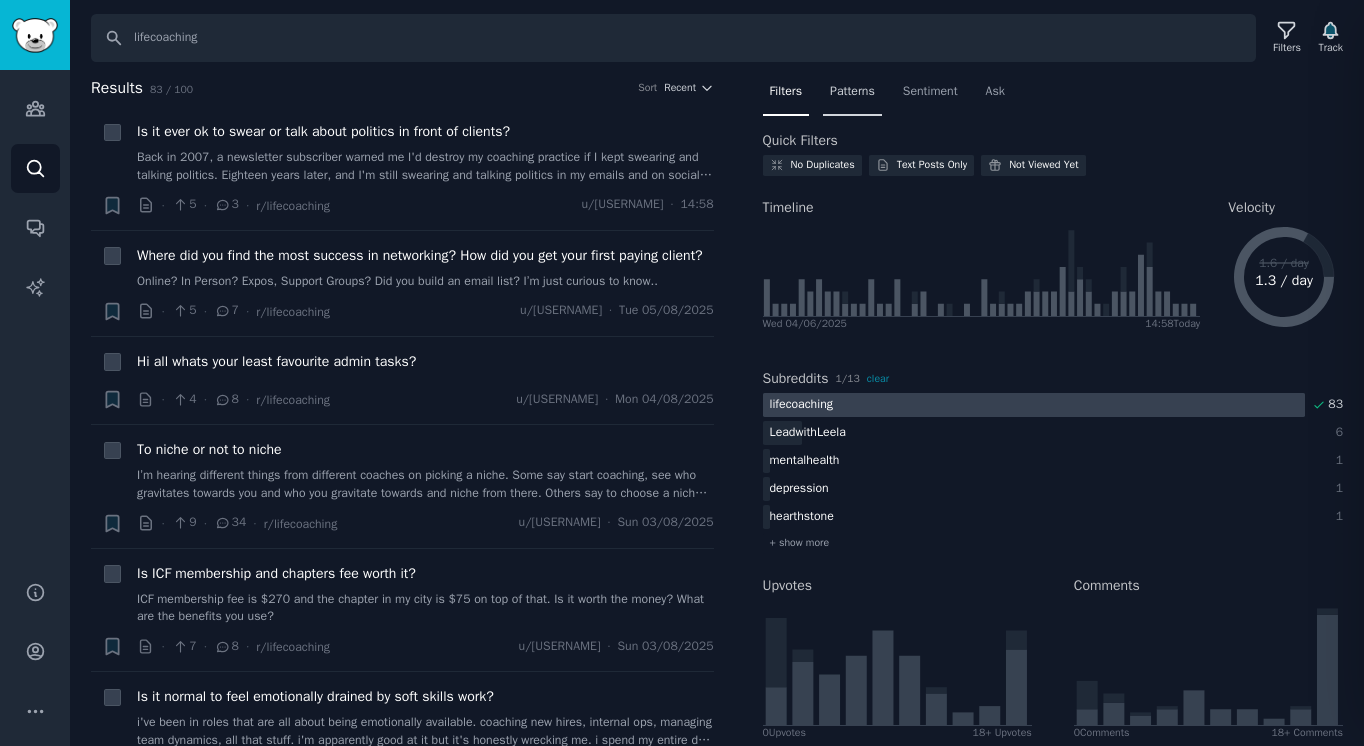 click on "Patterns" at bounding box center (852, 92) 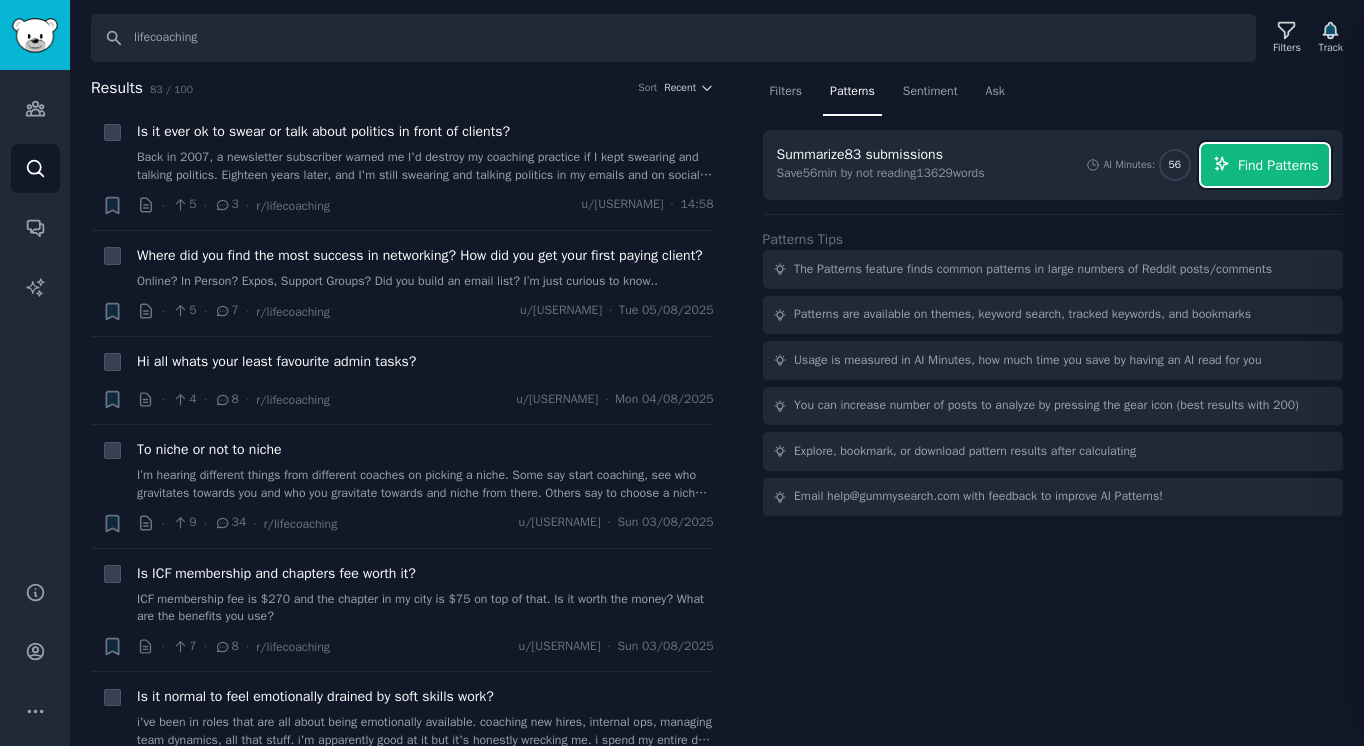 click on "Find Patterns" at bounding box center (1278, 165) 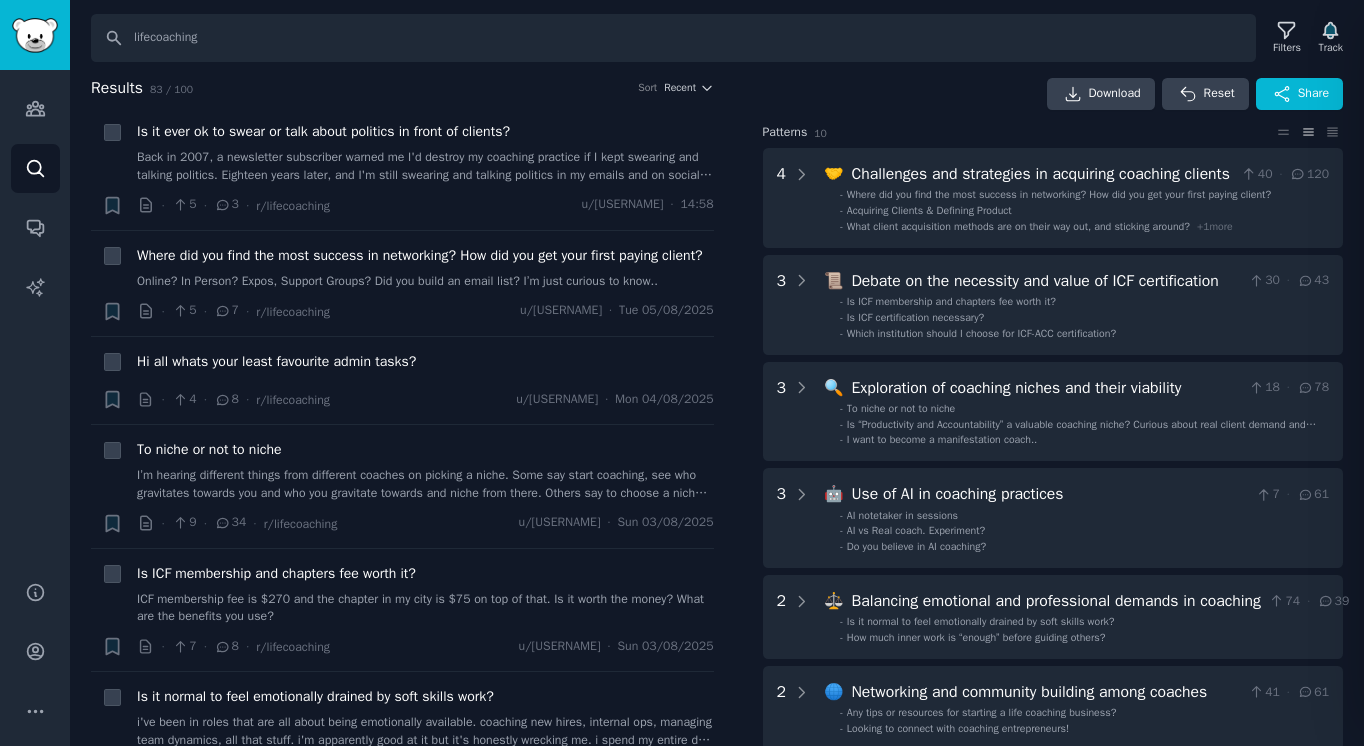 scroll, scrollTop: 0, scrollLeft: 3, axis: horizontal 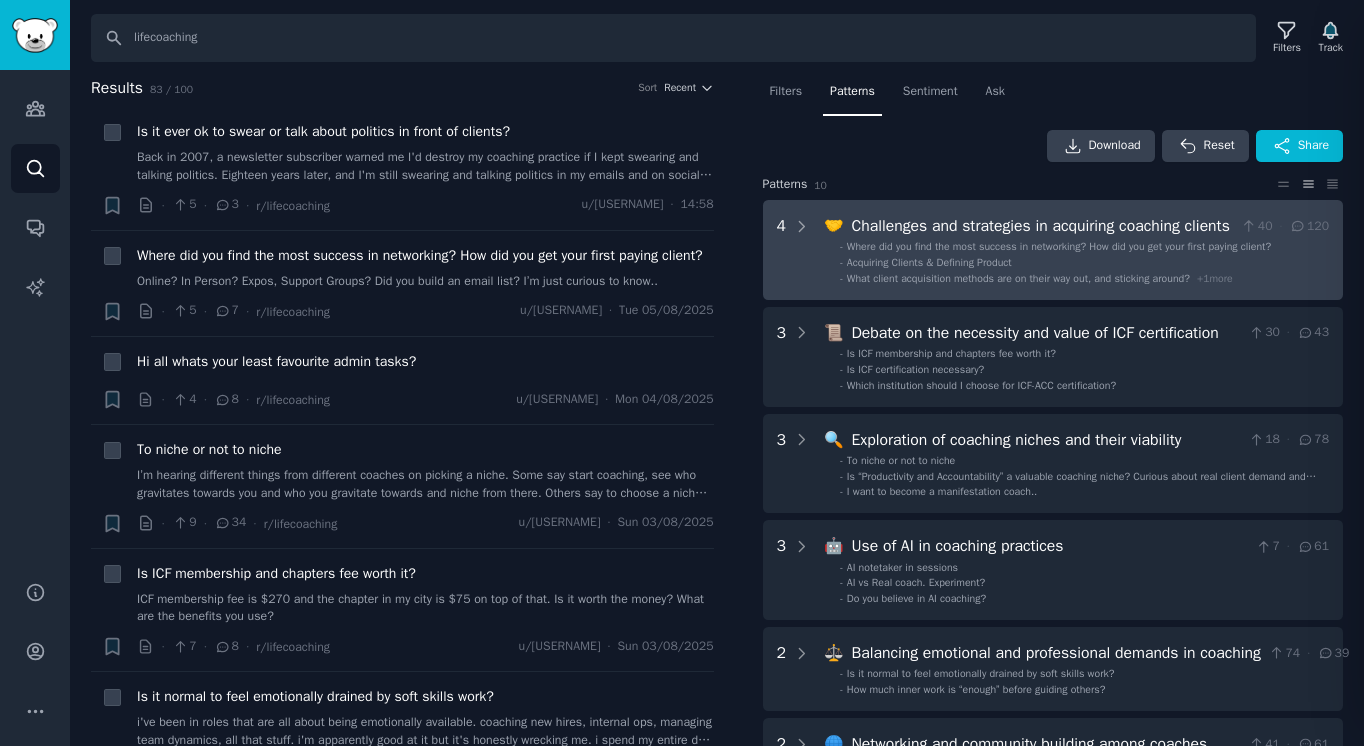 click on "Where did you find the most success in networking? How did you get your first paying client?" at bounding box center (1059, 246) 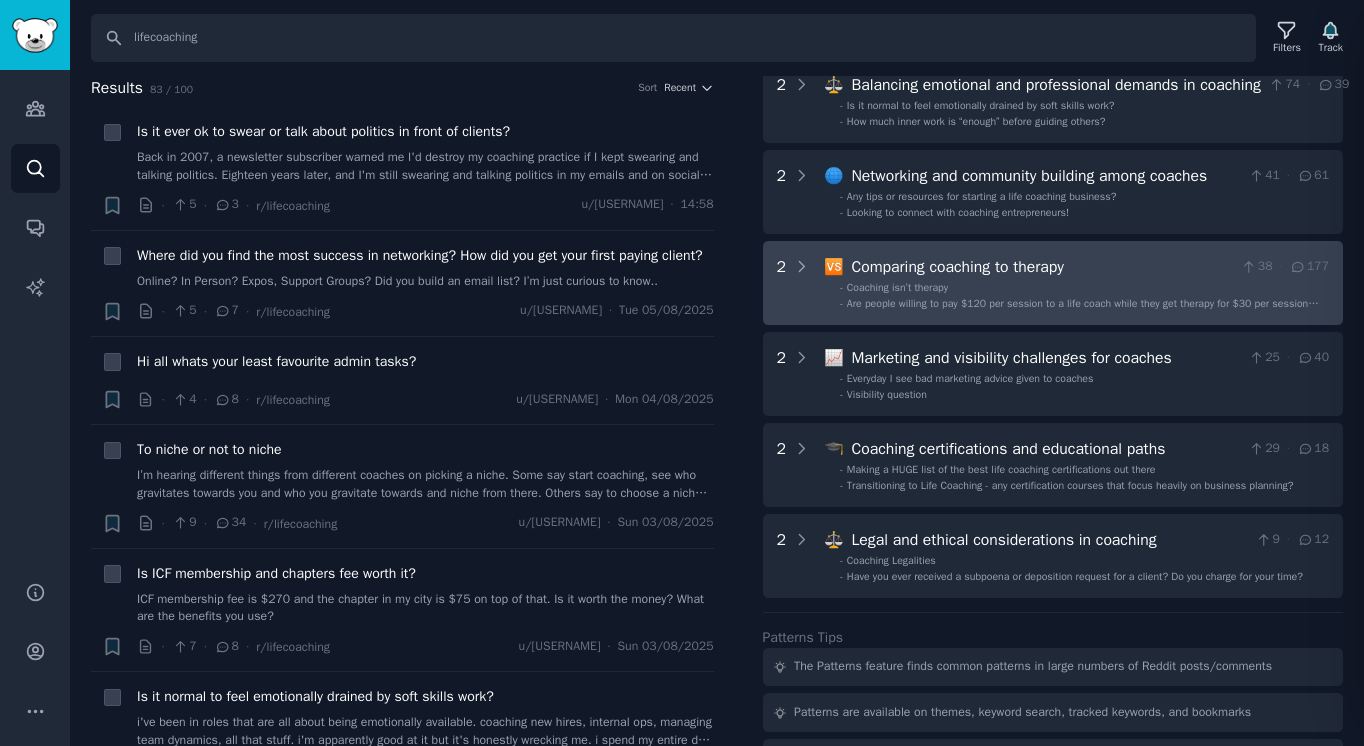 scroll, scrollTop: 1006, scrollLeft: 3, axis: both 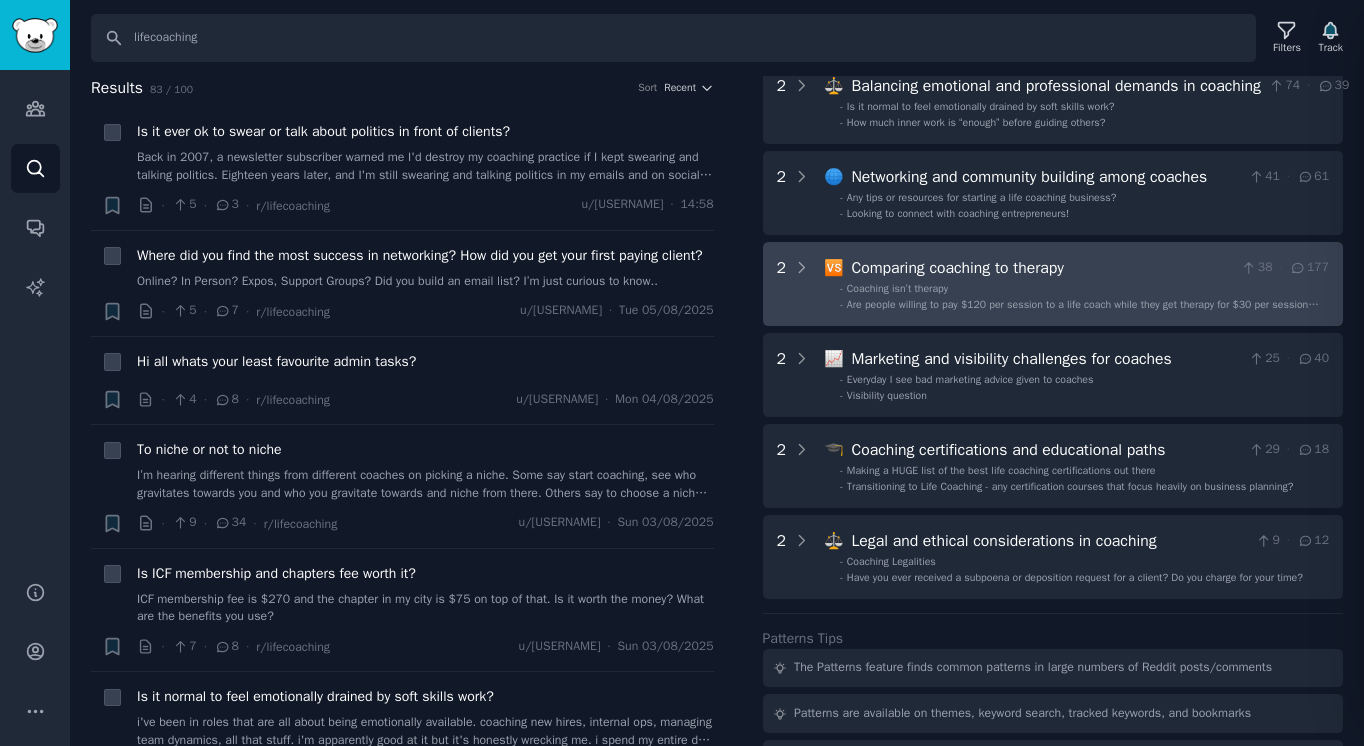 click on "Coaching isn’t therapy" at bounding box center (897, 288) 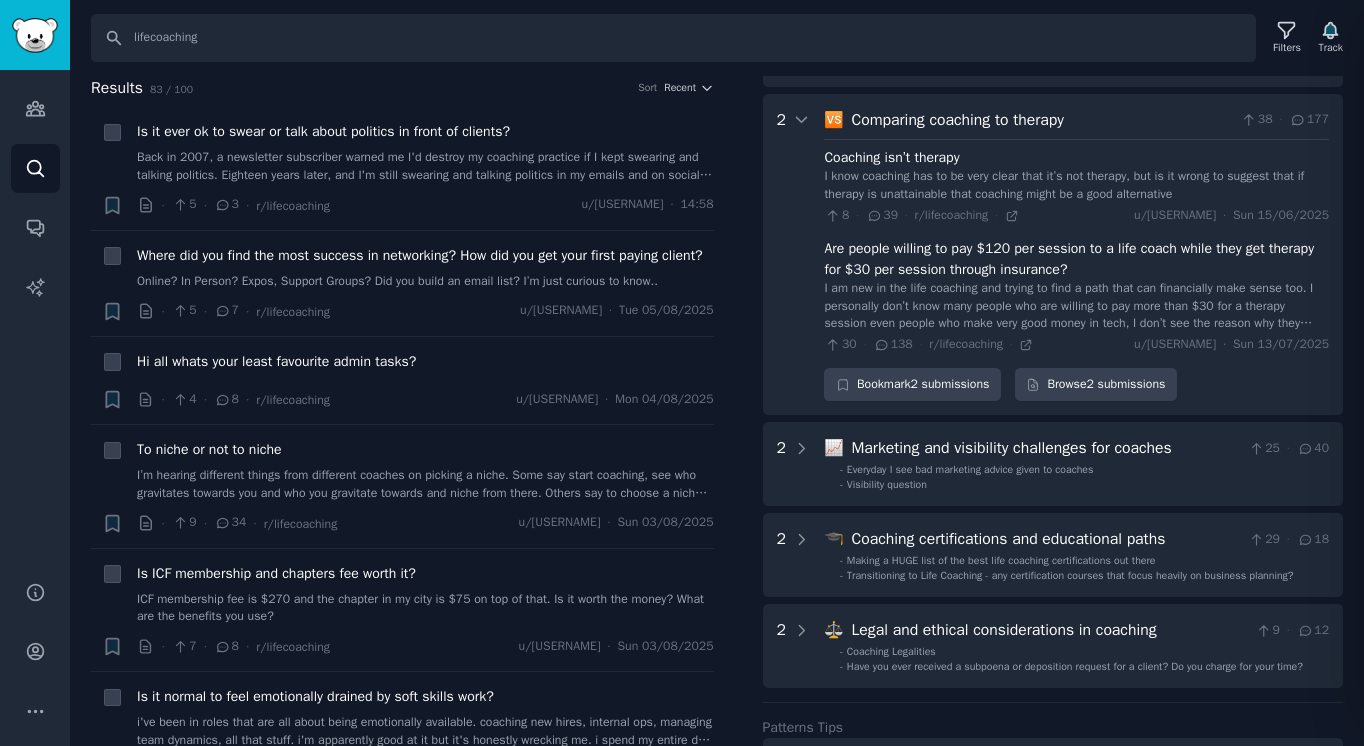 scroll, scrollTop: 1172, scrollLeft: 3, axis: both 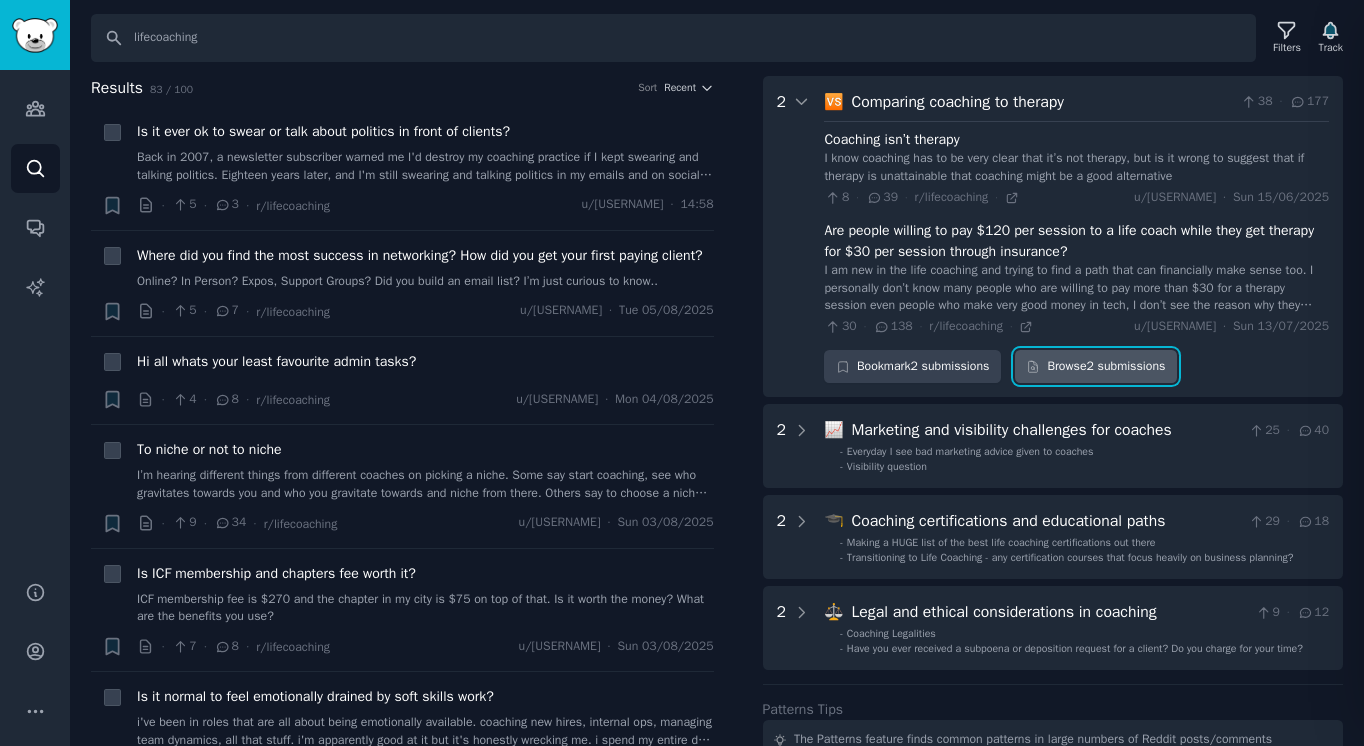 click on "Browse  2   submissions" at bounding box center [1096, 367] 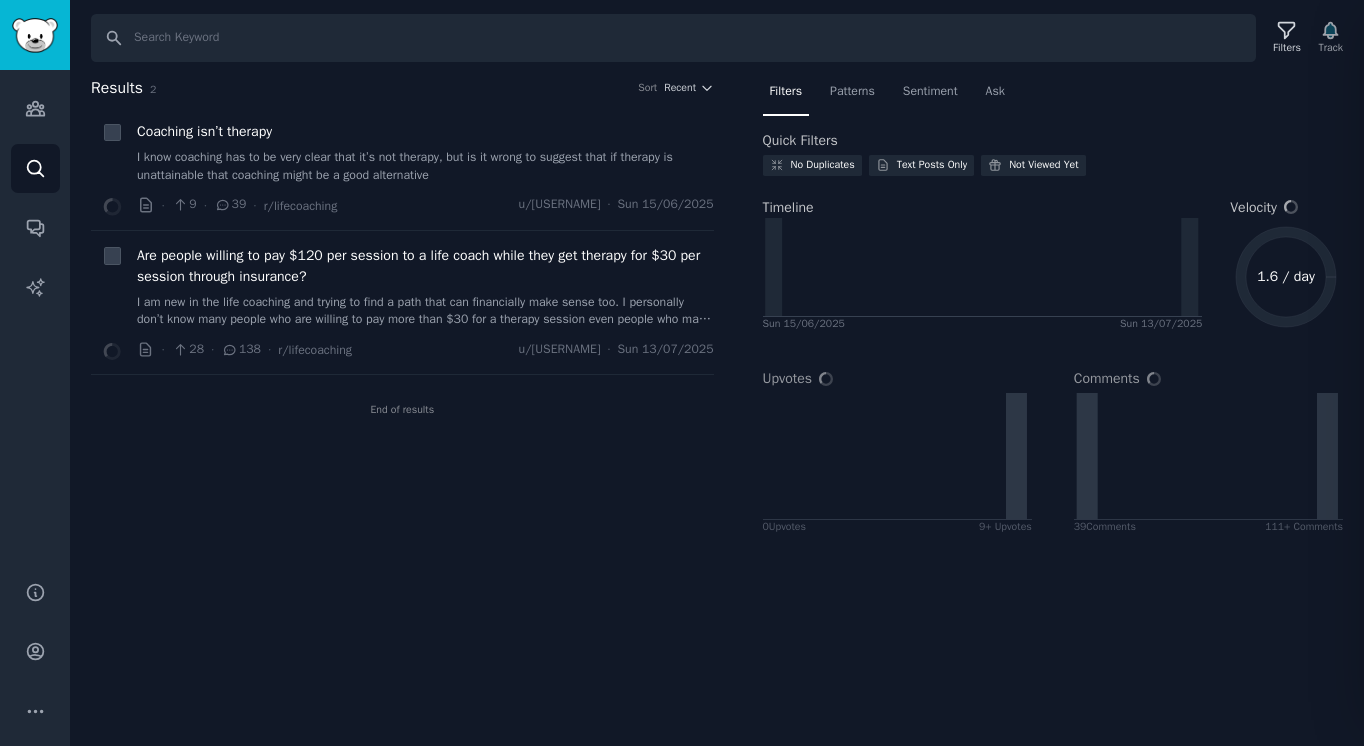 scroll, scrollTop: 0, scrollLeft: 0, axis: both 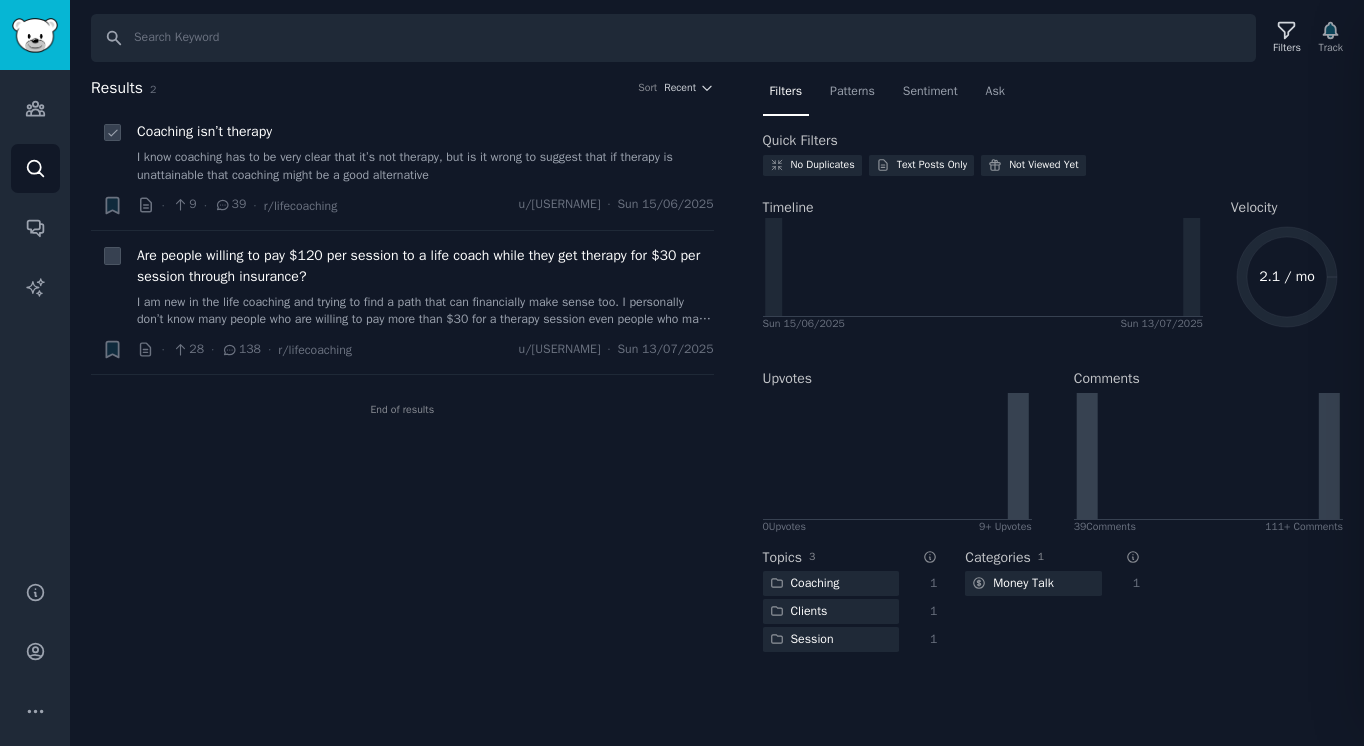 click on "I know coaching has to be very clear that it’s not therapy, but is it wrong to suggest that if therapy is unattainable that coaching might be a good alternative" at bounding box center (425, 166) 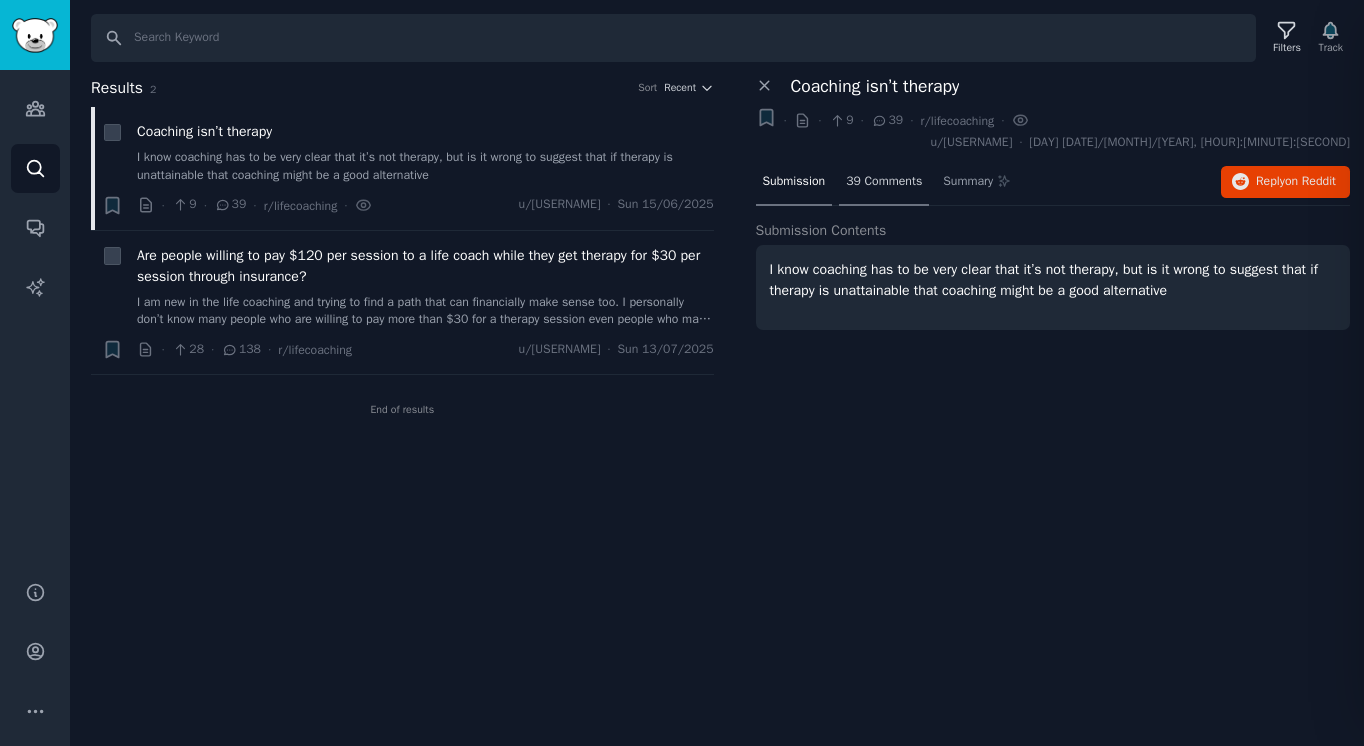 click on "39 Comments" at bounding box center [884, 183] 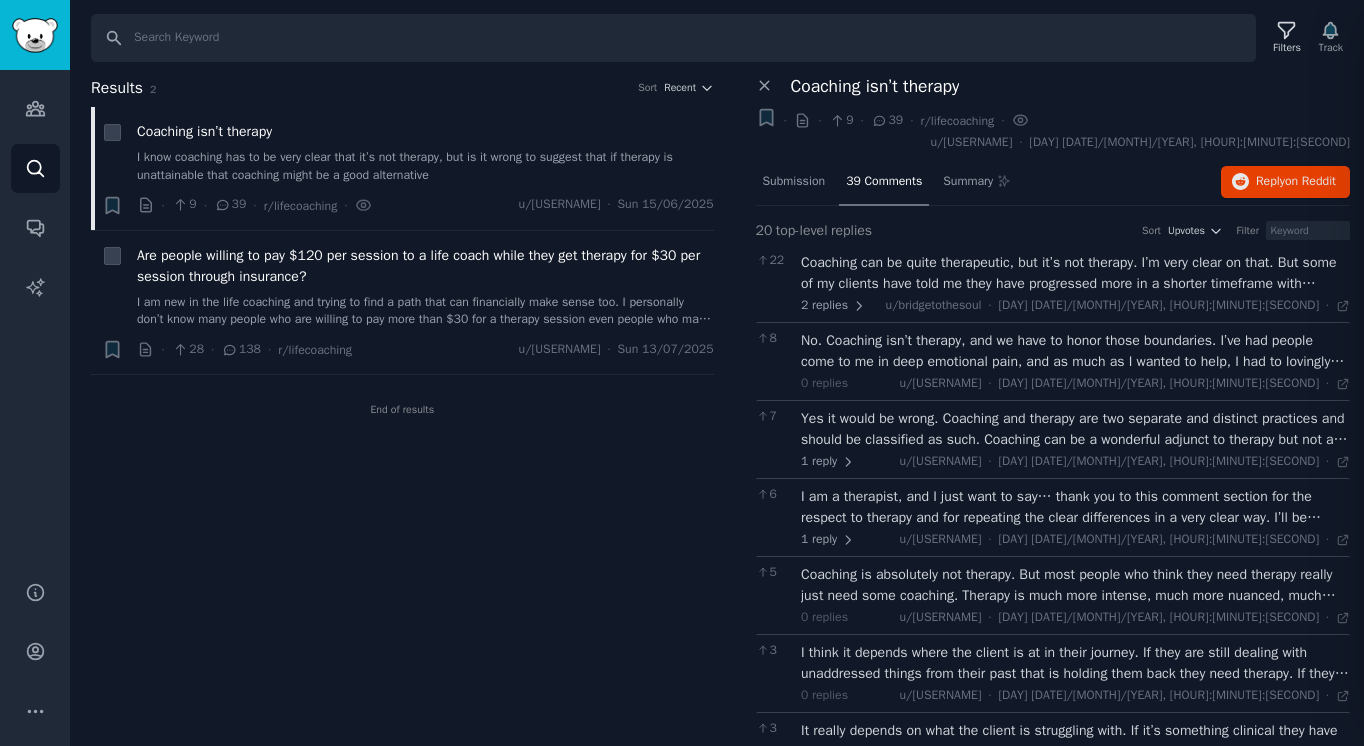 click on "Coaching can be quite therapeutic, but it’s not therapy.
I’m very  clear on that.  But some of my clients have told me they have progressed more in a shorter timeframe with coaching than they did with therapy.
But I say this here with caution.  I would never say this to a client.  Never.  It’s up to them to experience it when it happens and then remark on it.
So to answer your question : yes, absolutely wrong to say that.  We don’t know where the client is coming from. coaches are not trained to deal with trauma. We can educate ourselves, but it would be devastating for the client to regress into trauma. I actually experienced this personally with a coach and it took me 2 months to emerge from it all.  So it’s something I am really cautious around." at bounding box center (1075, 273) 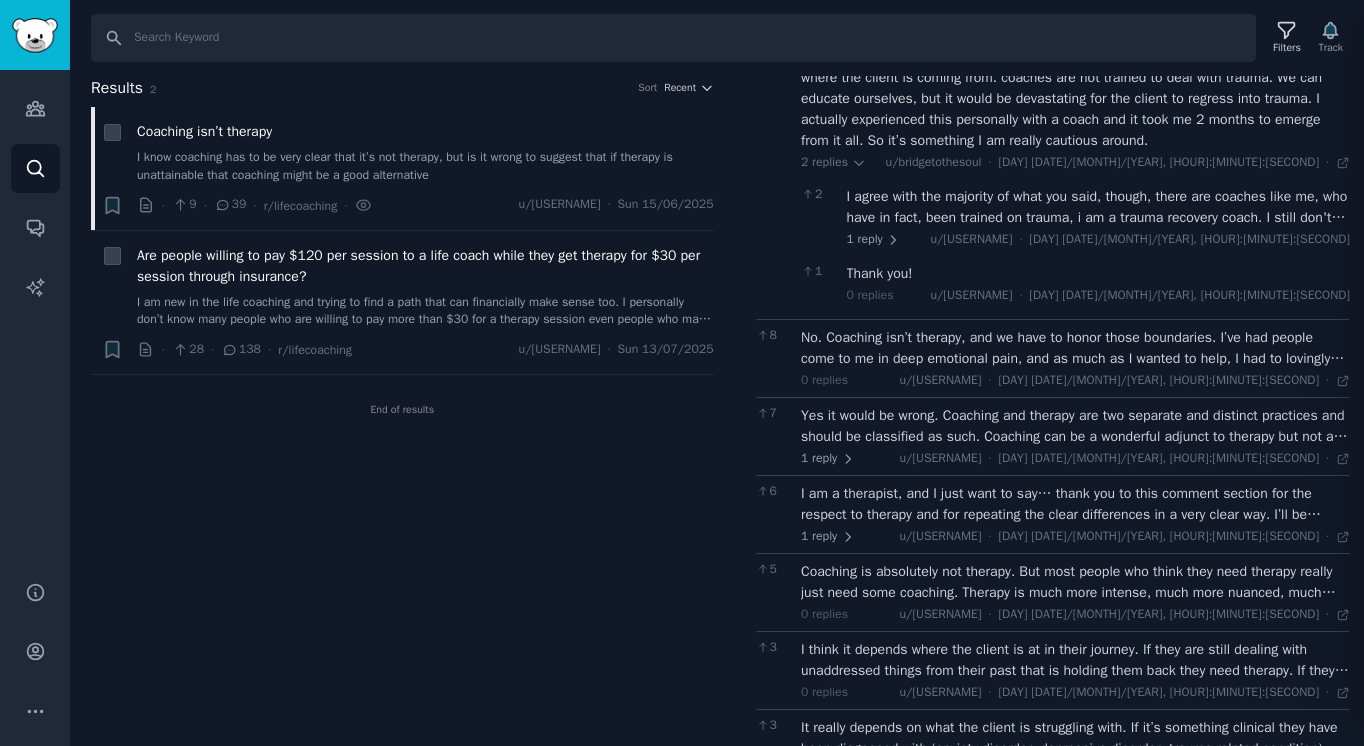scroll, scrollTop: 286, scrollLeft: 0, axis: vertical 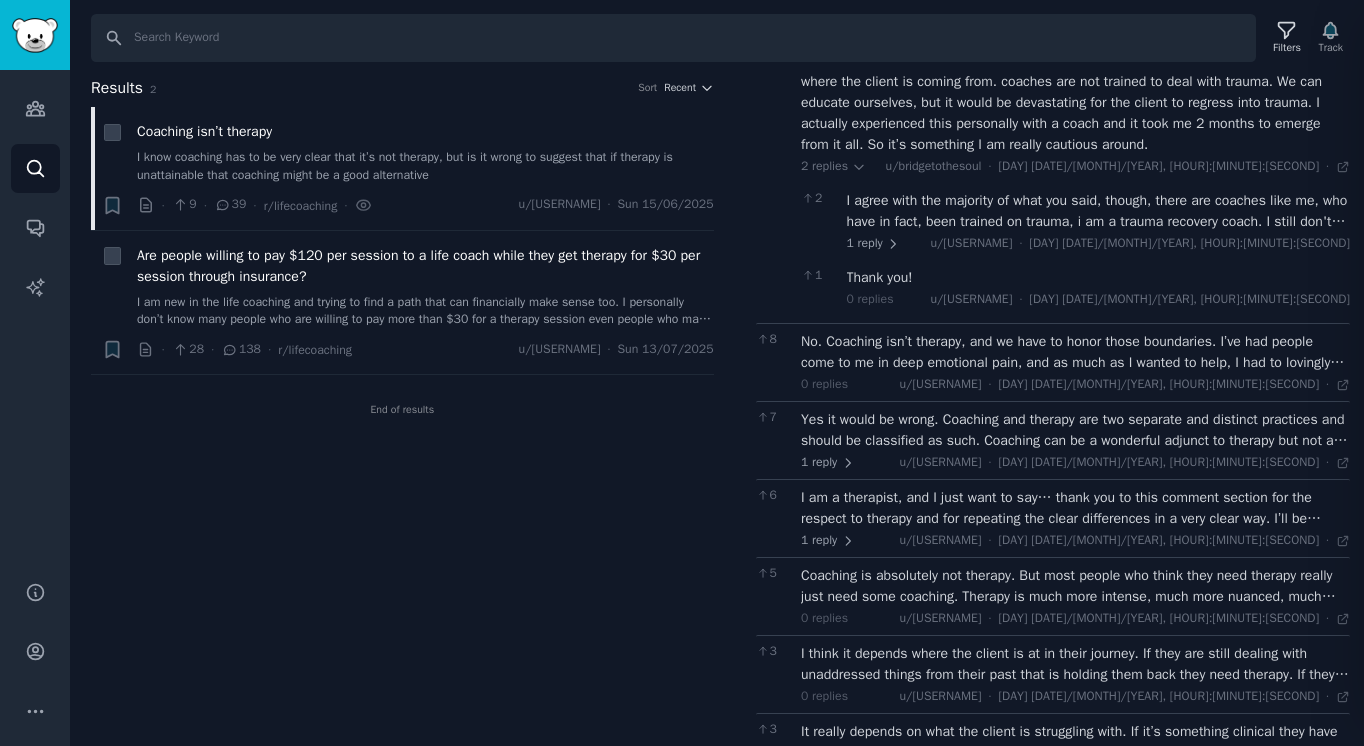 click on "I agree with the majority of what you said, though, there are coaches like me, who have in fact, been trained on trauma, i am a trauma recovery coach.  I still don't tell people this is therapy.  It is not.
I am not a therapist, I think that's a dangerous road to go down, I agree here as well, to say what we do is therapeutic without our client stating as such.
When people relate what I do to therapy, I tell them yes, we talk, so I'm that sense it's similar, yet i am not a doctor, I ask questions to assist the client in figuring out what's going on, I don't tell them.  And I don't diagnose, or prescribe.
I prefer my clients to be seeking therapy in conjunction, though not mandatory, it's just highly beneficial for them.
I'm a certified Trauma-Informed Care Practitioner.  I wanted to ensure I would not further damage people when they come to me.
I am so very sorry you got a bad coach who did more damage than good.  That's not okay." at bounding box center [1099, 211] 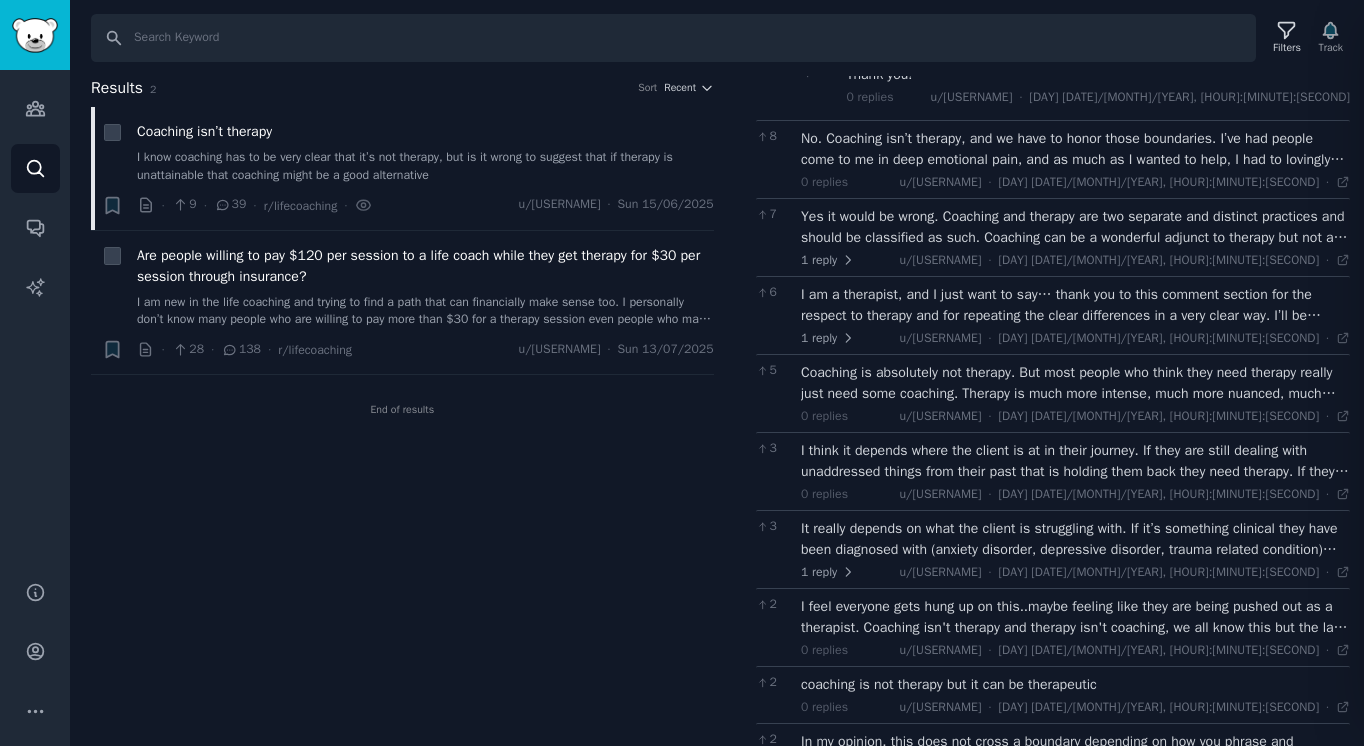 scroll, scrollTop: 825, scrollLeft: 0, axis: vertical 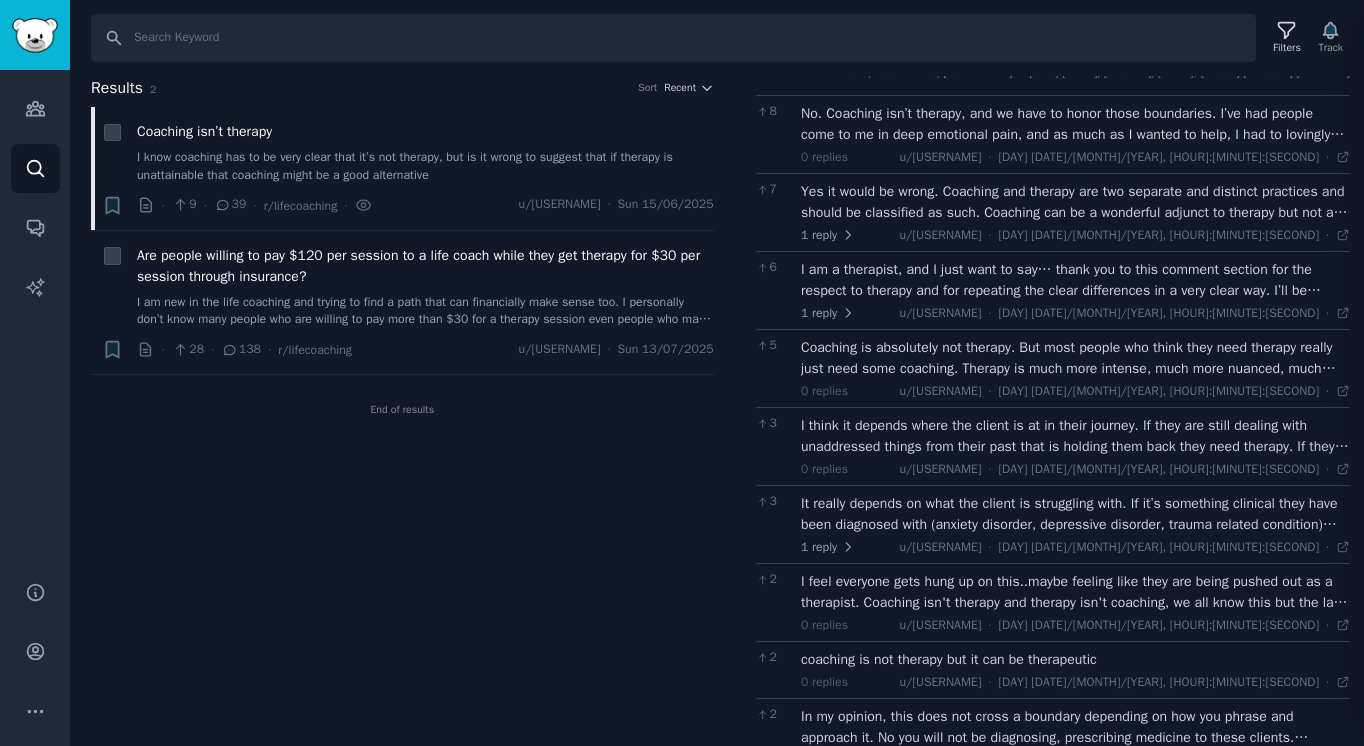 click on "No. Coaching isn’t therapy, and we have to honor those boundaries. I’ve had people come to me in deep emotional pain, and as much as I wanted to help, I had to lovingly refer them to a therapist because what they needed was healing, not goal-setting.
Coaching is a supportive, action-oriented space that helps people move forward, but it’s not a substitute for mental health care. Respecting that line is how we serve people with integrity." at bounding box center [1075, 124] 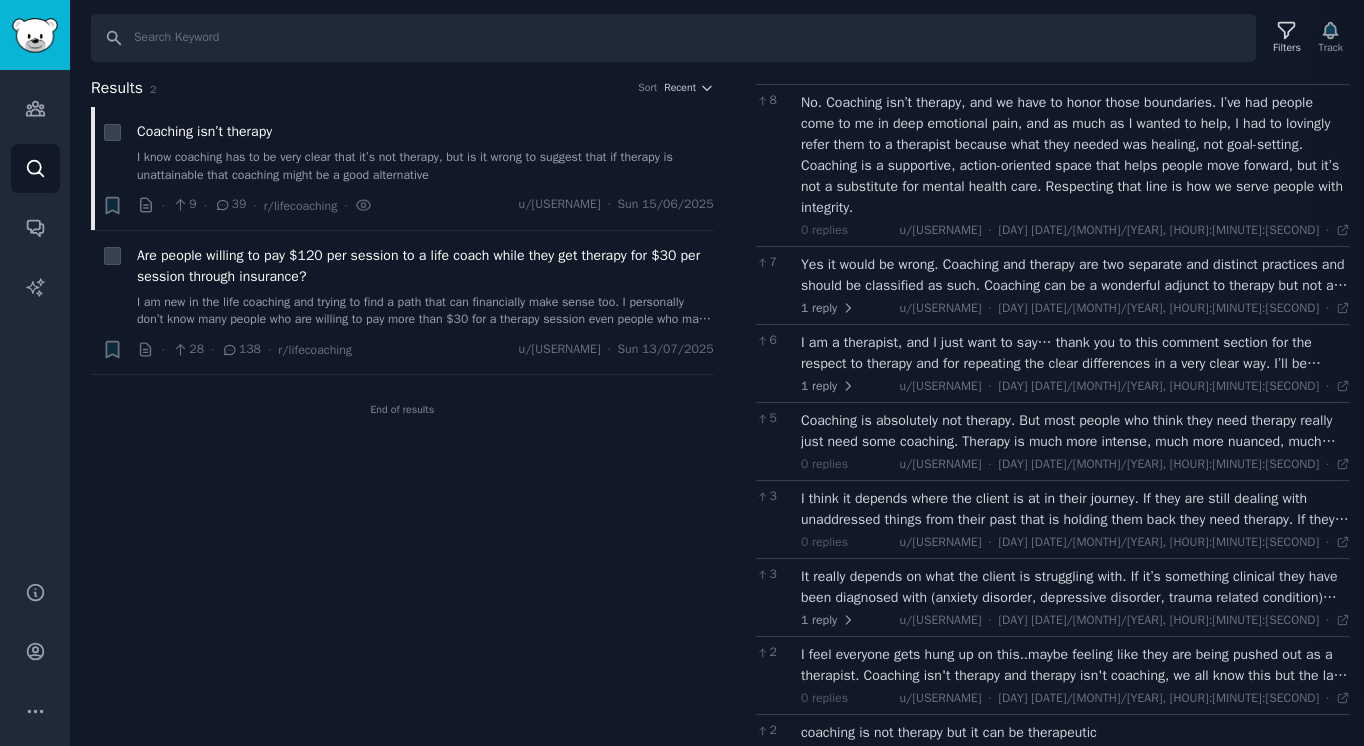 scroll, scrollTop: 838, scrollLeft: 0, axis: vertical 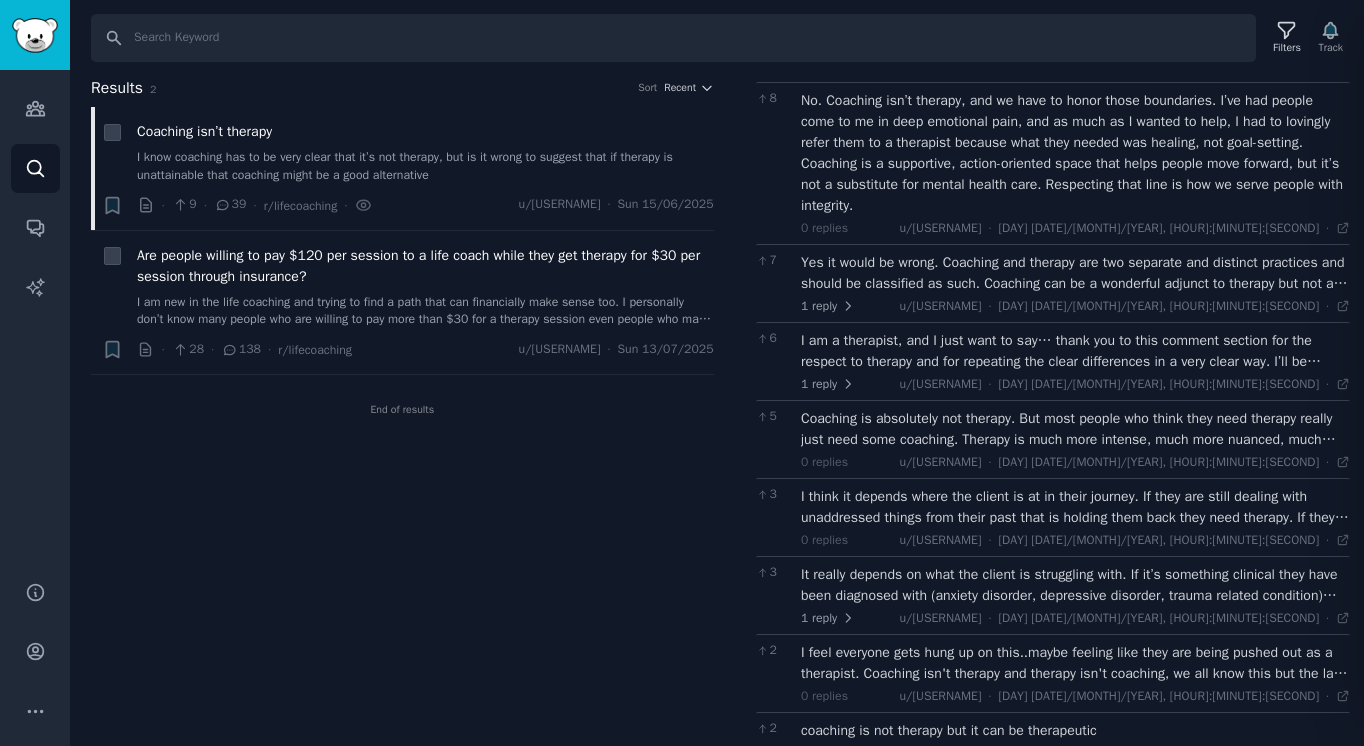 click on "Yes it would be wrong. Coaching and therapy are two separate and distinct practices and should be classified as such. Coaching can be a wonderful adjunct to therapy but not an alternative." at bounding box center (1075, 273) 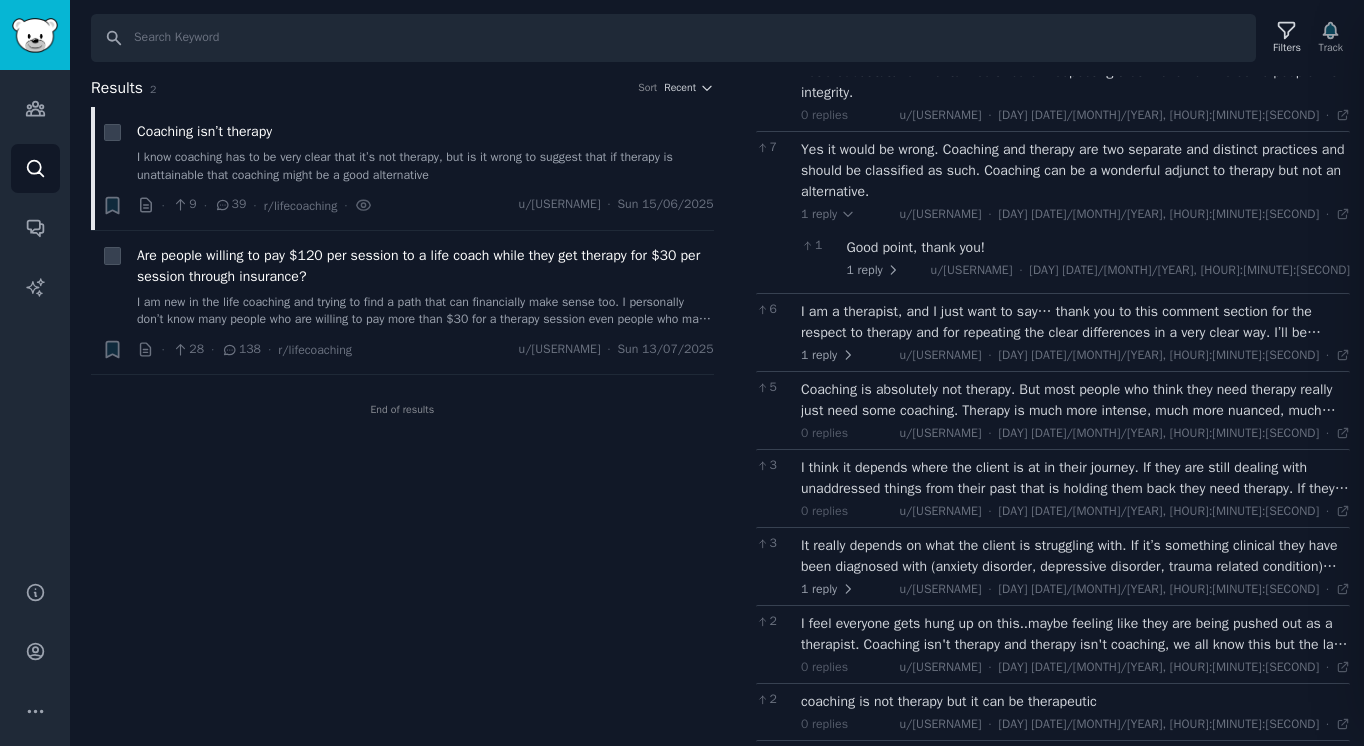 scroll, scrollTop: 957, scrollLeft: 0, axis: vertical 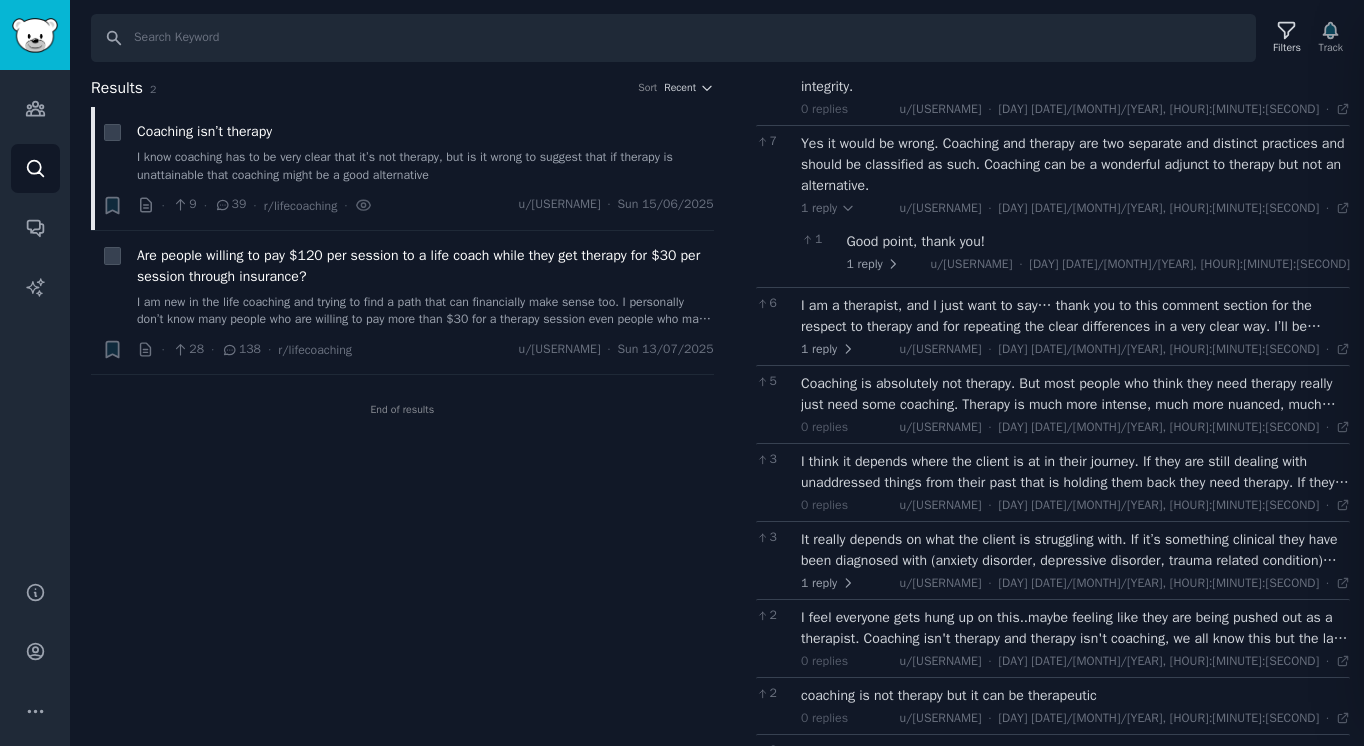 click on "I am a therapist, and I just want to say… thank you to this comment section for the respect to therapy and for repeating the clear differences in a very clear way.
I’ll be honest (and don’t tell r/therapists) but people DRAG on about life coaching “ruining the field”. I could not disagree more. I actually came here to better understand the coaching field and you guys are so much more open-minded and kind than I’ve ever seen on that page. Anyway, thank you for the support in helping others! 🫶" at bounding box center (1075, 316) 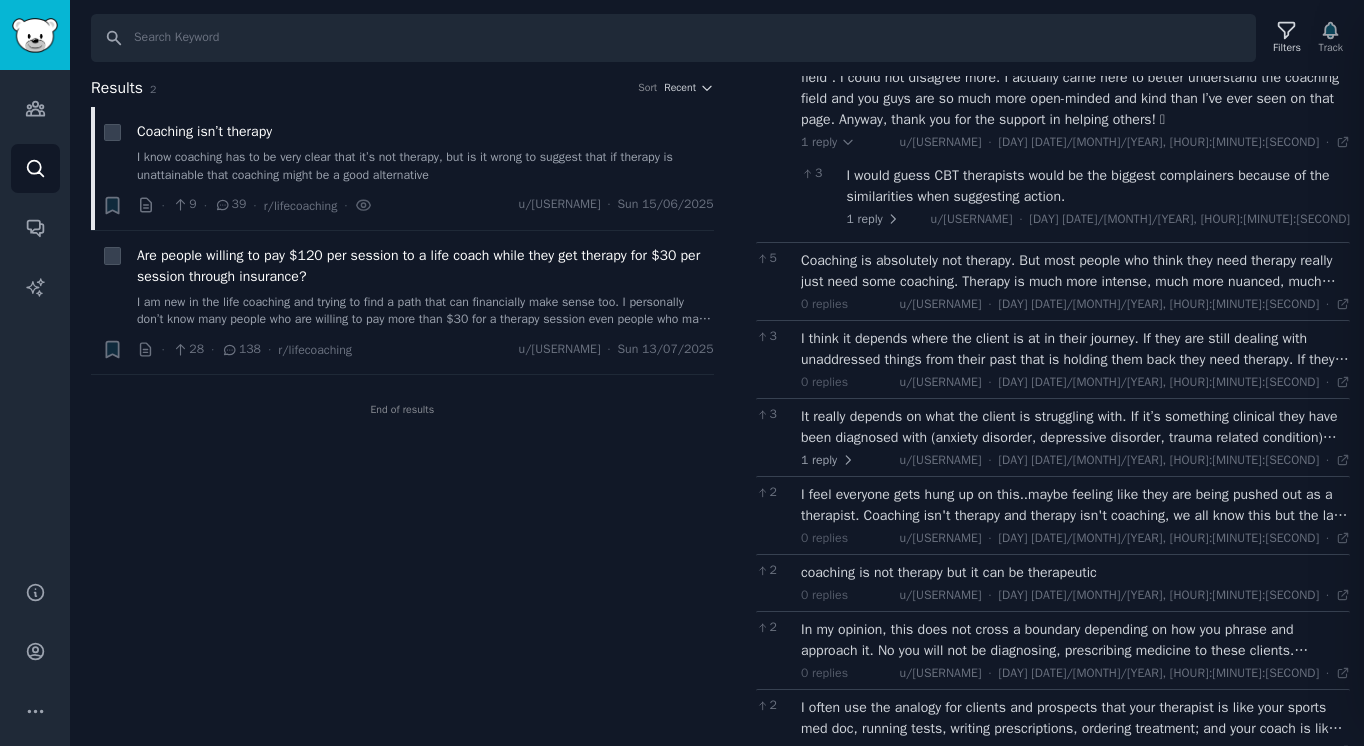 scroll, scrollTop: 1250, scrollLeft: 0, axis: vertical 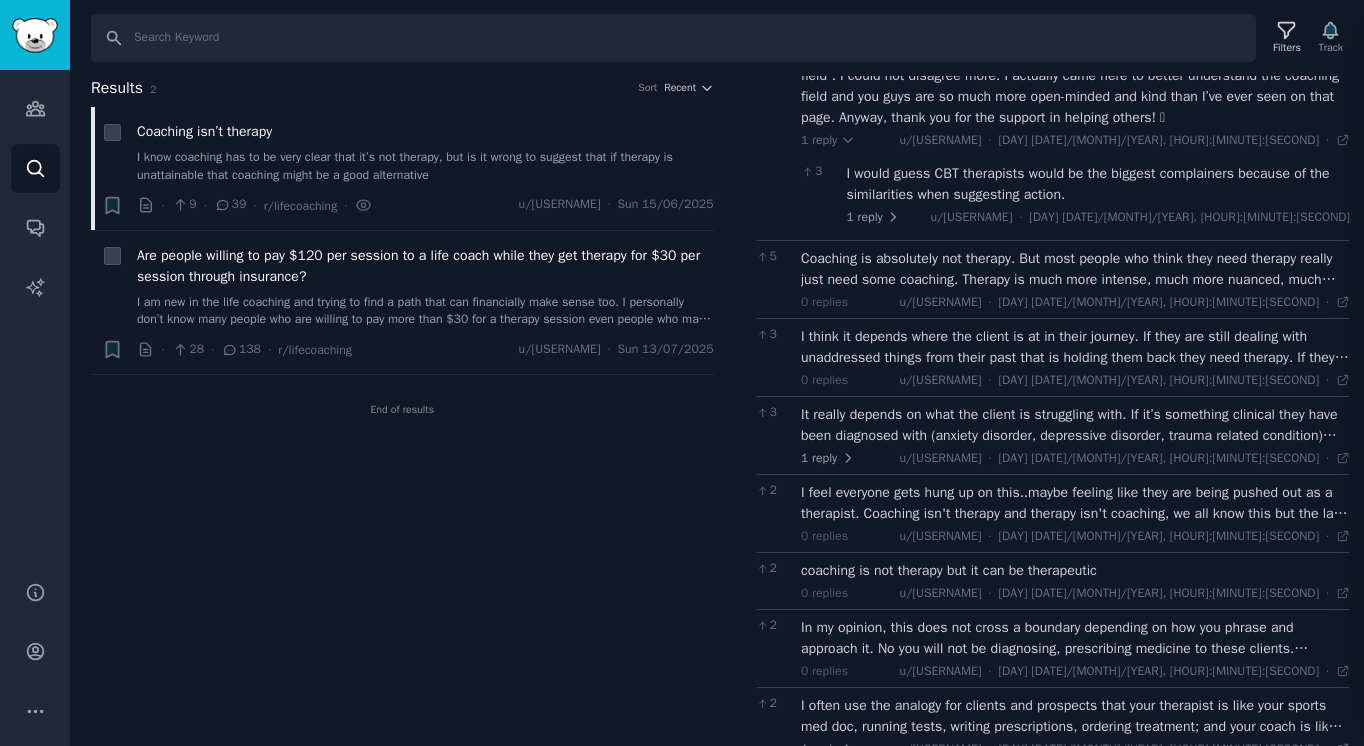 click on "I would guess CBT therapists would be the biggest complainers because of the similarities when suggesting action." at bounding box center (1099, 184) 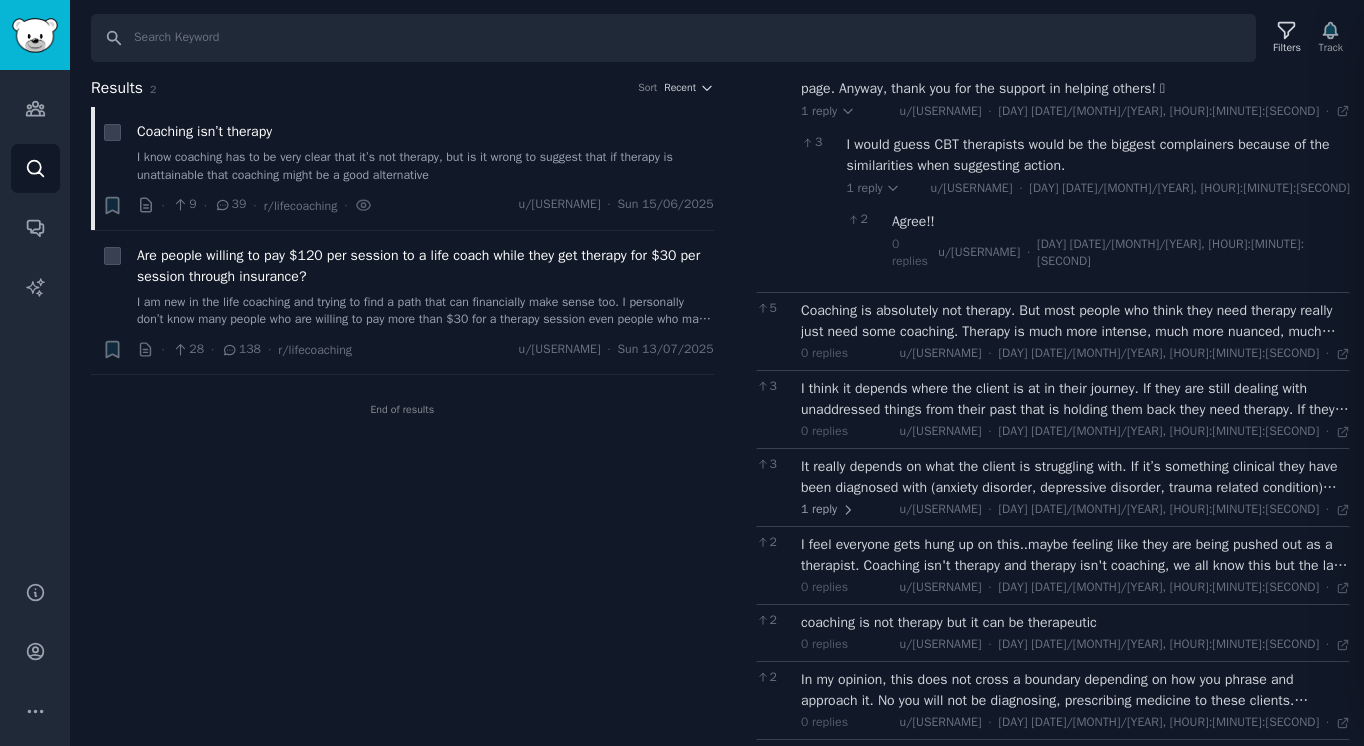 scroll, scrollTop: 1296, scrollLeft: 0, axis: vertical 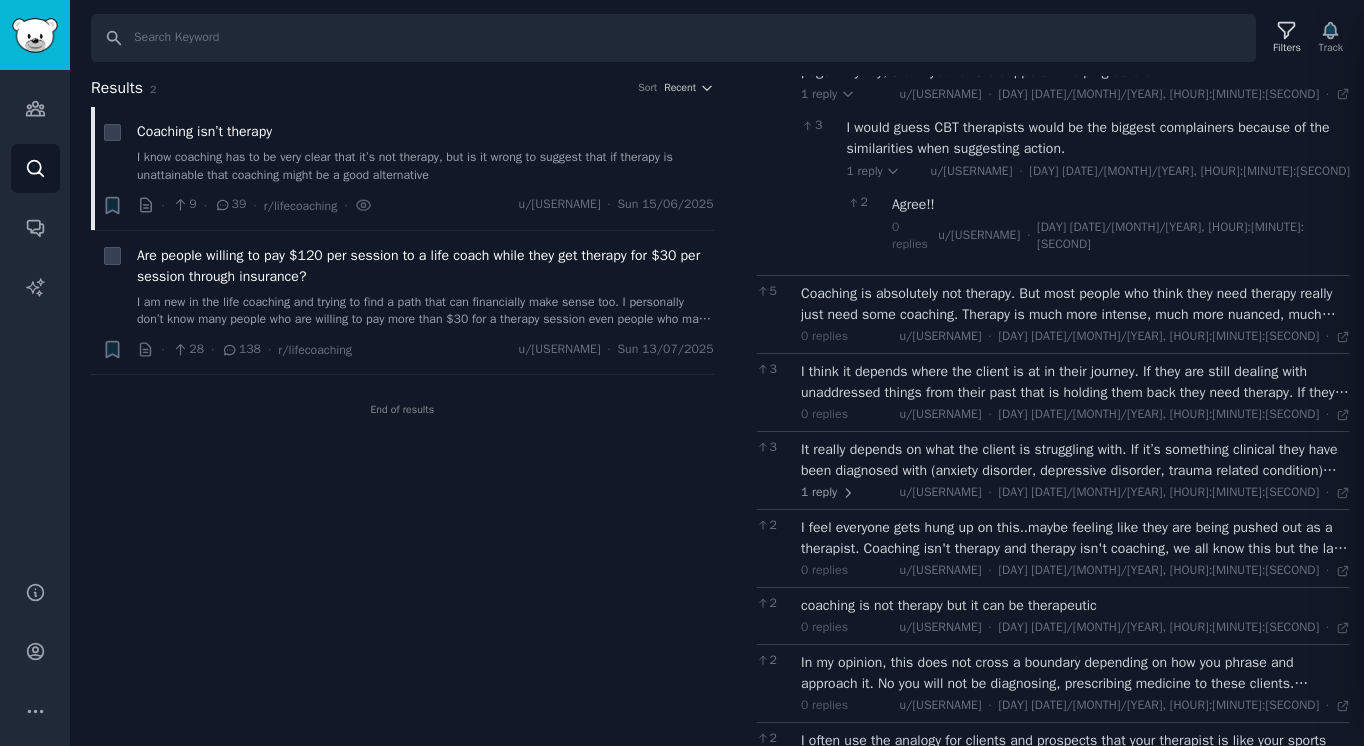 click on "Coaching is absolutely not therapy. But most people who think they need therapy really just need some coaching.
Therapy is much more intense, much more nuanced, much more regulated, and needs to be handled very carefully.
Some therapist naturally coach. So there is confusion there. But coaching is one of the best ways to truly shift yourself out of a funk sometimes.
Therapy is where you go to discover why the funk exists in the first place." at bounding box center (1075, 304) 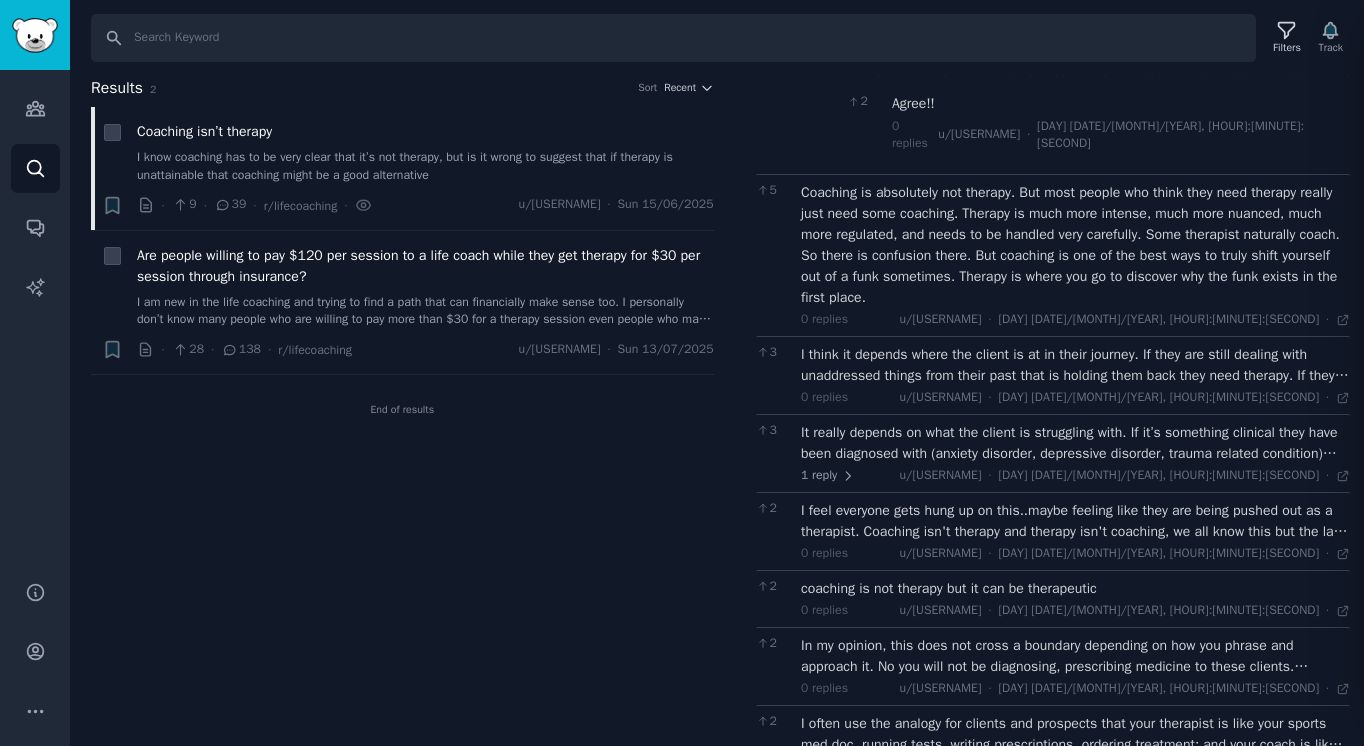 scroll, scrollTop: 1400, scrollLeft: 0, axis: vertical 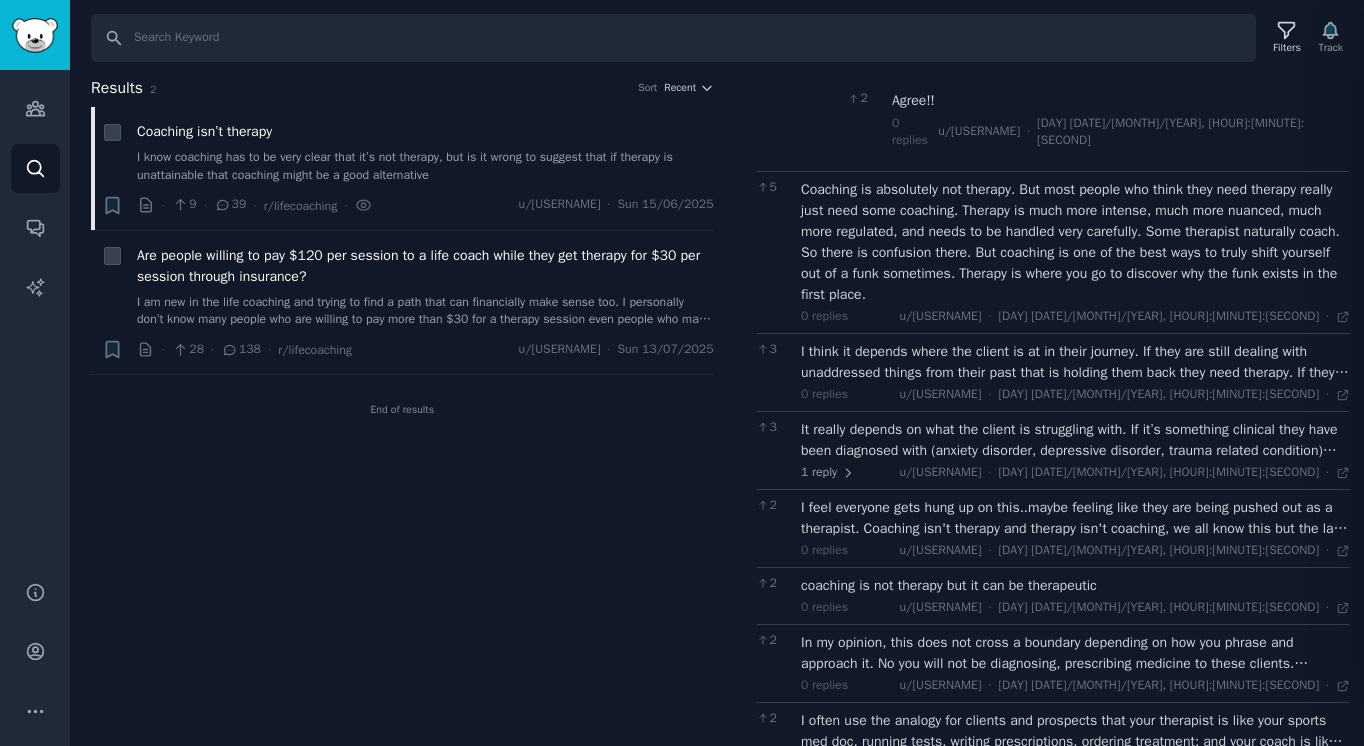 click on "I think it depends where the client is at in their journey. If they are still dealing with unaddressed things from their past that is holding them back they need therapy.
If they are ready to move forward and achieve goals and are looking for help with that coaching is what they’re looking for. I was taught therapy can take you from -1 to 0 while coaching takes you from 0 to 1. Coaching is not suppose to go into the -1. 0   replies u/[USERNAME] · [DAY] [DATE]/[MONTH]/[YEAR], [HOUR]:[MINUTE]:[SECOND] [DAY] [DATE]/[MONTH]/[YEAR] ·" at bounding box center (1075, 372) 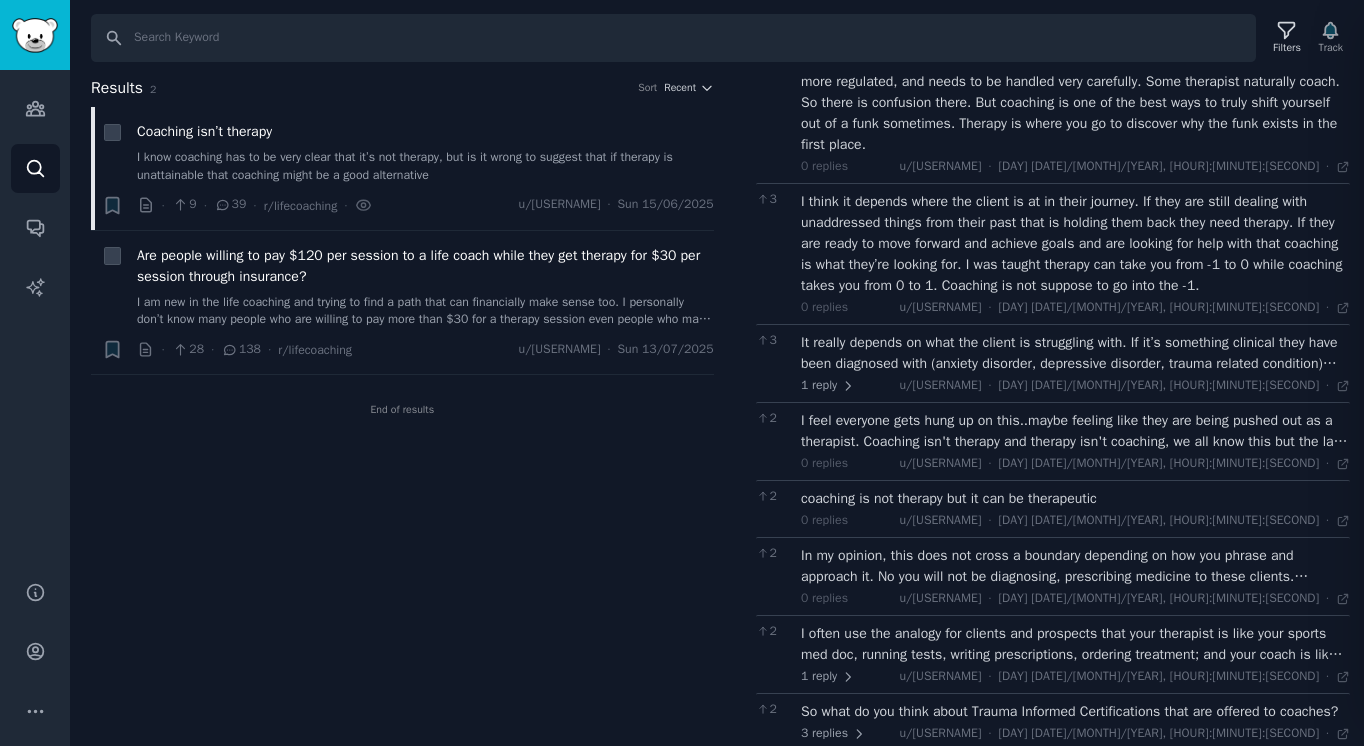 scroll, scrollTop: 1553, scrollLeft: 0, axis: vertical 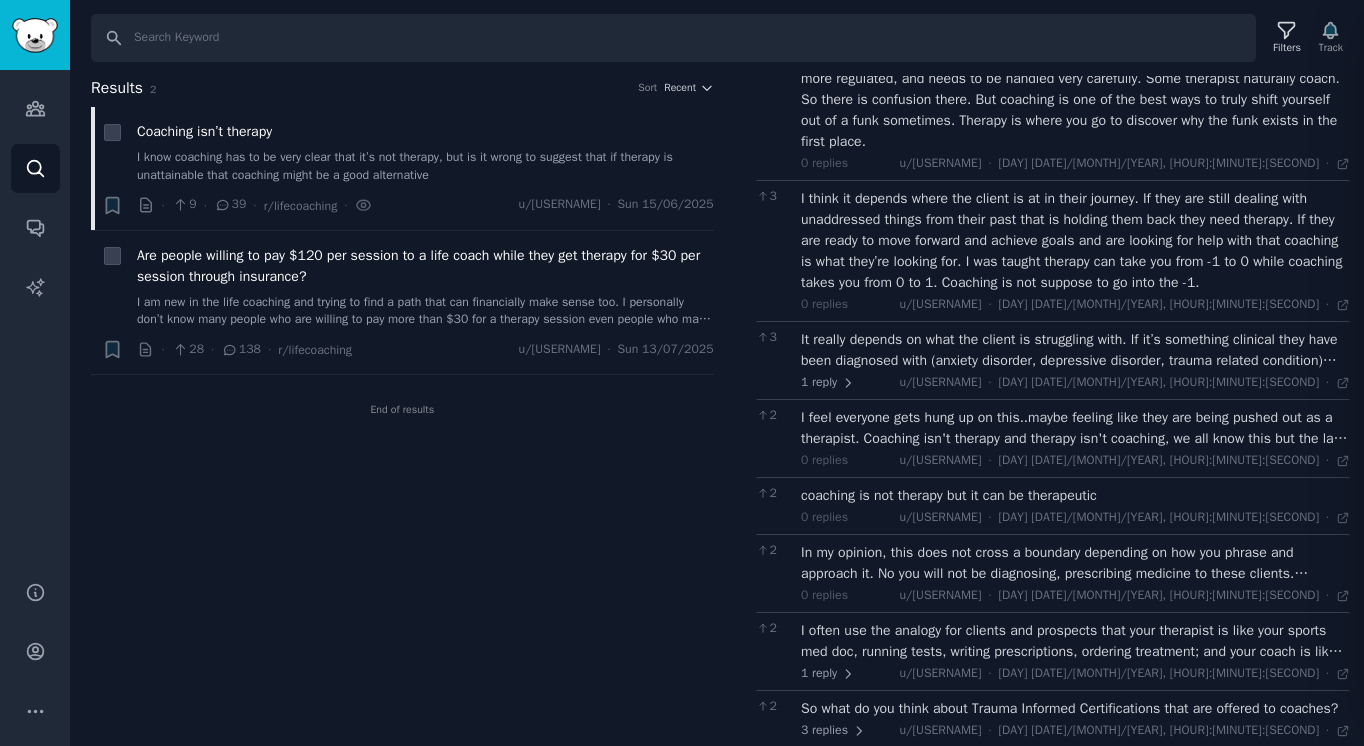 click on "It really depends on what the client is struggling with.
If it’s something clinical they have been diagnosed with (anxiety disorder, depressive disorder, trauma related condition) then yes, it’s wrong.
But if the client feels lost in life, lacking motivation, or has feelings of low self-worth, they may not need therapy and then coaching could be an adequate alternative." at bounding box center [1075, 350] 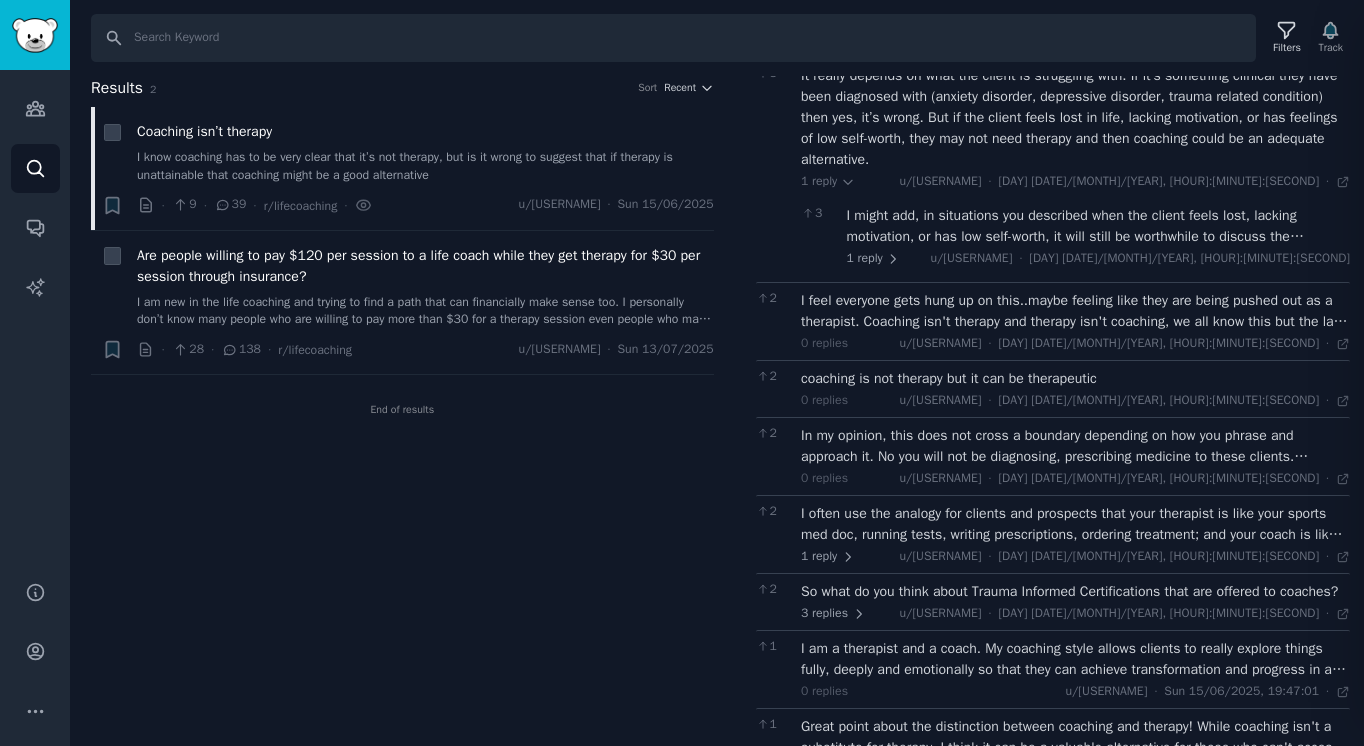 scroll, scrollTop: 1820, scrollLeft: 0, axis: vertical 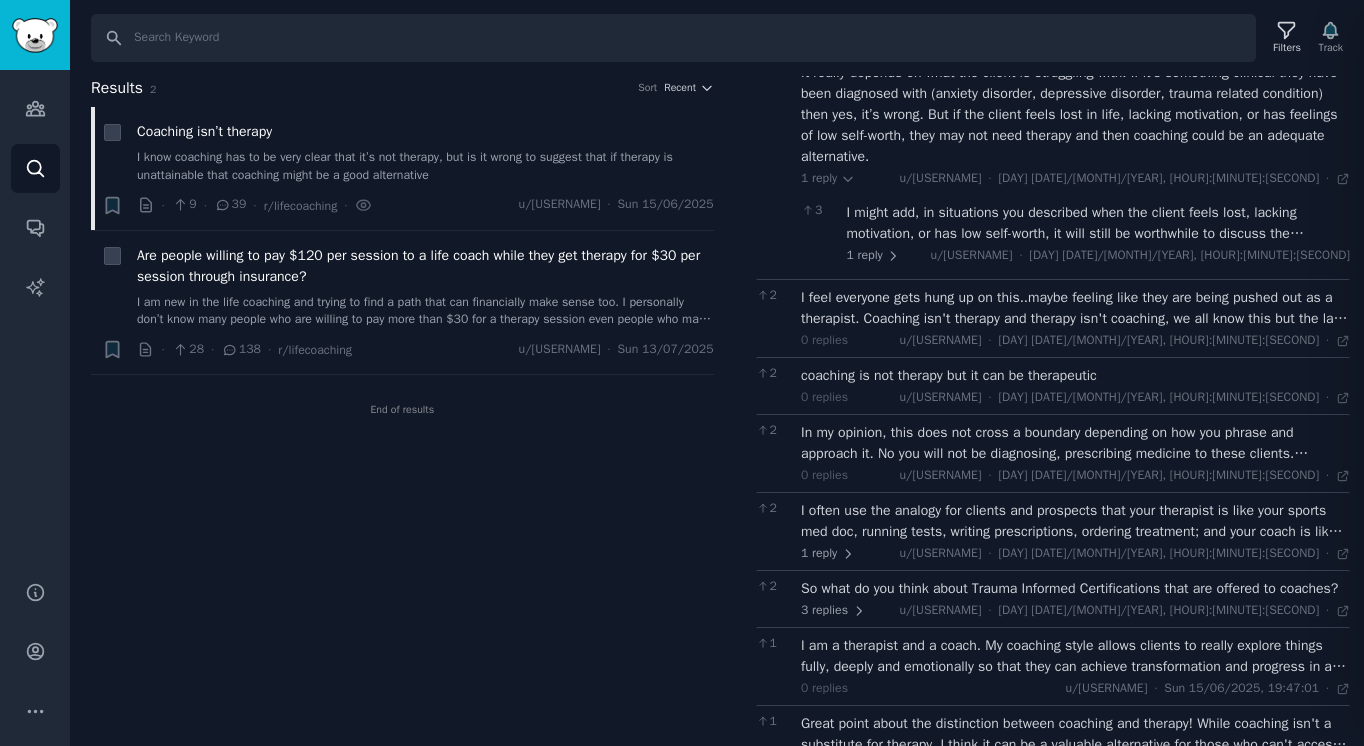 click on "I feel everyone gets hung up on this..maybe feeling like they are being pushed out as a therapist.
Coaching isn't therapy and therapy isn't coaching, we all know this but the lack of governance in the coaching world allows everyone to jump on the band wagon.
I would love to advertise as a therapist however I cant as I'm a mental health nurse. I do private addiction work as a coach.
I know the difference between the 2 however, feel my specific addiction coaching is still evidenced based and extremely beneficial to my clients, rather than therapy.
Some therapists may not specialise in addiction but still complete the work under the guise as a therapist, which would still be counter therapeutic for the individual." at bounding box center [1075, 308] 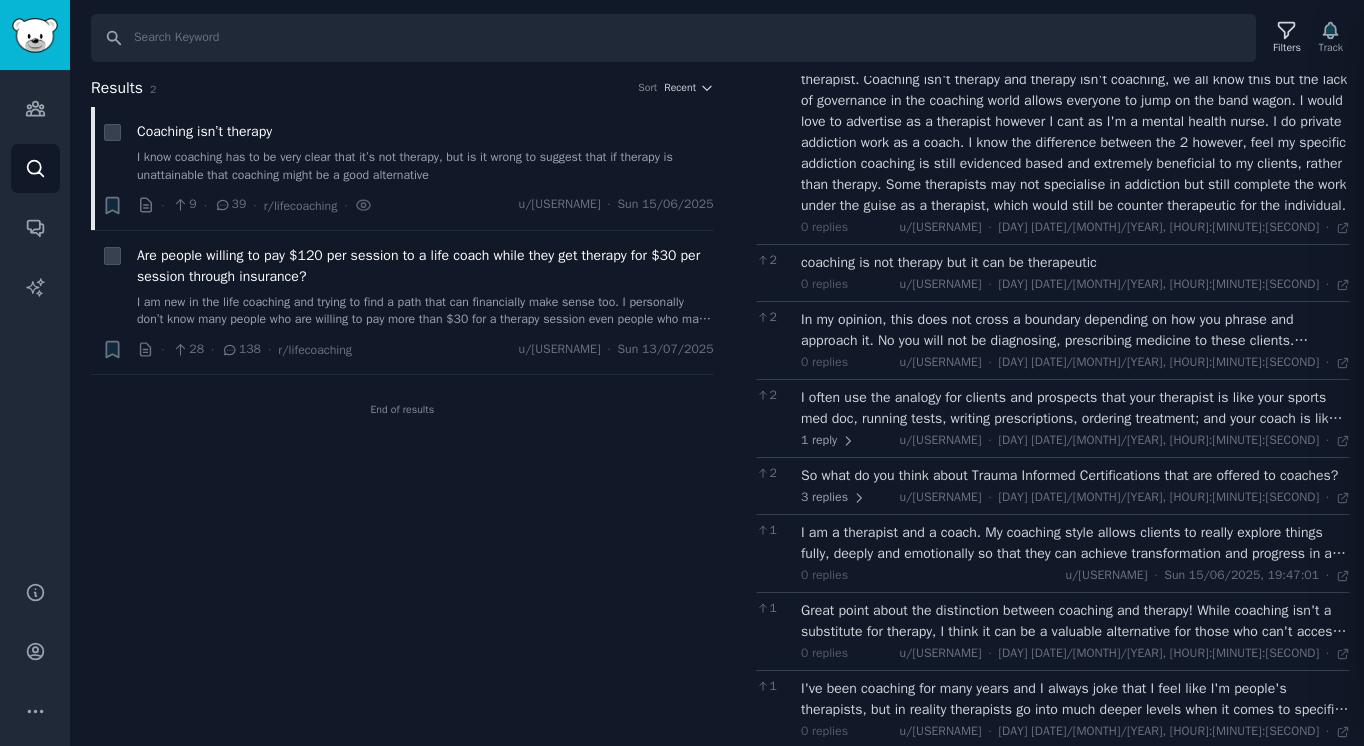 scroll, scrollTop: 2065, scrollLeft: 0, axis: vertical 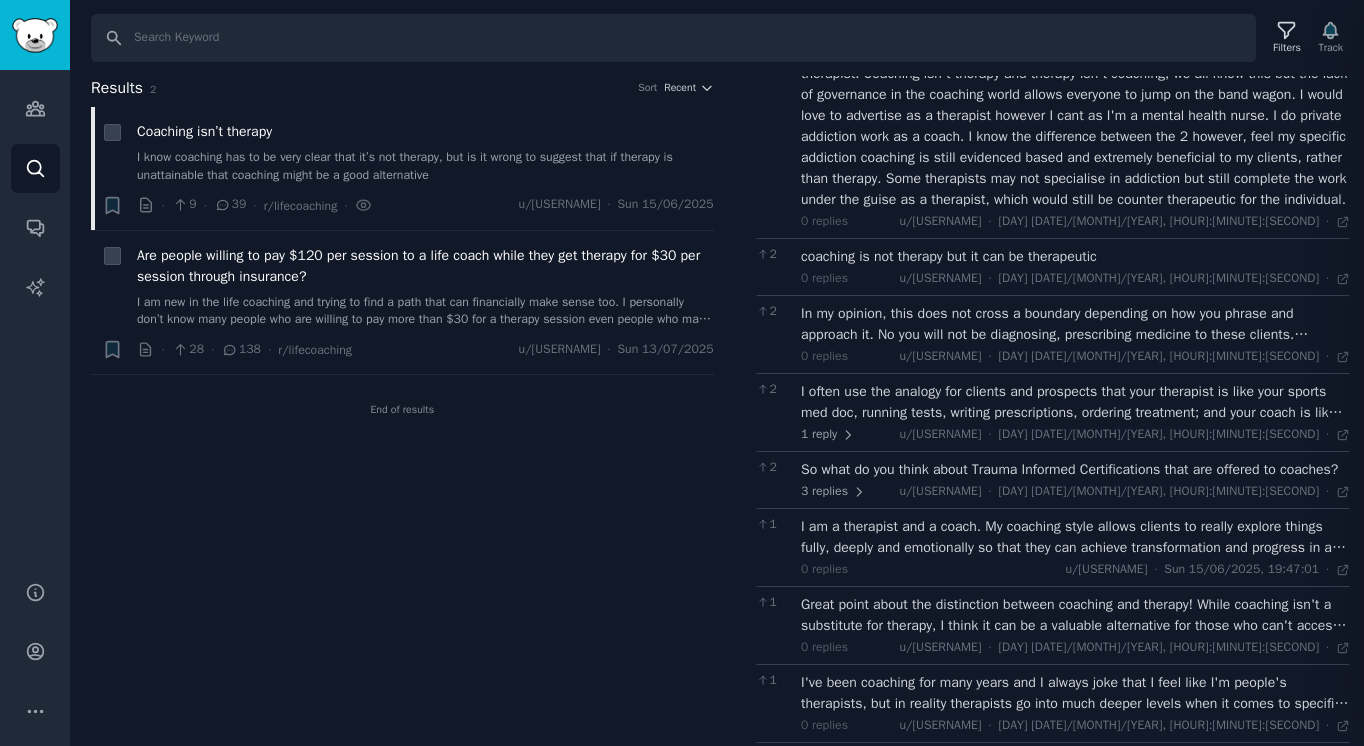 click on "coaching is not therapy but it can be therapeutic" at bounding box center (1075, 256) 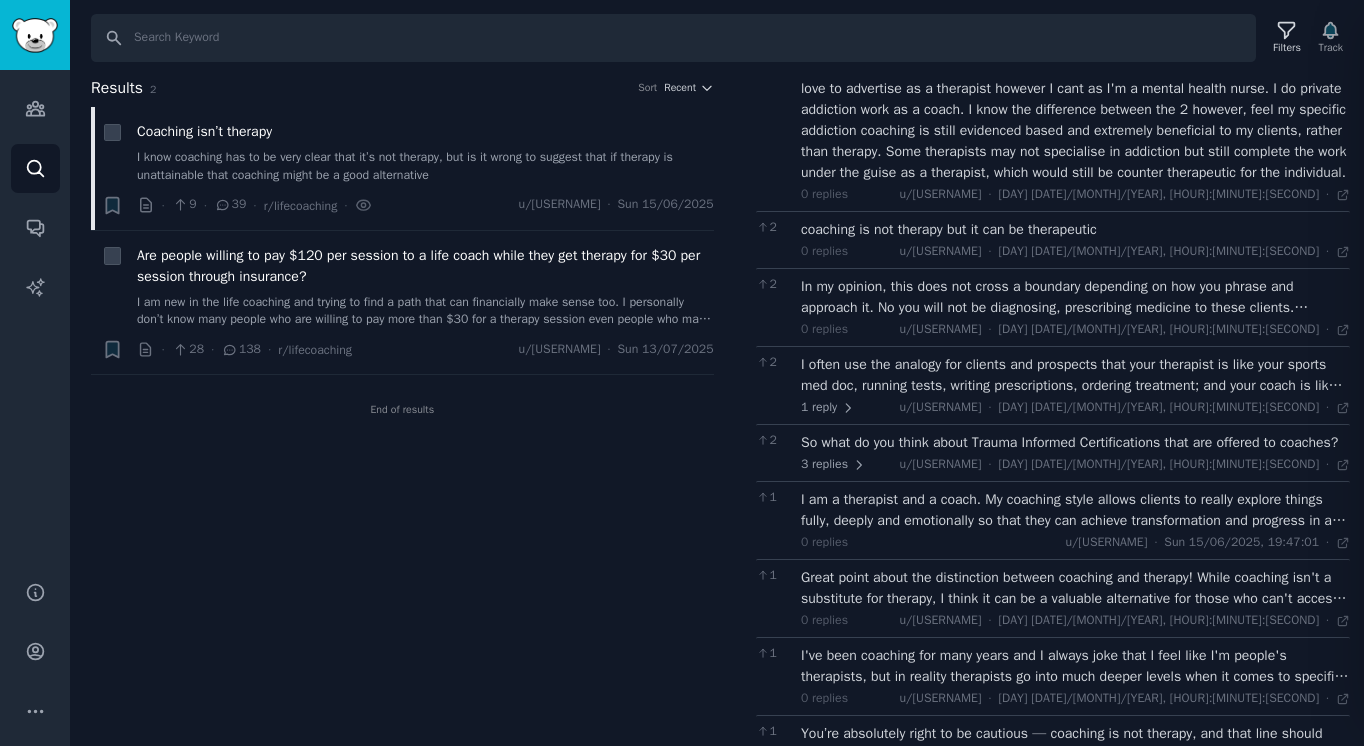 click on "In my opinion, this does not cross a boundary depending on how you phrase and approach it. No you will not be diagnosing, prescribing medicine to these clients. However, you could help them set goals that could either help them obtain therapy that meets their needs. Or goal set to come up with ways that would support their over all wellbeing." at bounding box center [1075, 297] 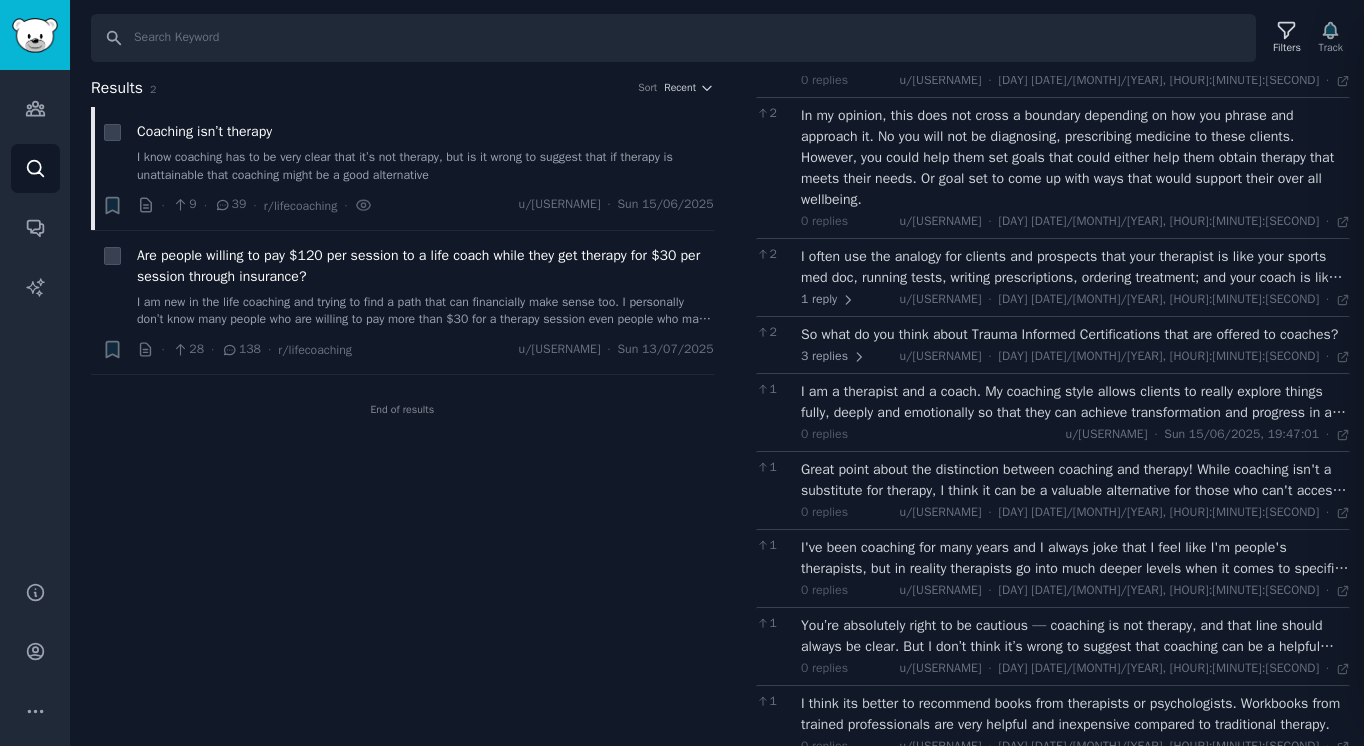 scroll, scrollTop: 2265, scrollLeft: 0, axis: vertical 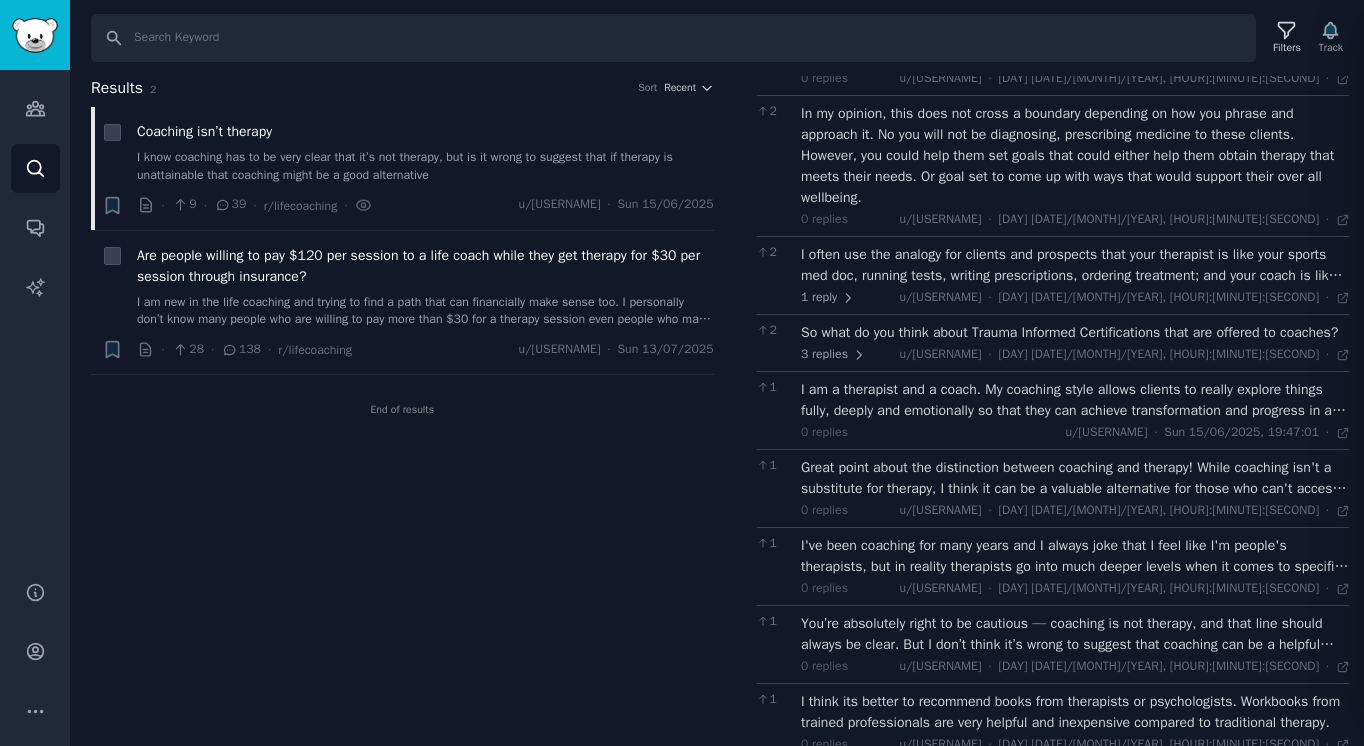 click on "I often use the analogy for clients and prospects that your therapist is like your sports med doc, running tests, writing prescriptions, ordering treatment; and your coach is like your physical therapist or personal trainer - also having the goal of helping you have a healthy, well-functioning body but with different skills and a different approach.
Almost all my coaching clients have therapists and I love being able to say “that would be such a good topic to take to your next therapy session.”
One of my coaching teachers said she offers to talk to her clients’ therapists, if the client would like, to be in synch on the therapist’s treatment plan. She does this to ensure she’s supporting the therapist’s work and not doing anything to get in the way of their progress. (It requires the client’s release for privacy reasons, of course.)" at bounding box center (1075, 265) 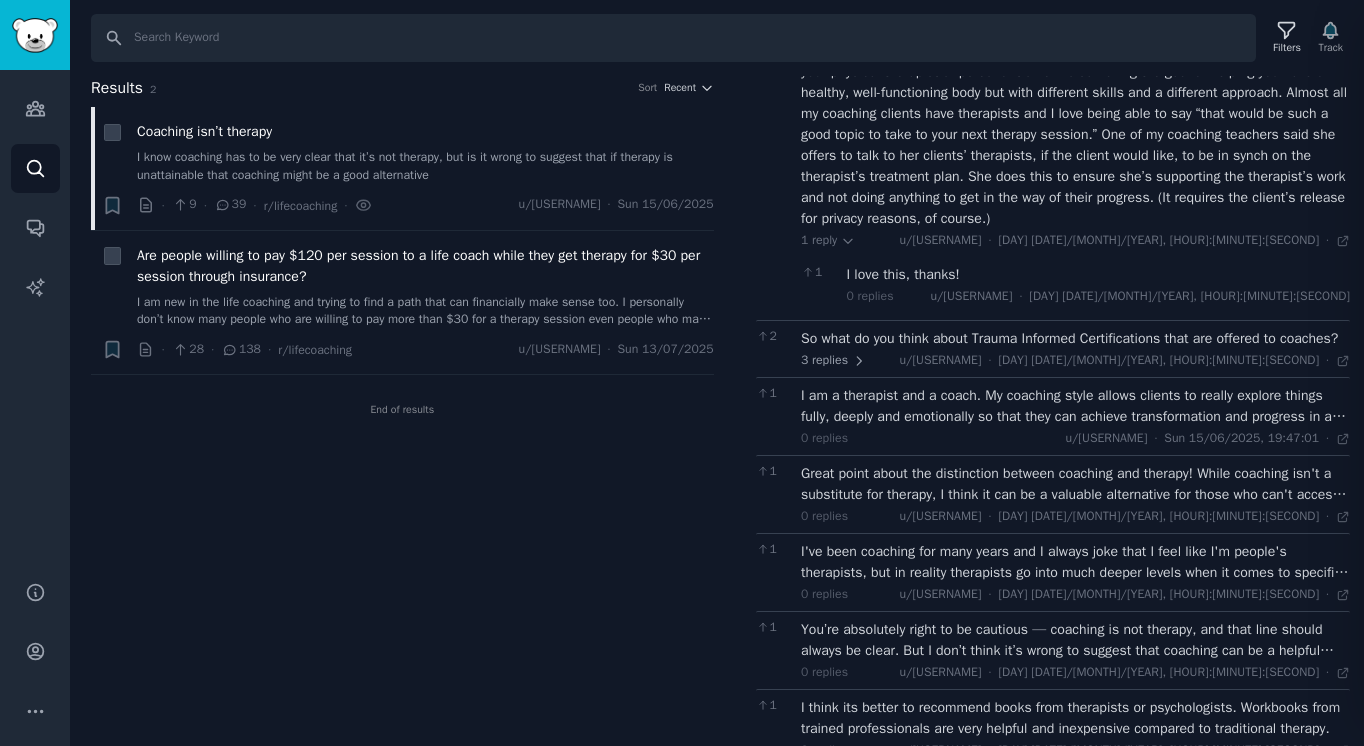scroll, scrollTop: 2489, scrollLeft: 0, axis: vertical 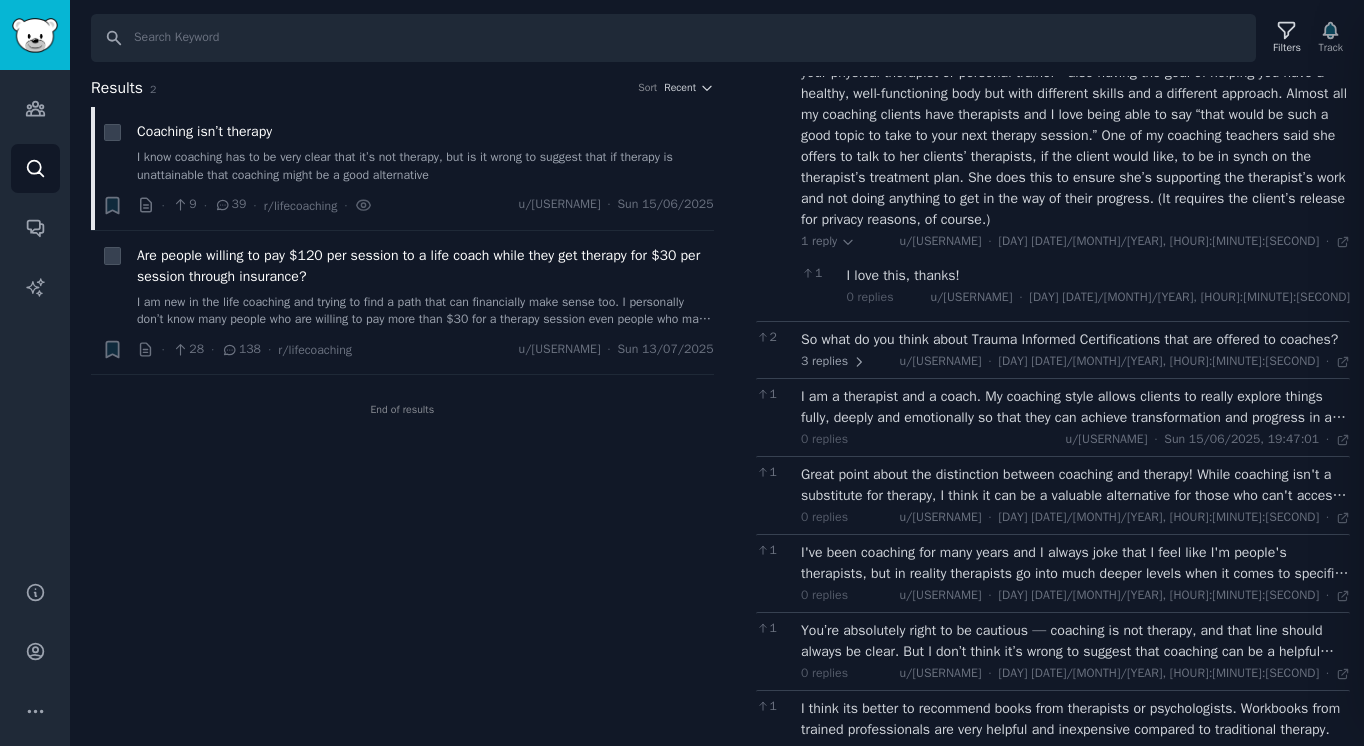 click on "So what do you think about Trauma Informed Certifications that are offered to coaches?" at bounding box center (1075, 339) 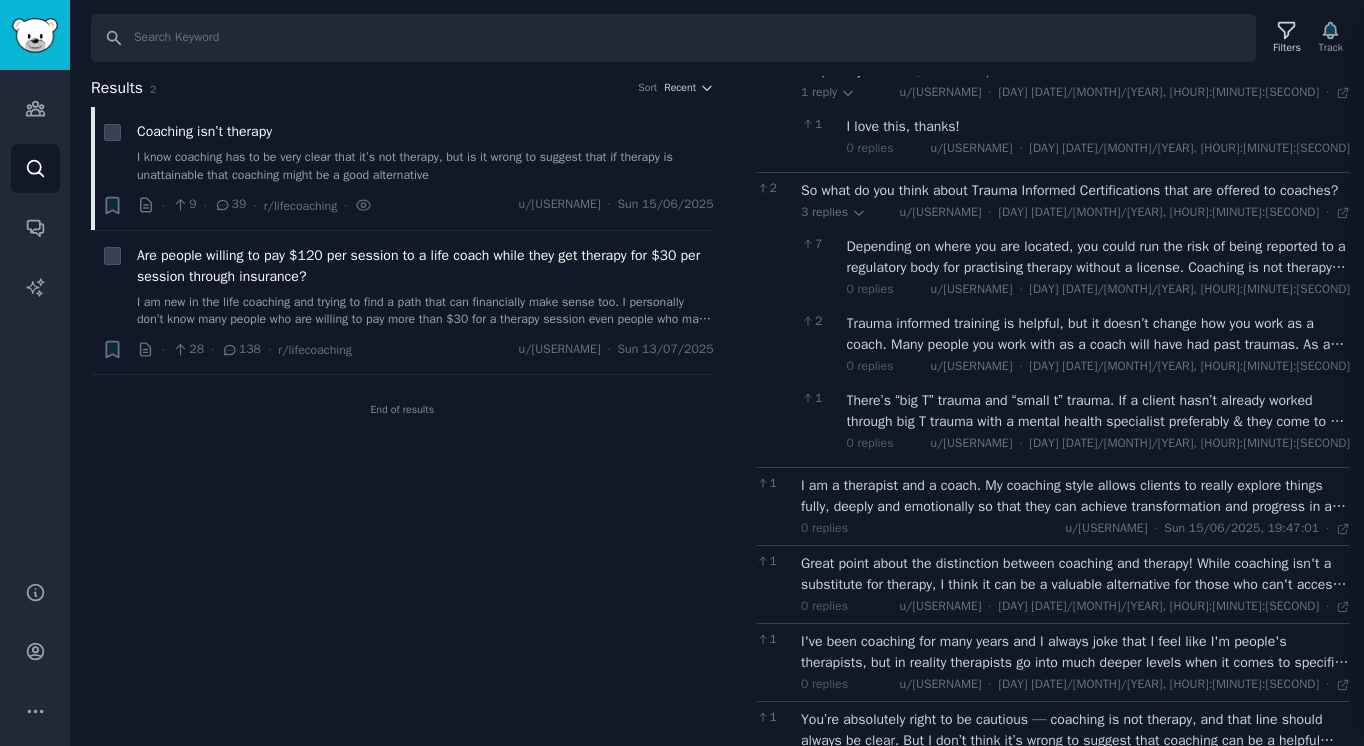 scroll, scrollTop: 2642, scrollLeft: 0, axis: vertical 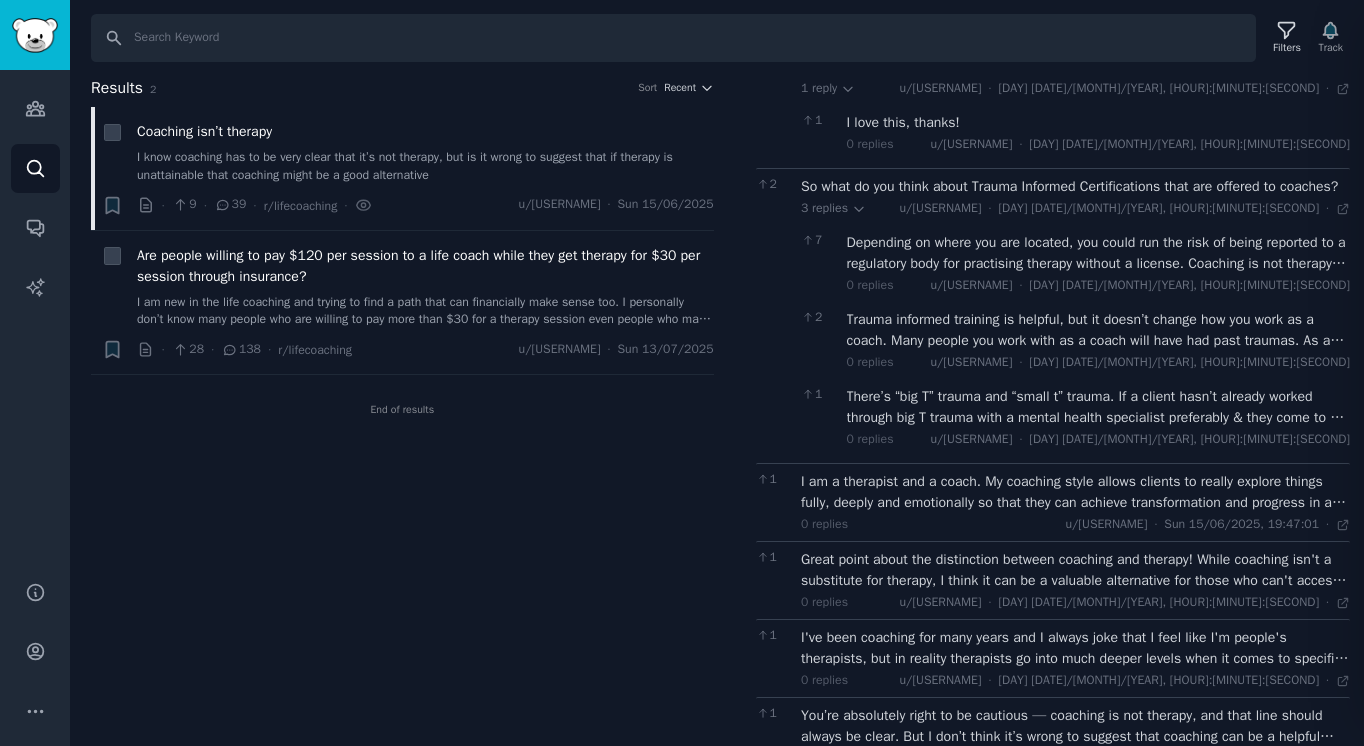 click on "Depending on where you are located, you could run the risk of being reported to a regulatory body for practising therapy without a license.
Coaching is not therapy. I'm crystal with clear with clients, and if they are working with a therapist, I ask them to inform their therapist of the coaching." at bounding box center (1099, 253) 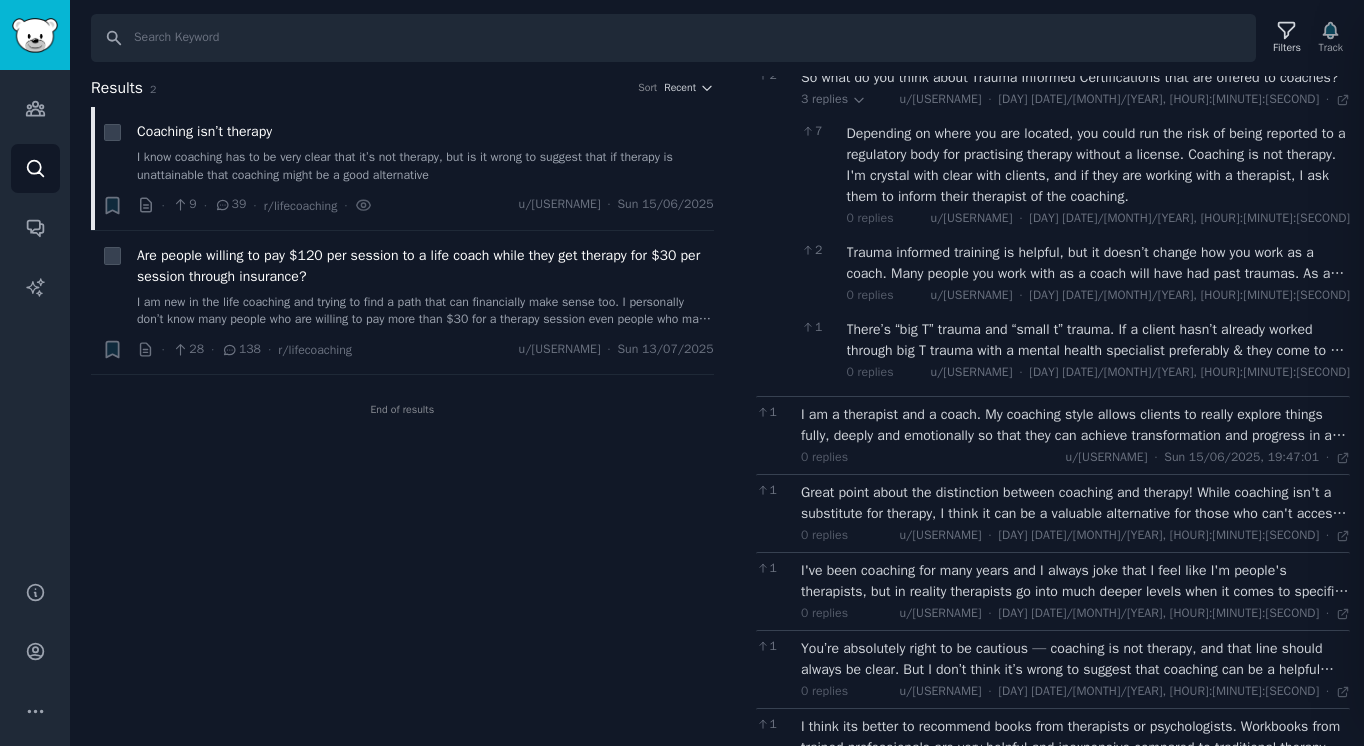 scroll, scrollTop: 2754, scrollLeft: 0, axis: vertical 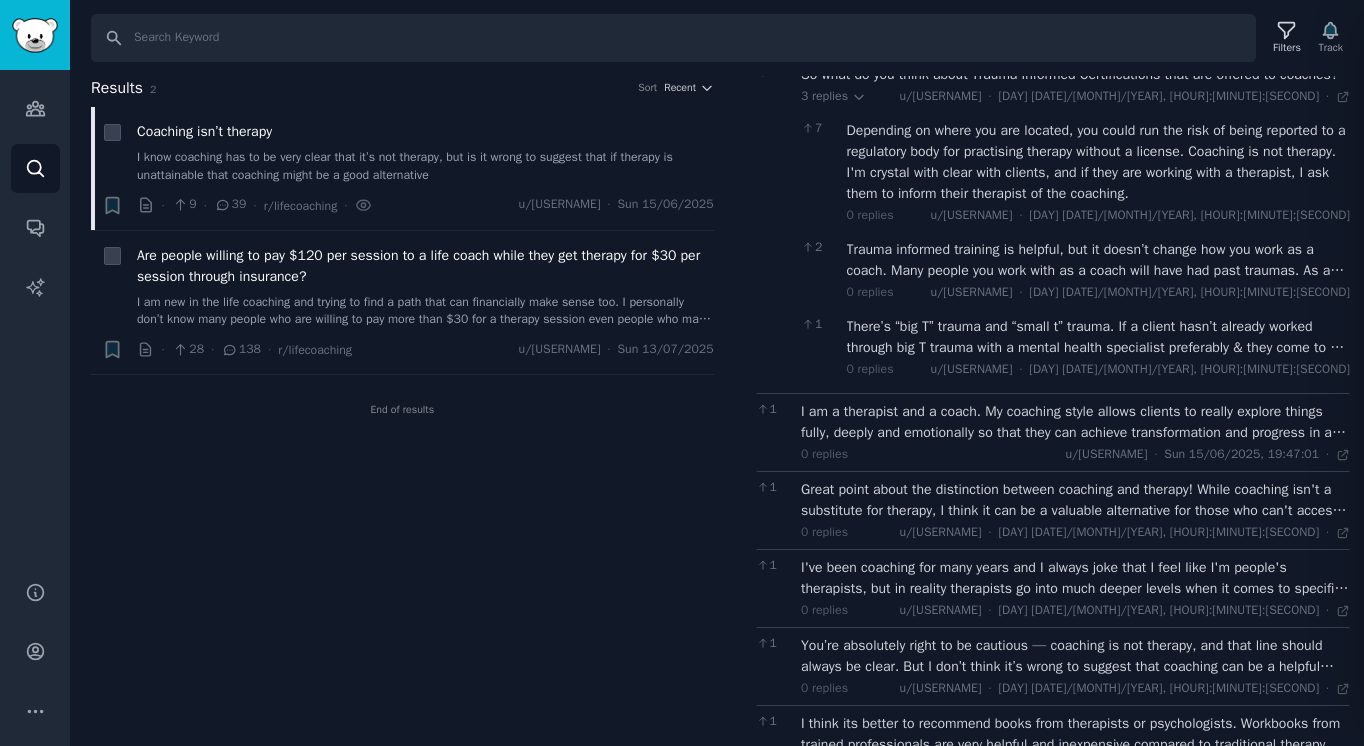 click on "Trauma informed training is helpful, but it doesn’t change how you work as a coach. Many people you work with as a coach will have had past traumas. As a coach, your job is not to heal the trauma. But understanding trauma can help:
- Have strategies for when past trauma interferes with a client’s progress. They might still be coachable if they are already in therapy or have had sufficient therapy in the past.
- Have communication skills that are trauma-informed. In other words, have awareness of how to communicate if coaching resurfaces traumatic experiences, and be comfortable responding when someone shares something traumatic that happened in the past.
- Be prepared to refer to therapy when the past trauma is interfering with coaching or needs to be addressed first because it is interfering with the clients day-to-day functioning.
So trauma informed training doesn’t teach you how to heal trauma, it helps you know how to be an effective coach with clients that have experienced past trauma. 0   ·" at bounding box center (1099, 270) 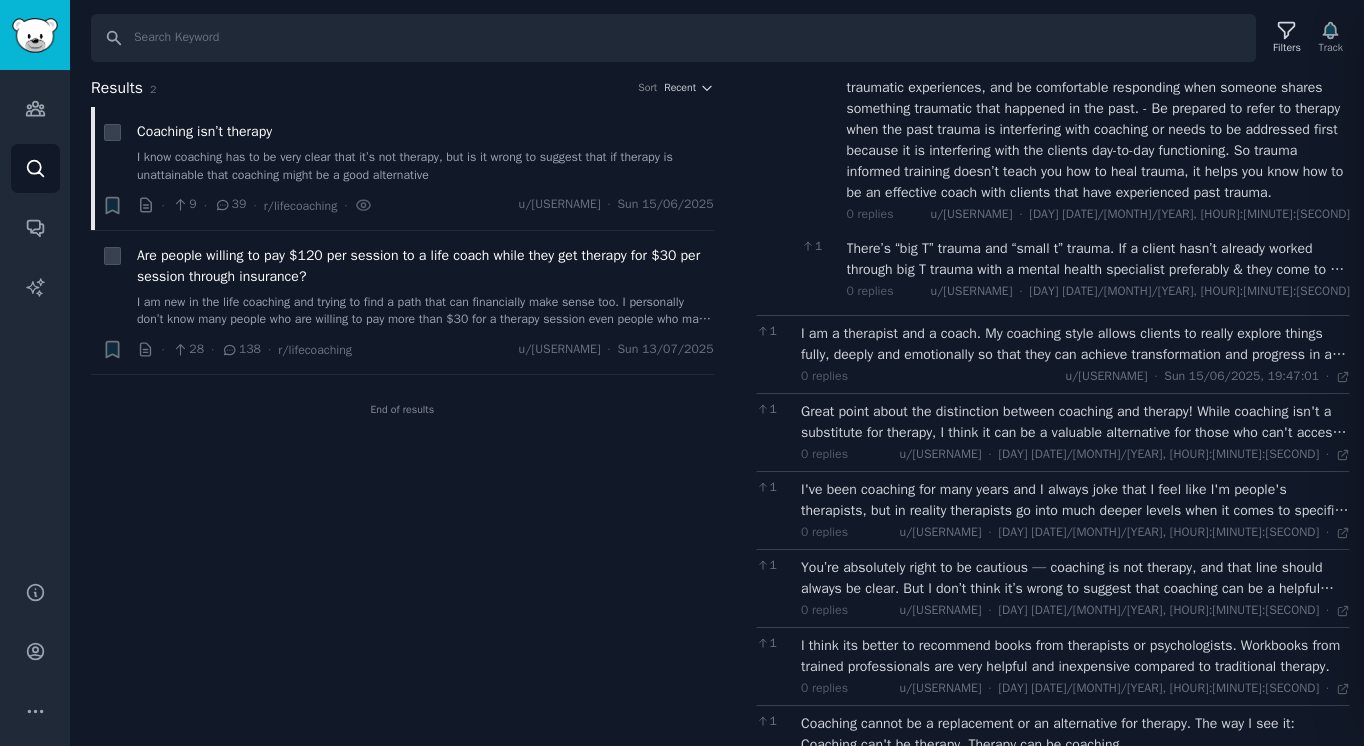 scroll, scrollTop: 3065, scrollLeft: 0, axis: vertical 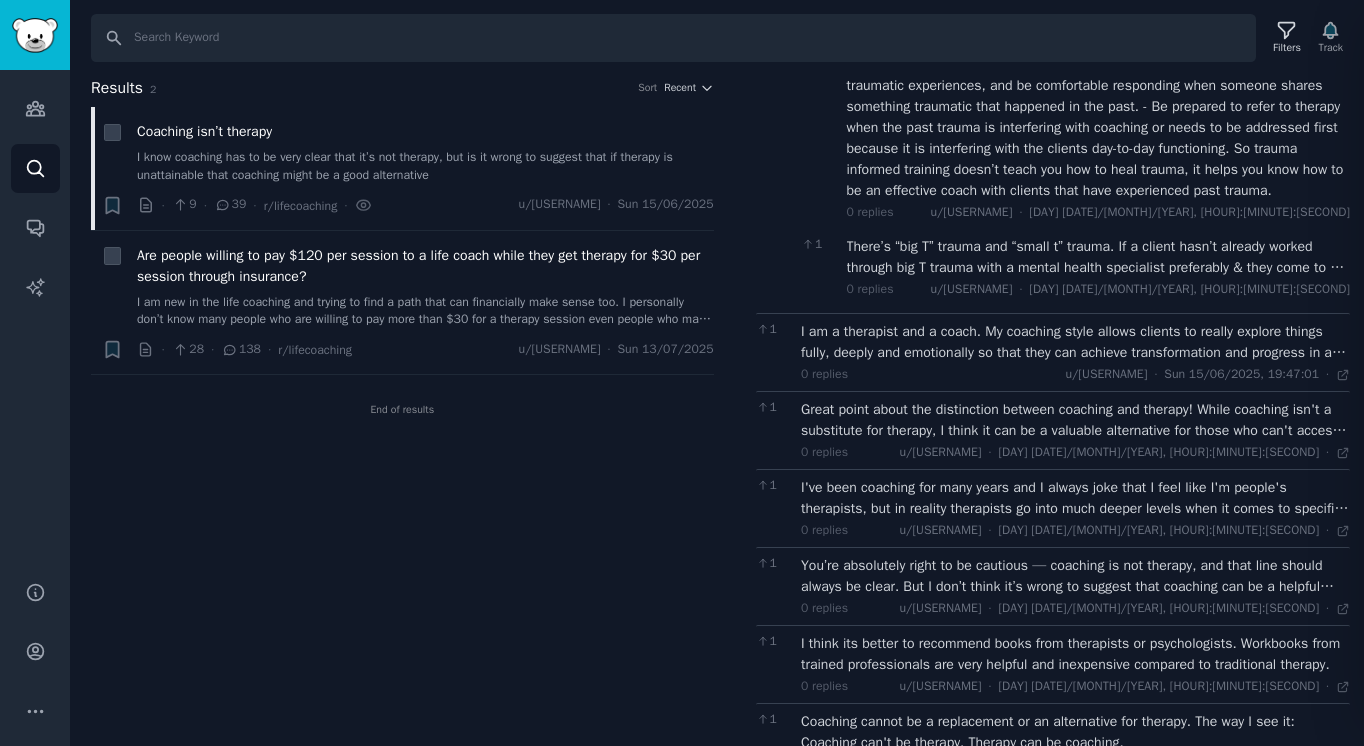 click on "There’s “big T” trauma and “small t” trauma. If a client hasn’t already worked through big T trauma with a mental health specialist preferably & they come to a coach with it — I wouldn’t be taking them on as a client. I’m sober 6 years, I got sober through 12 step program so I don’t mix my business and my sobriety and spirituality. But in my training I did ask the question cause I wanted to know cause I don’t really believe in the idea of sober coaches, for people who are rock bottom alcoholics. So, as a trauma form coach, I should not be working with a client unless they have six months to a year of sobriety. That’s just some examples." at bounding box center (1099, 257) 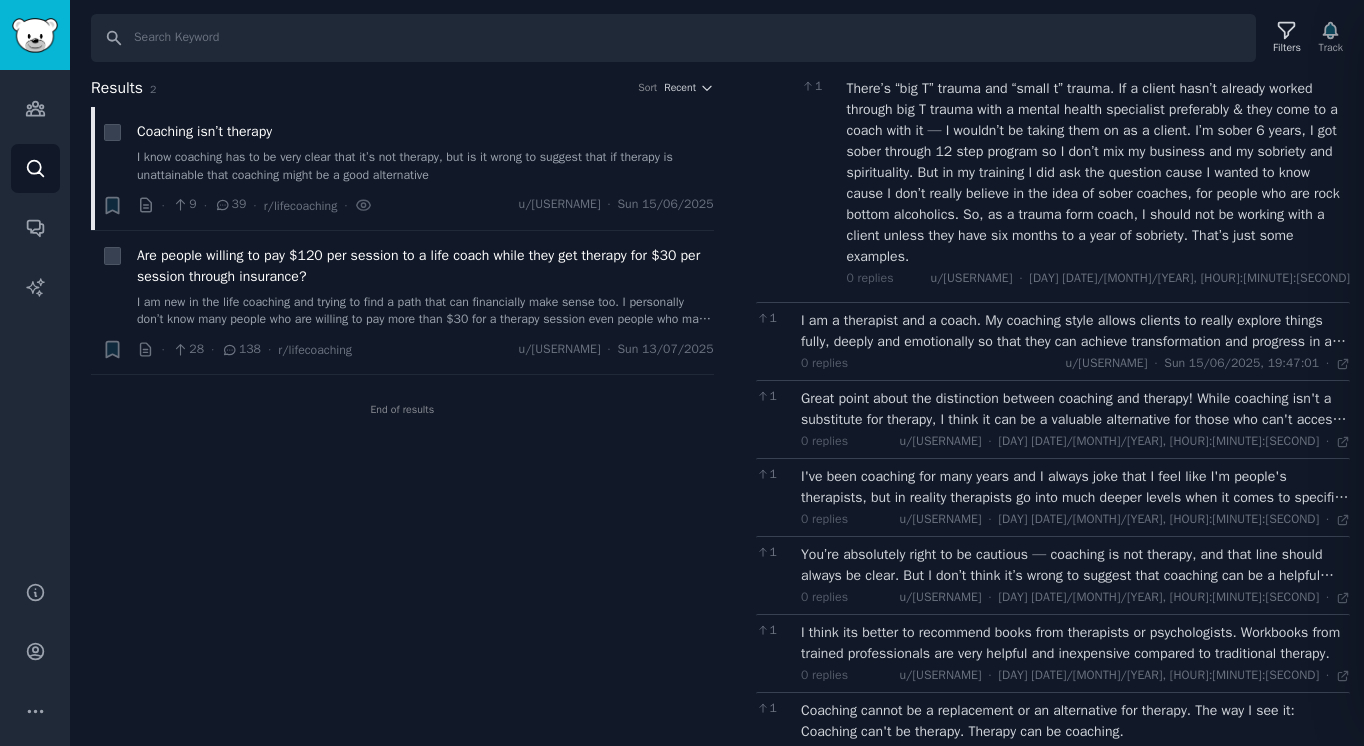 scroll, scrollTop: 3225, scrollLeft: 0, axis: vertical 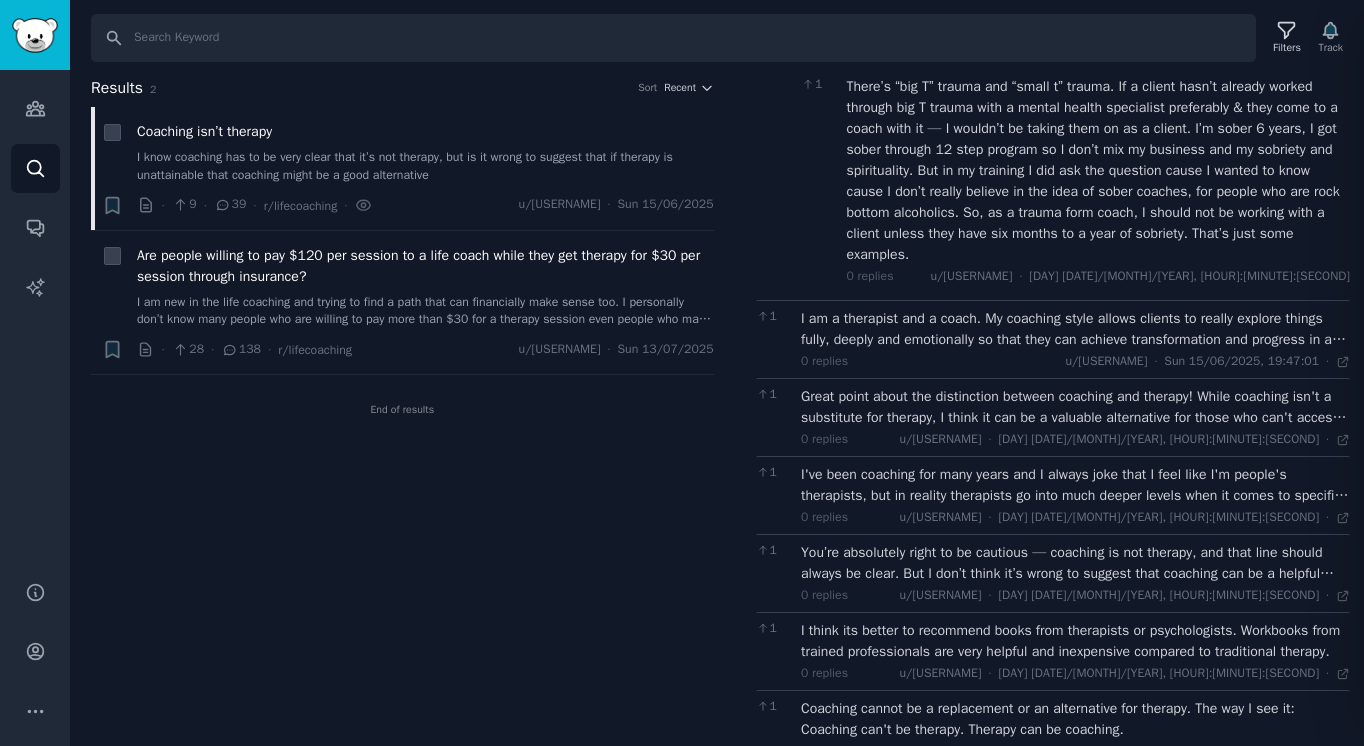 click on "I am a therapist and a coach. My coaching style allows clients to really explore things fully, deeply and emotionally so that they can achieve transformation and progress in a way I'm not sure would be achievable by coaching alone.
I don't think a client knows what's going to come up once they start talking, and I find most clients need to, and want to explore deeply.
Just my view." at bounding box center (1075, 329) 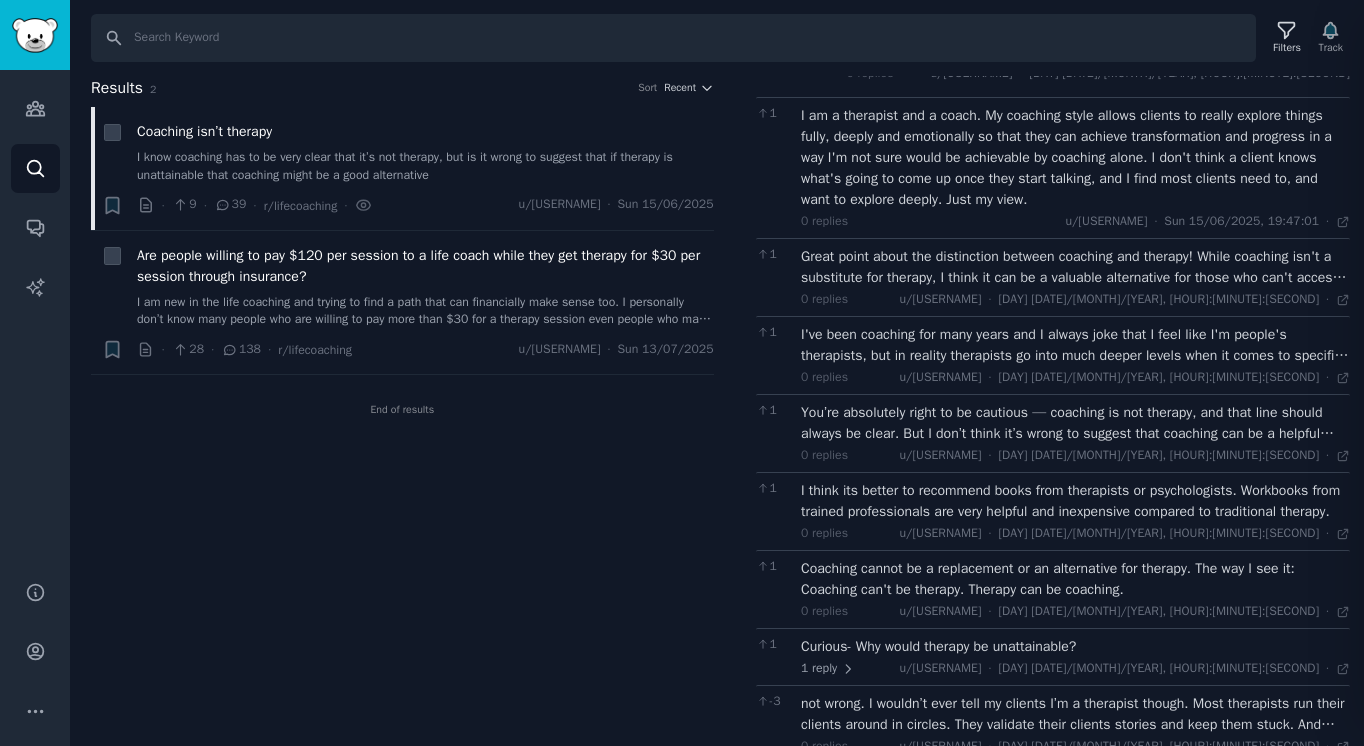 scroll, scrollTop: 3426, scrollLeft: 0, axis: vertical 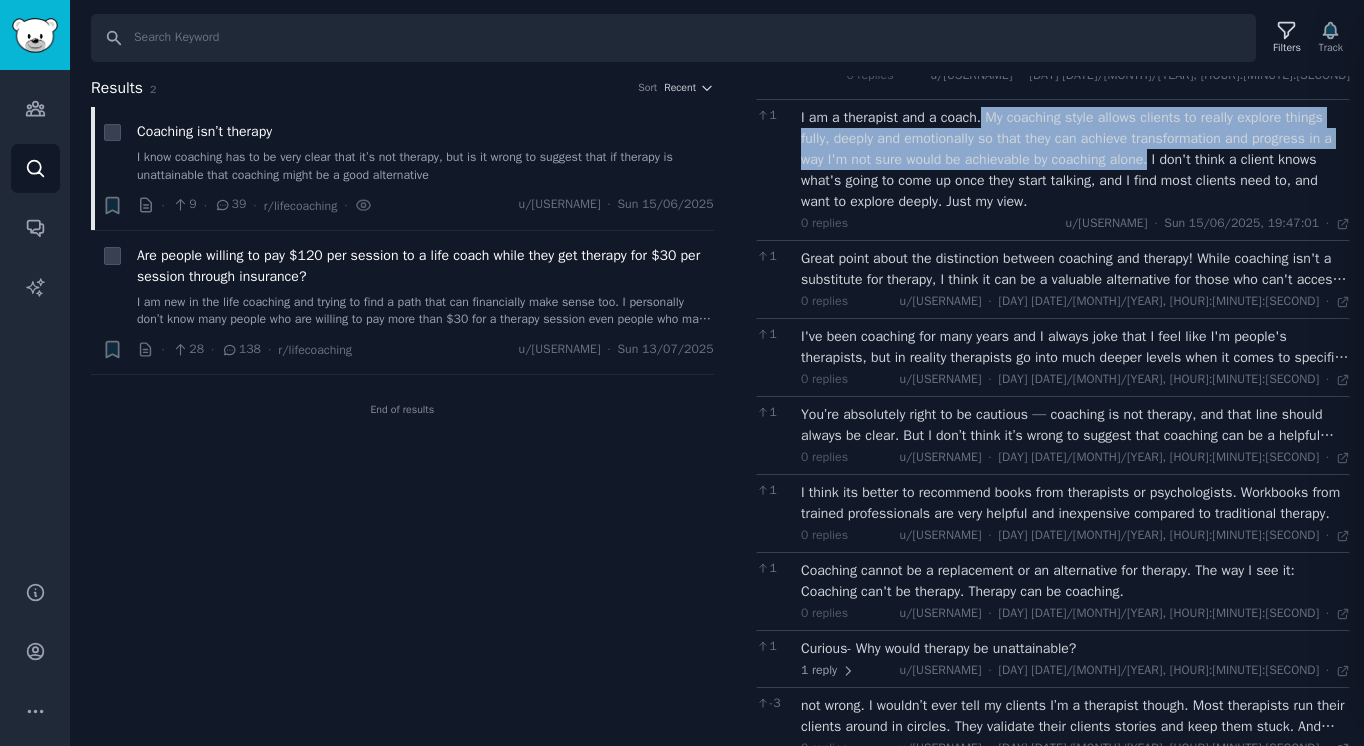 drag, startPoint x: 1255, startPoint y: 192, endPoint x: 987, endPoint y: 153, distance: 270.8228 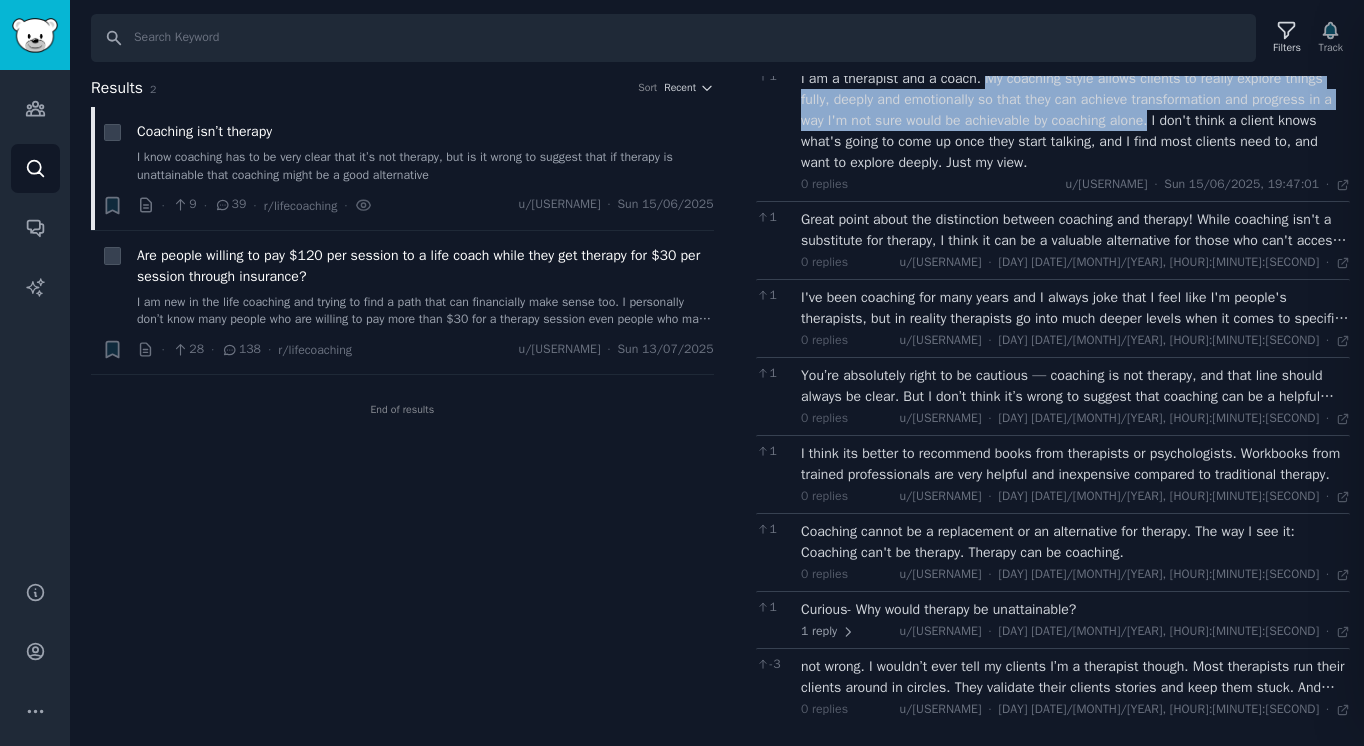 scroll, scrollTop: 3496, scrollLeft: 0, axis: vertical 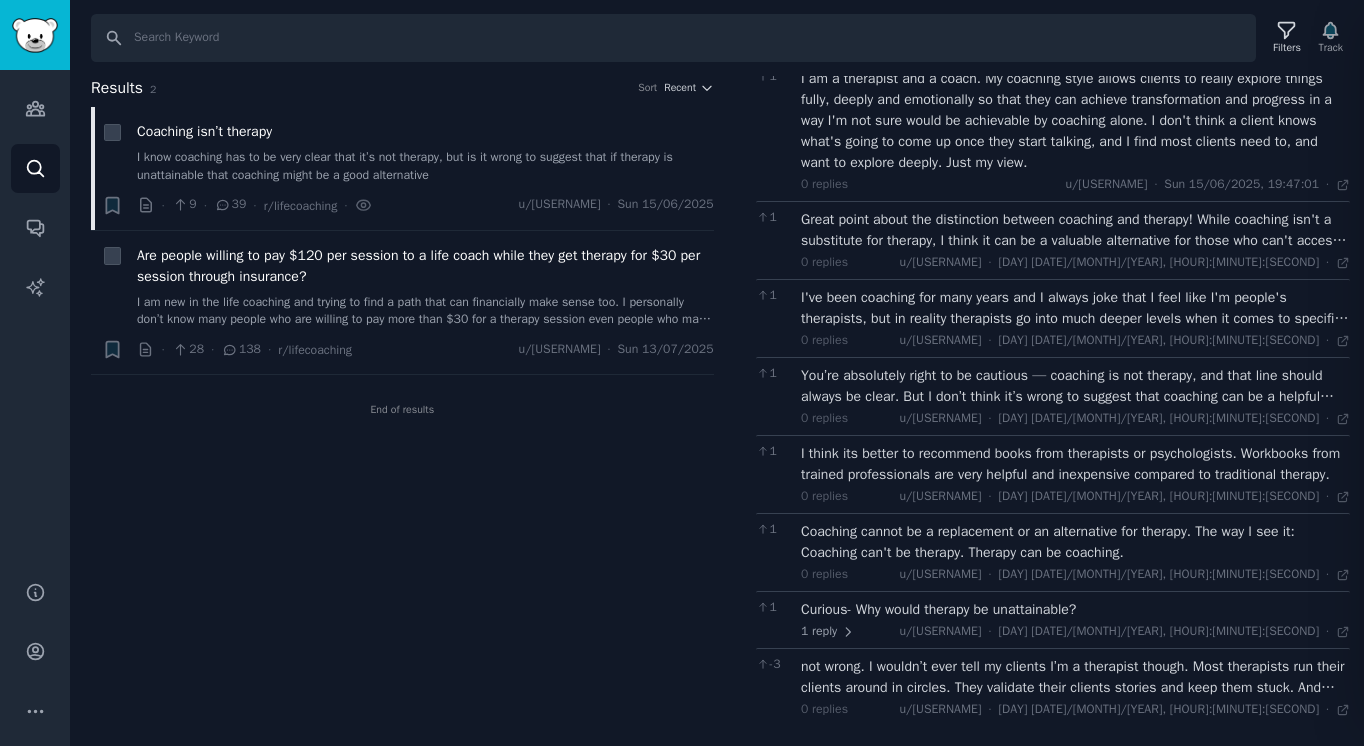 click on "Great point about the distinction between coaching and therapy! While coaching isn't a substitute for therapy, I think it can be a valuable alternative for those who can't access therapy due to cost, availability, or other barriers. Coaching focuses on goal-setting and action plans, which can still provide structure and support for personal growth. That said, it’s crucial to recognize when someone needs the deeper emotional or clinical work that therapy offers. Maybe the key is finding a coach who’s upfront about their scope and encourages therapy when needed. Thoughts?" at bounding box center (1075, 230) 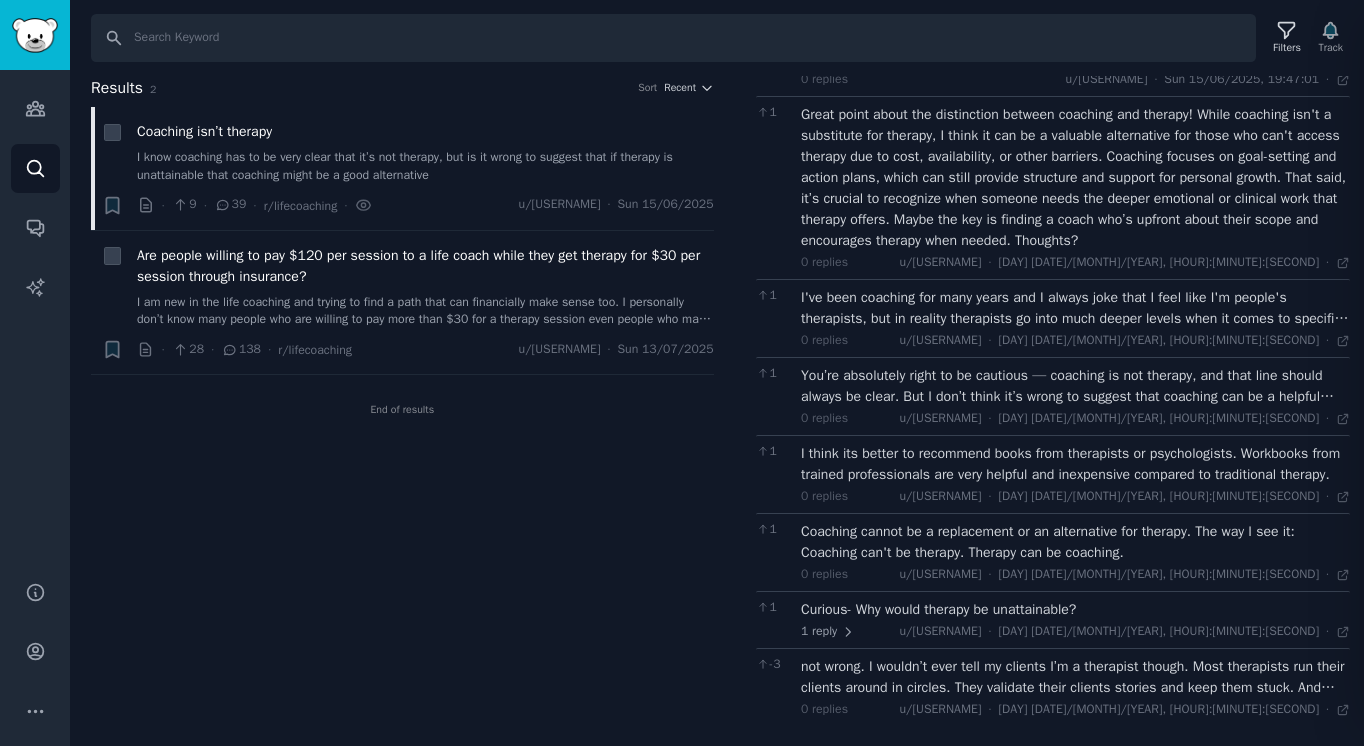 scroll, scrollTop: 3622, scrollLeft: 0, axis: vertical 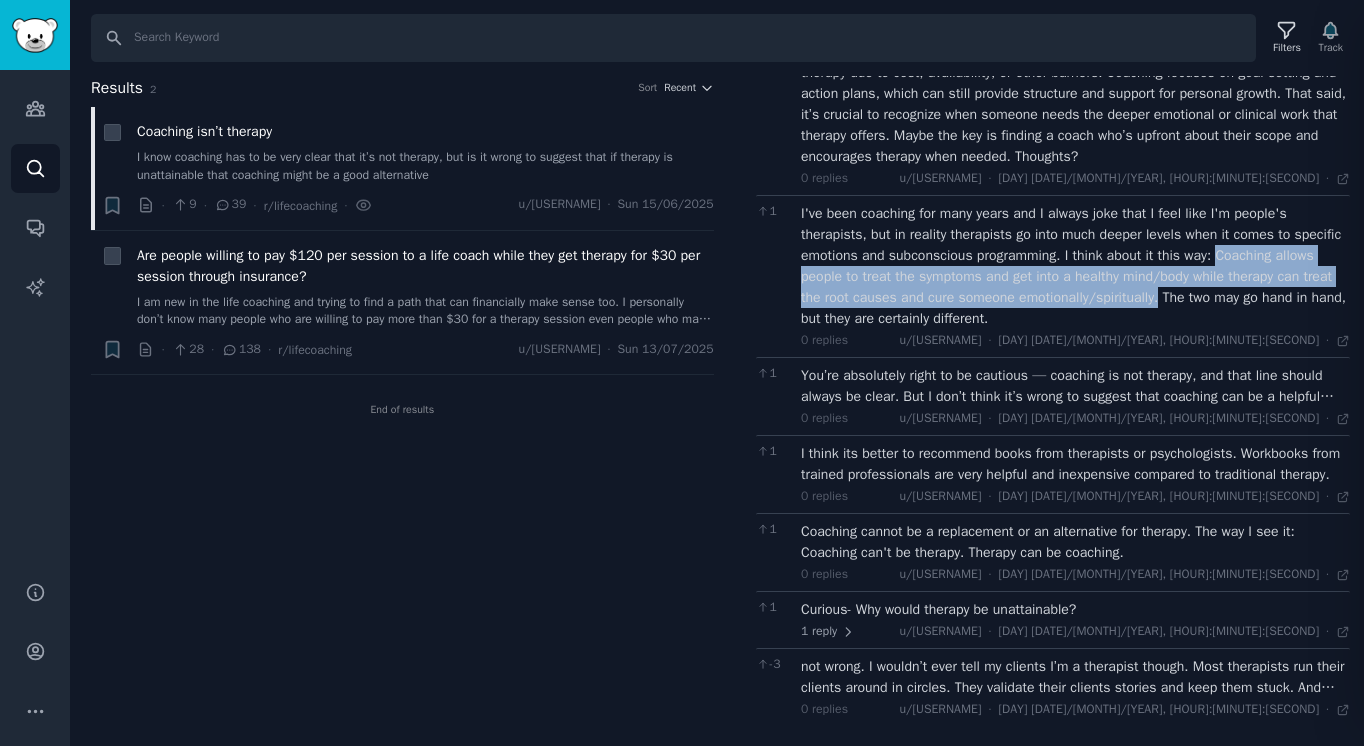 drag, startPoint x: 1331, startPoint y: 295, endPoint x: 798, endPoint y: 277, distance: 533.30383 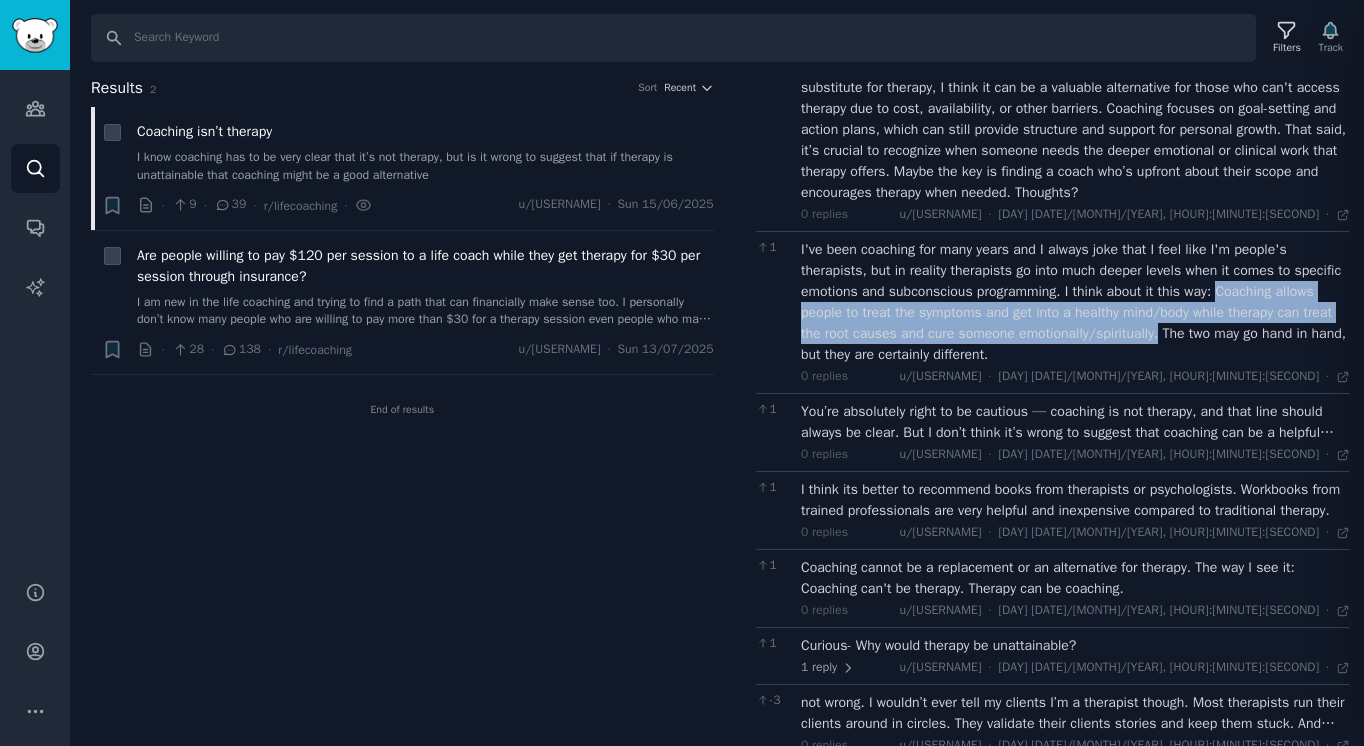 scroll, scrollTop: 3636, scrollLeft: 0, axis: vertical 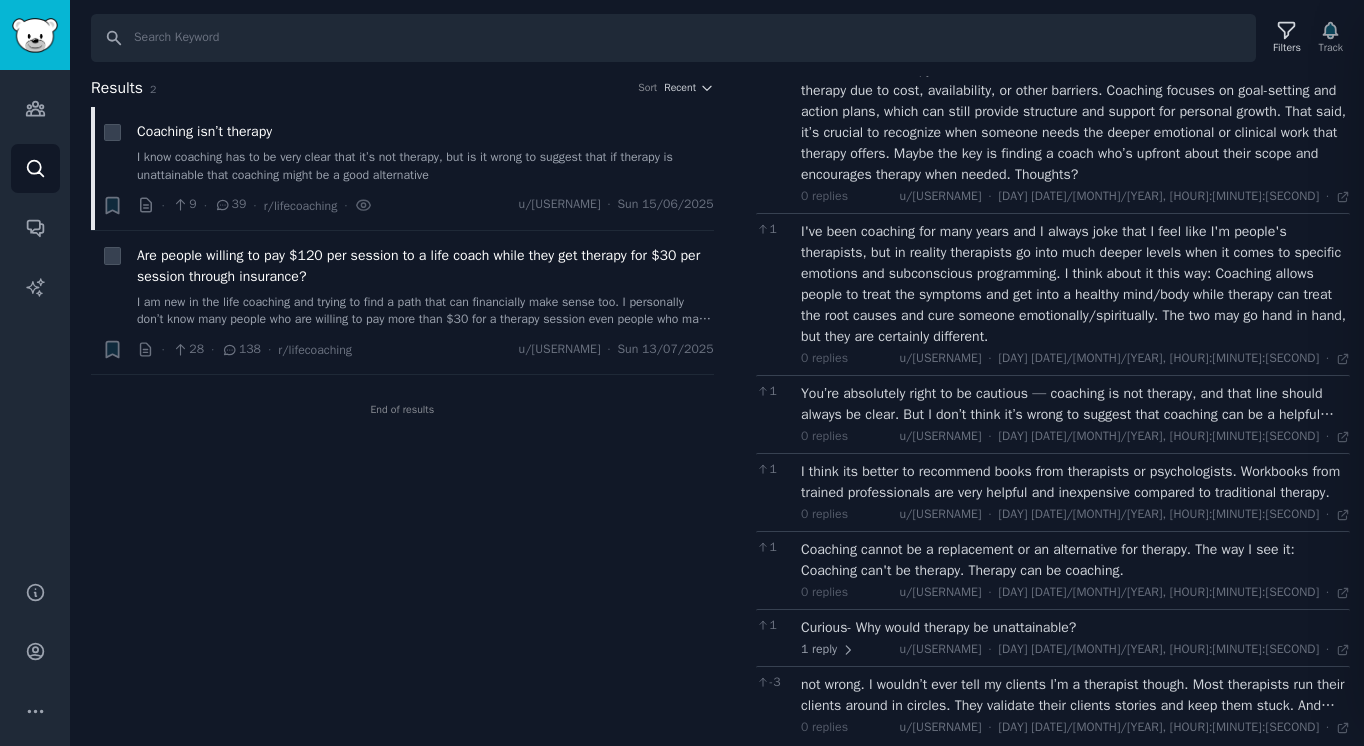 click on "You’re absolutely right to be cautious — coaching is not therapy, and that line should always be clear. But I don’t think it’s wrong to suggest that coaching can be a helpful alternative in some cases, especially when therapy is financially or logistically out of reach.
Coaching isn’t a replacement for clinical mental health care, but for people who are functioning day-to-day and looking for structure, clarity, or accountability, it can be incredibly supportive. Think of it like this: therapy helps you heal; coaching helps you move. Sometimes folks need both. Sometimes one is more accessible than the other.
The key is transparency. As long as coaches are upfront about their scope, and clients understand what they’re (and aren’t) getting — coaching can absolutely be a powerful tool for progress when other options aren’t available." at bounding box center [1075, 404] 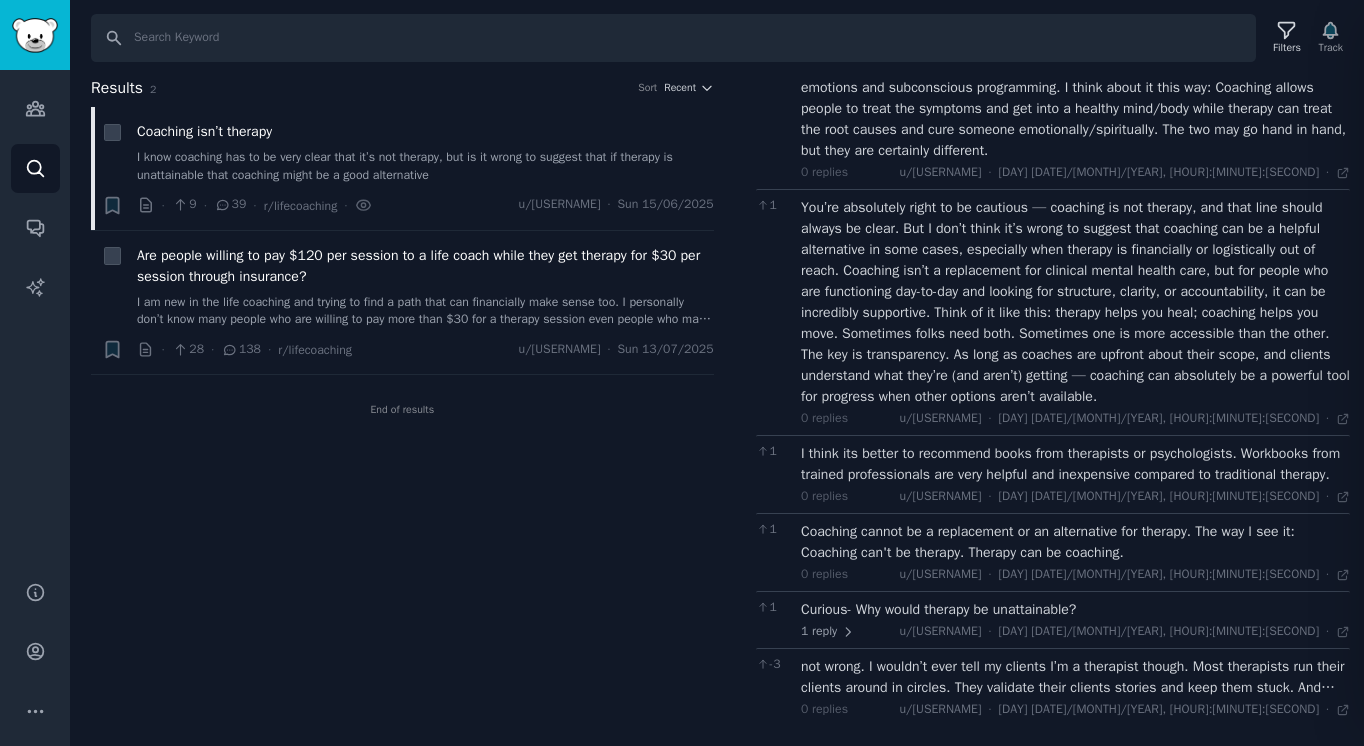 scroll, scrollTop: 3858, scrollLeft: 0, axis: vertical 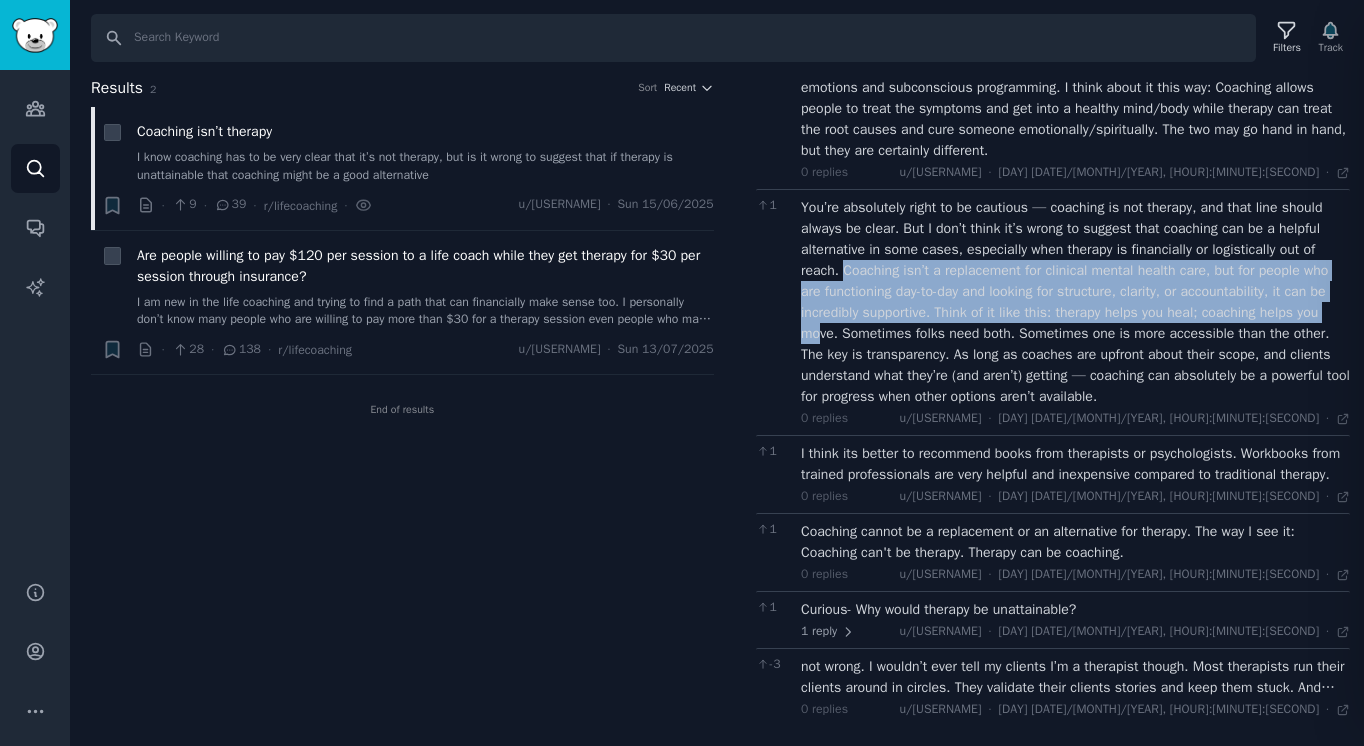 drag, startPoint x: 985, startPoint y: 356, endPoint x: 962, endPoint y: 289, distance: 70.837845 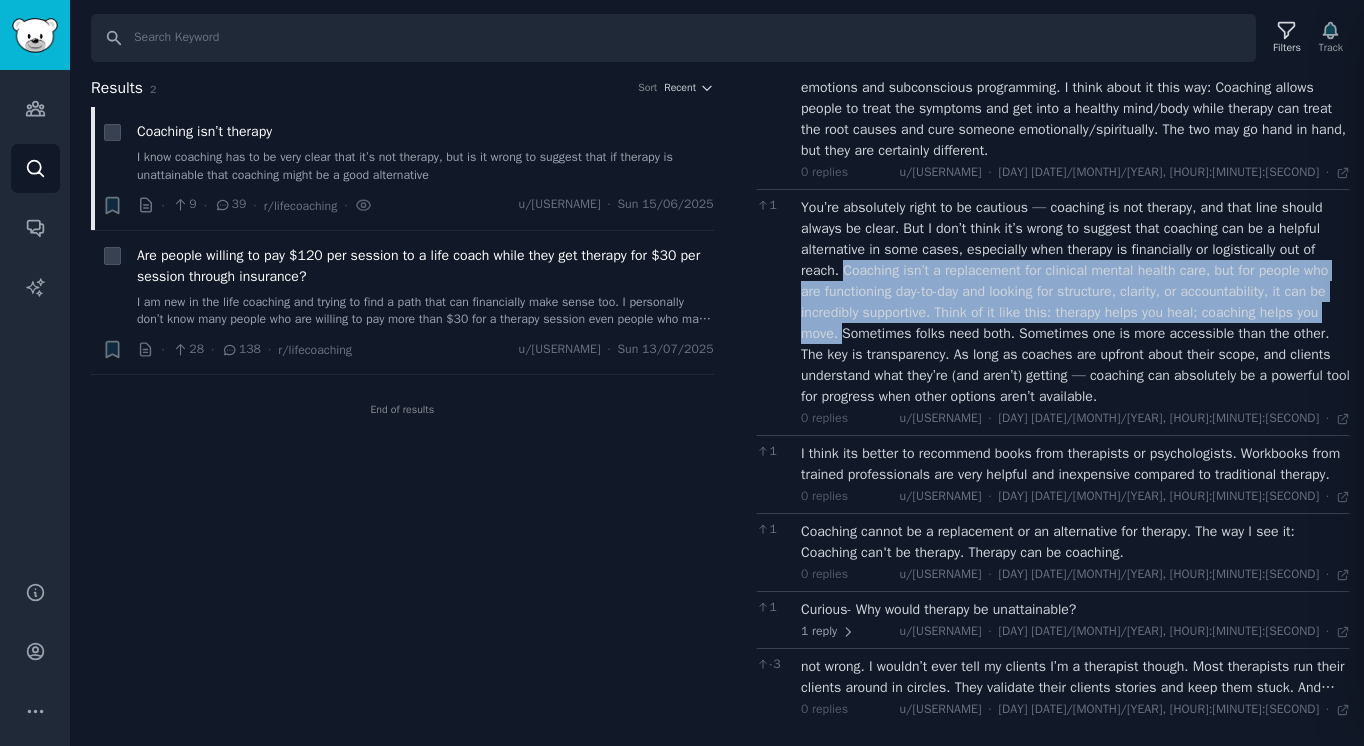 drag, startPoint x: 1006, startPoint y: 347, endPoint x: 958, endPoint y: 286, distance: 77.62087 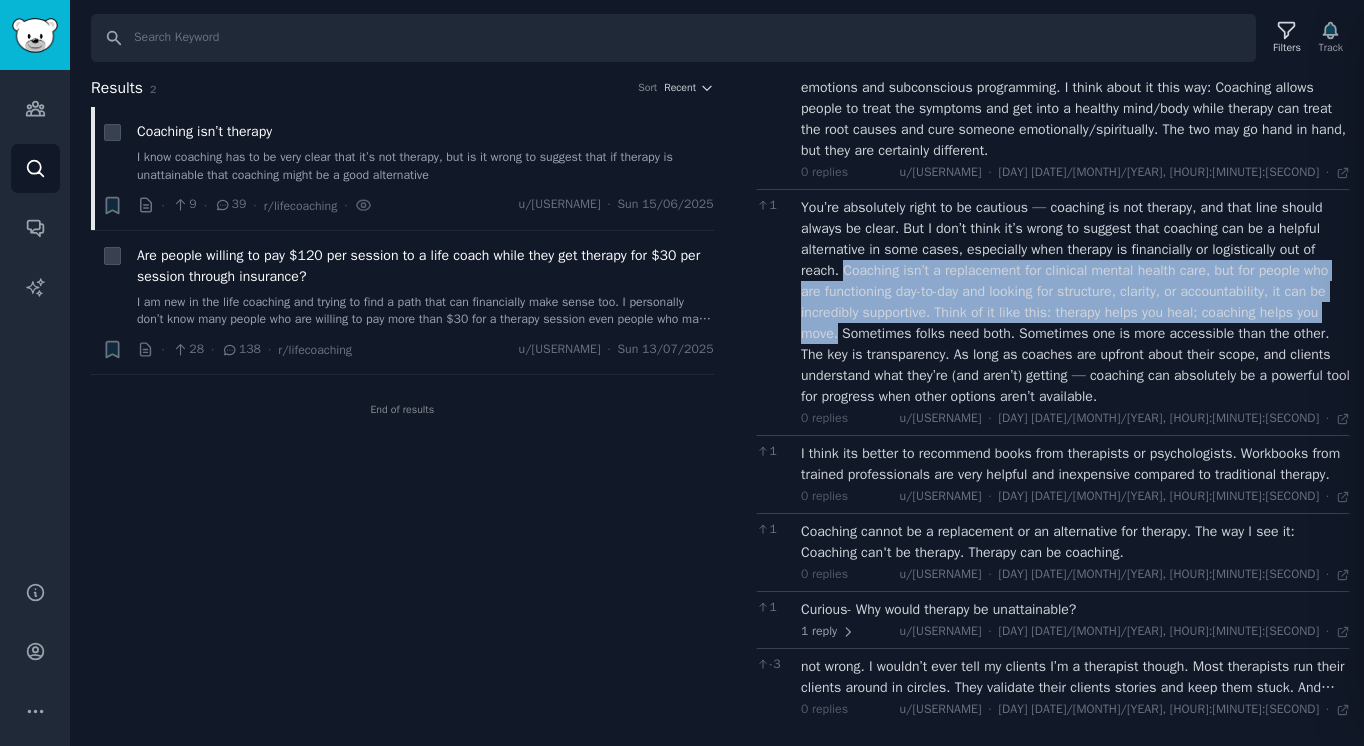 copy on "Coaching isn’t a replacement for clinical mental health care, but for people who are functioning day-to-day and looking for structure, clarity, or accountability, it can be incredibly supportive. Think of it like this: therapy helps you heal; coaching helps you move." 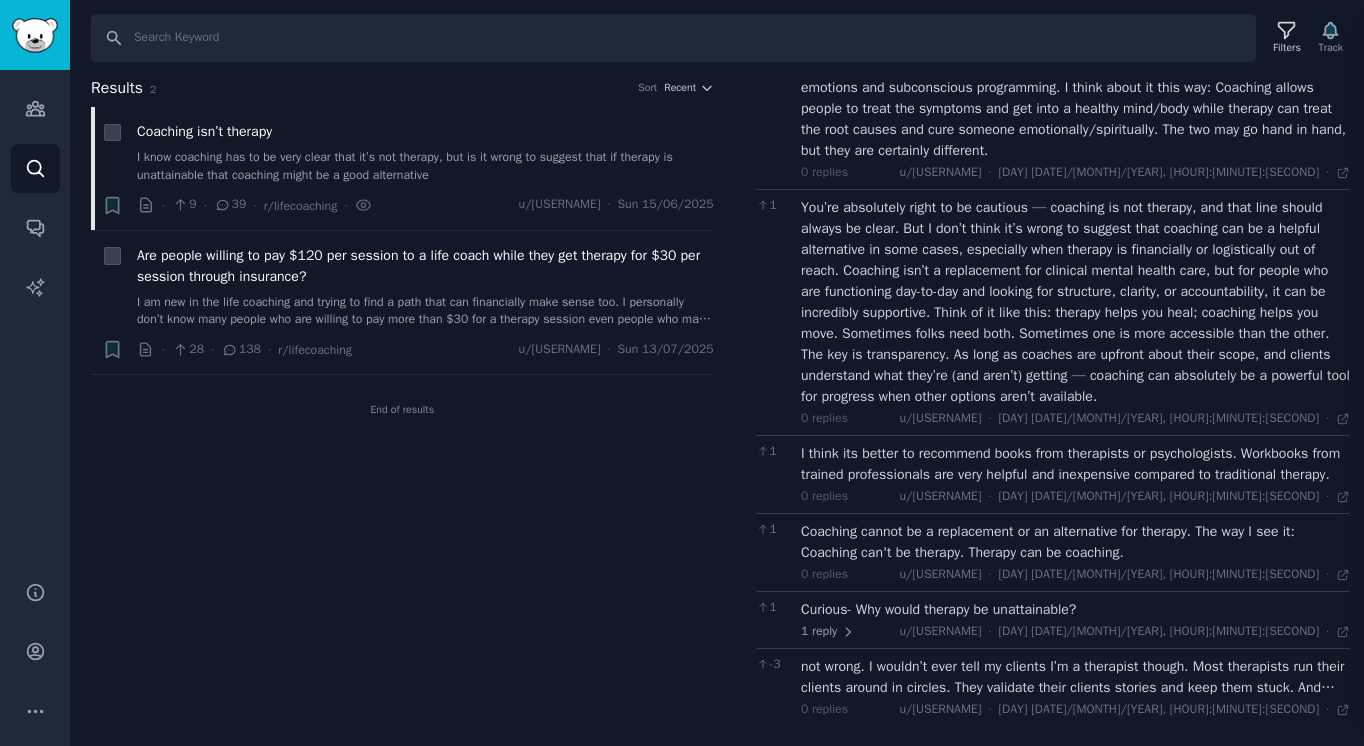click on "I think its better to recommend books from therapists or psychologists. Workbooks from trained professionals are very helpful and inexpensive compared to traditional therapy." at bounding box center [1075, 464] 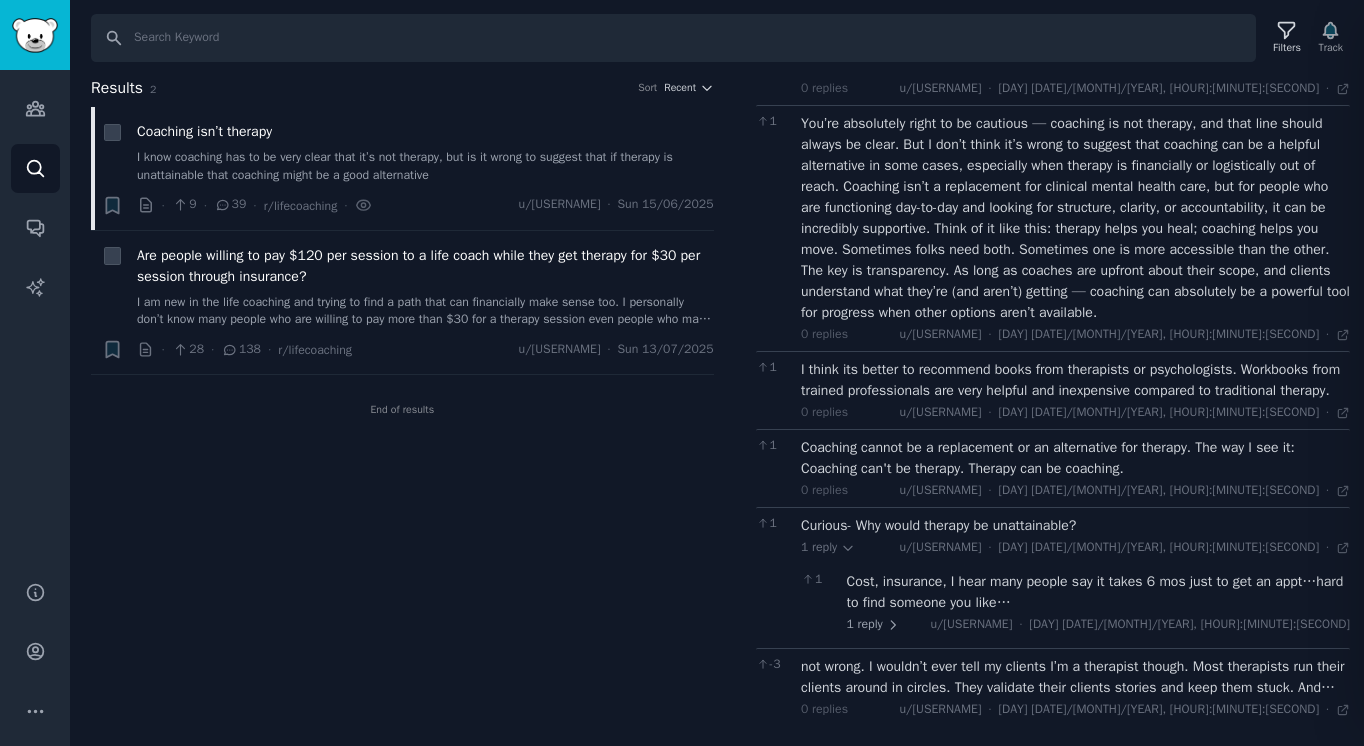 scroll, scrollTop: 4000, scrollLeft: 0, axis: vertical 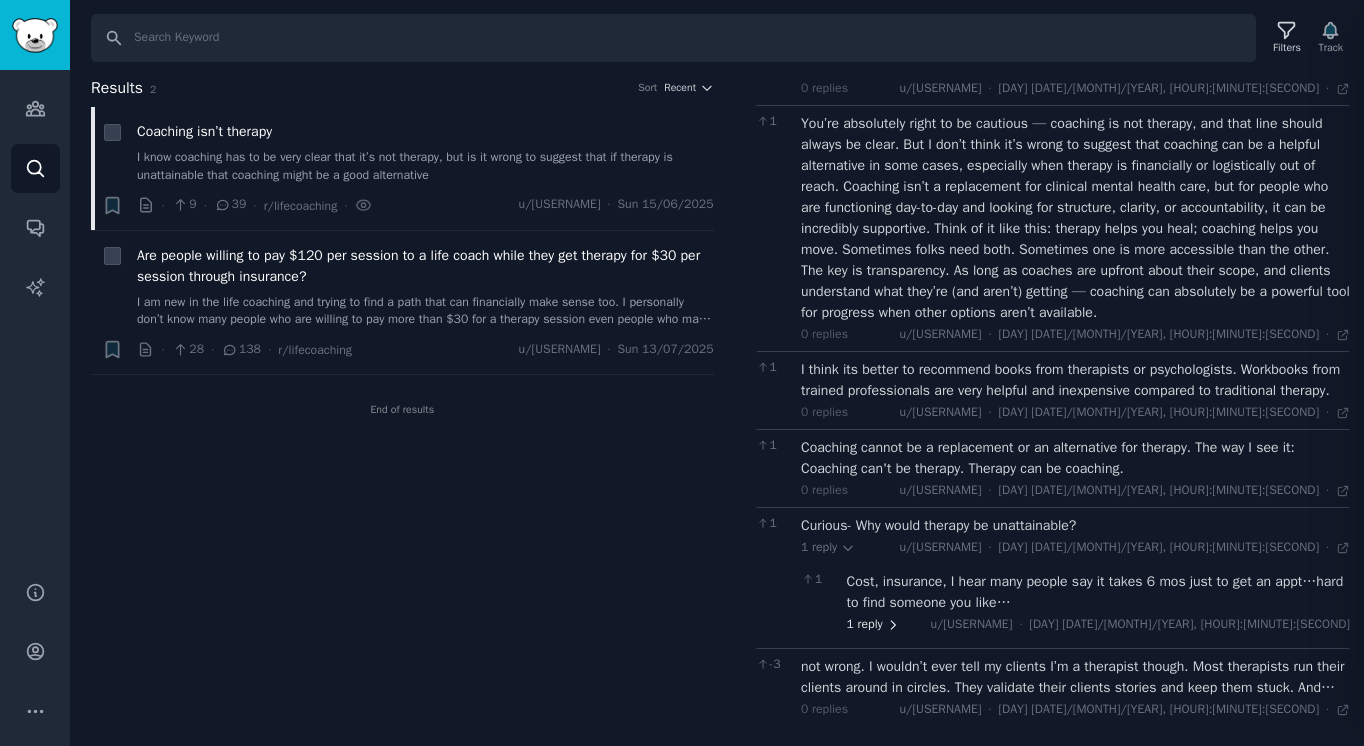 click on "1   reply" at bounding box center (874, 625) 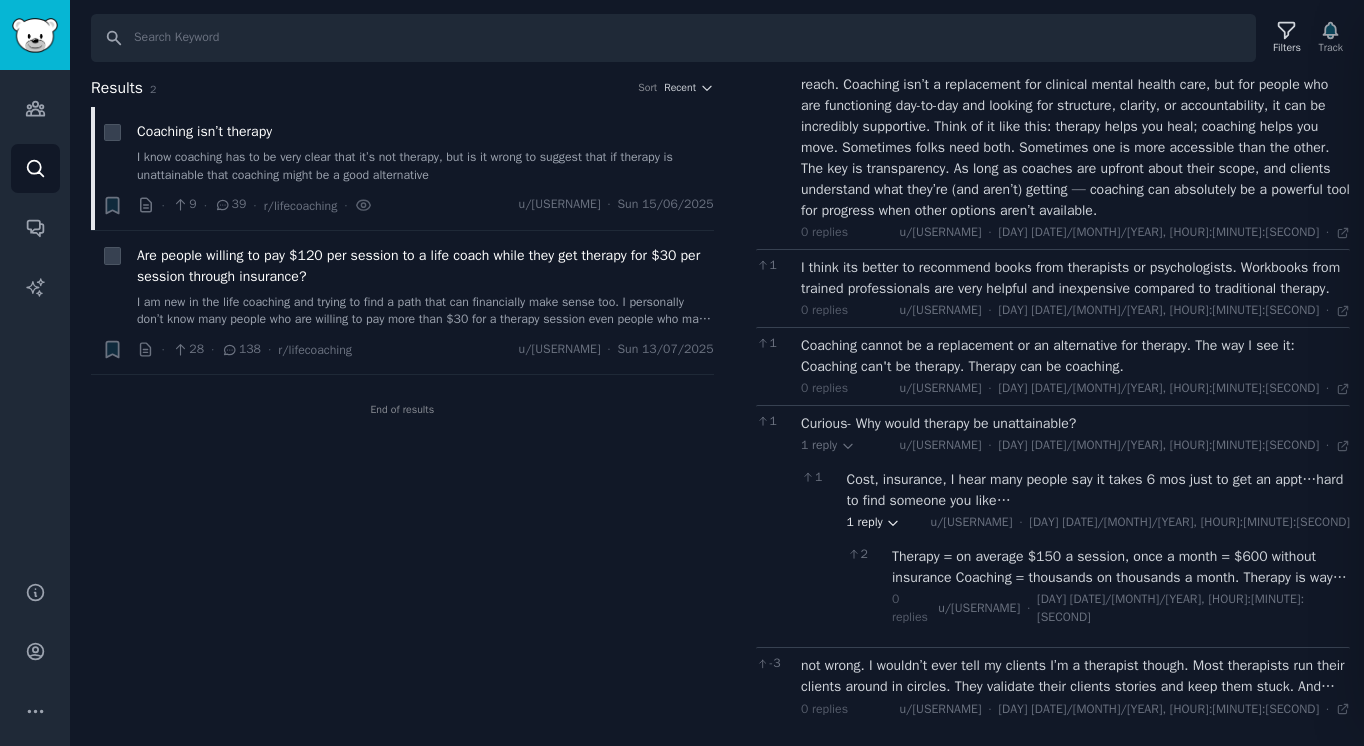 scroll, scrollTop: 4084, scrollLeft: 0, axis: vertical 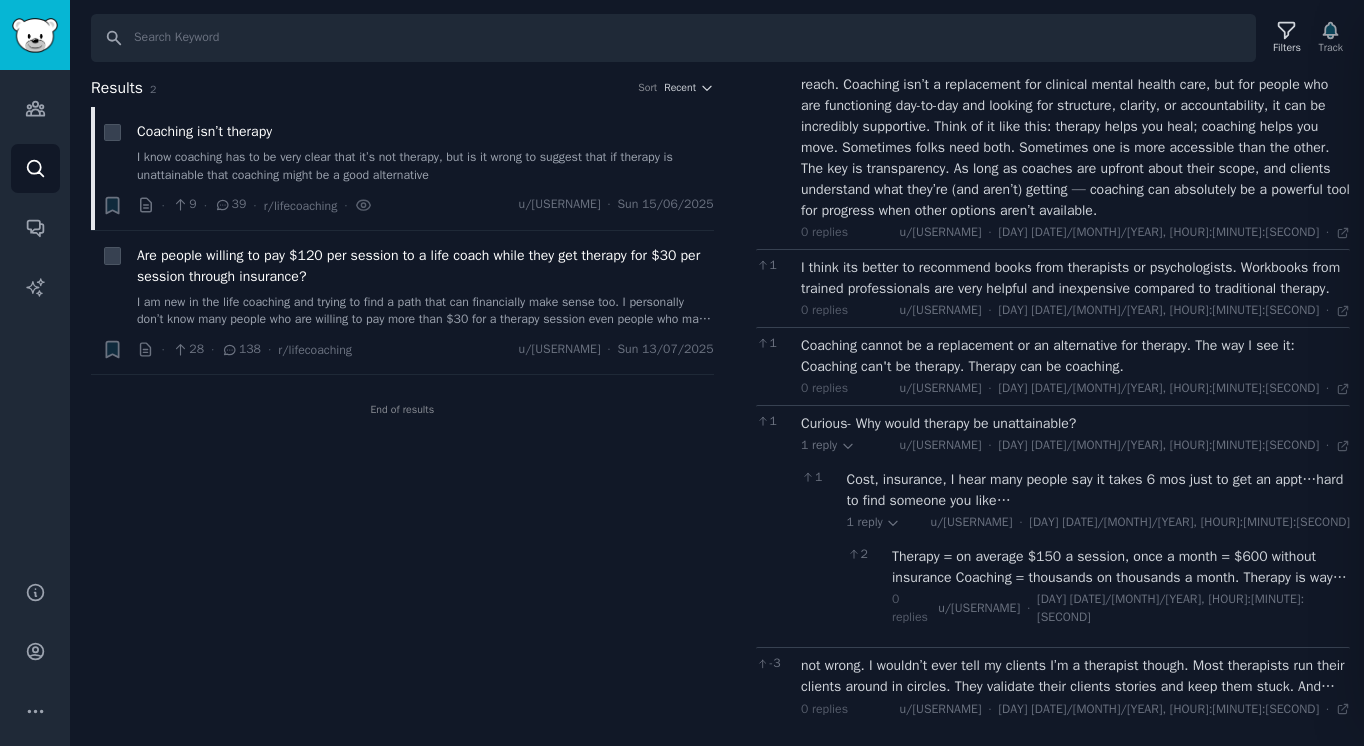 click on "Therapy = on average $150 a session, once a month = $600 without insurance
Coaching = thousands on thousands a month.
Therapy is way more attainable financially than coaching.
Also, some therapists have waitlists. Some coaches have waitlists.
I’d never ever substitute coaching for therapy. Half these coaches have only done mindset work and bypass everything - you can see it plain as day, their wounds and shadows running their business. Most are not equipped to help you with real struggles and will tell you to just power through and do what they’re doing and to have a stronger mindset or belief and truthfully will leave you needing more therapy." at bounding box center (1121, 567) 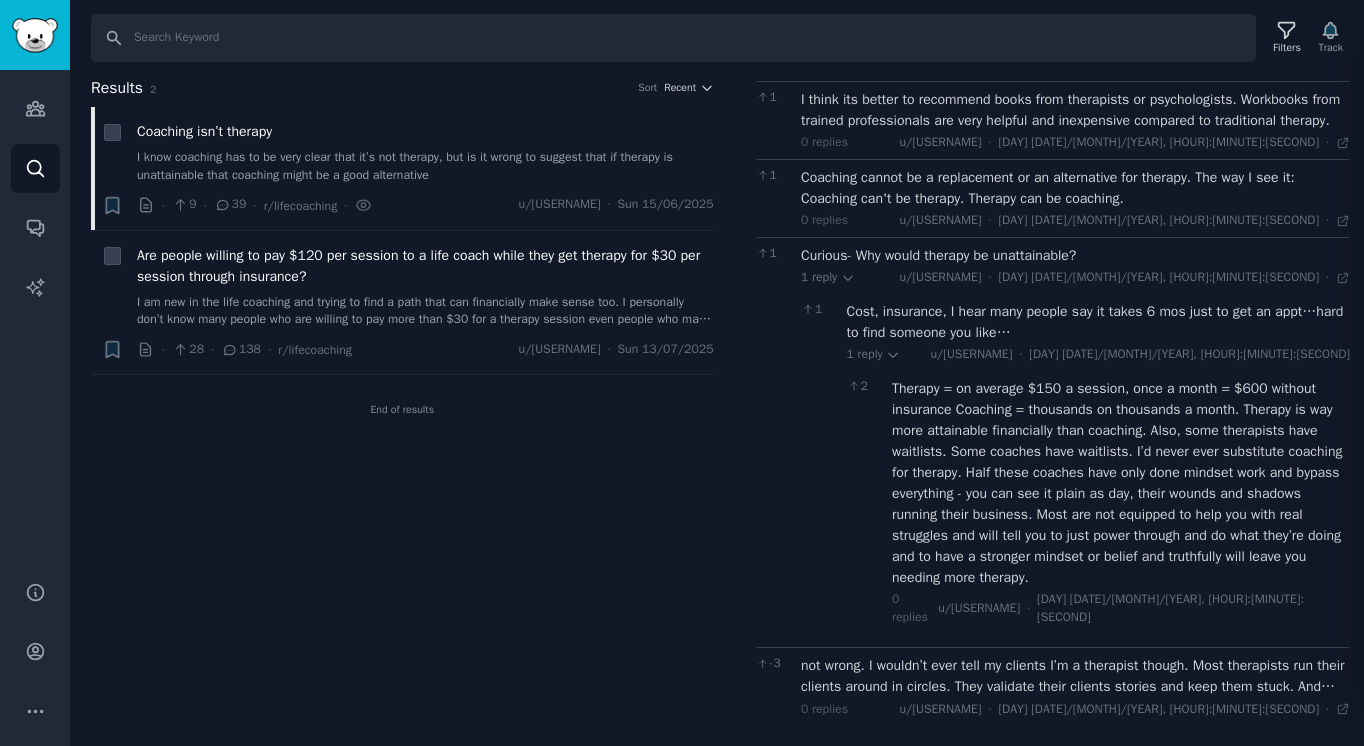 scroll, scrollTop: 4252, scrollLeft: 0, axis: vertical 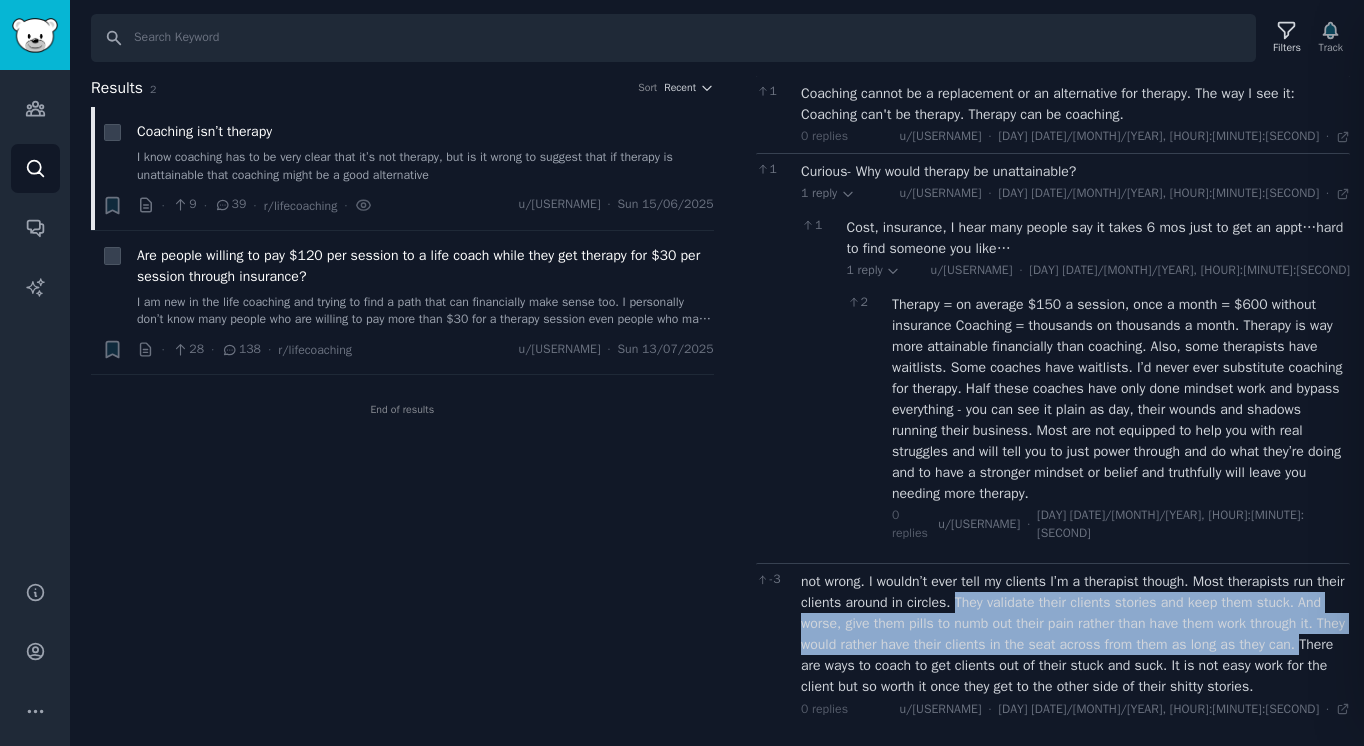 drag, startPoint x: 993, startPoint y: 583, endPoint x: 881, endPoint y: 644, distance: 127.53431 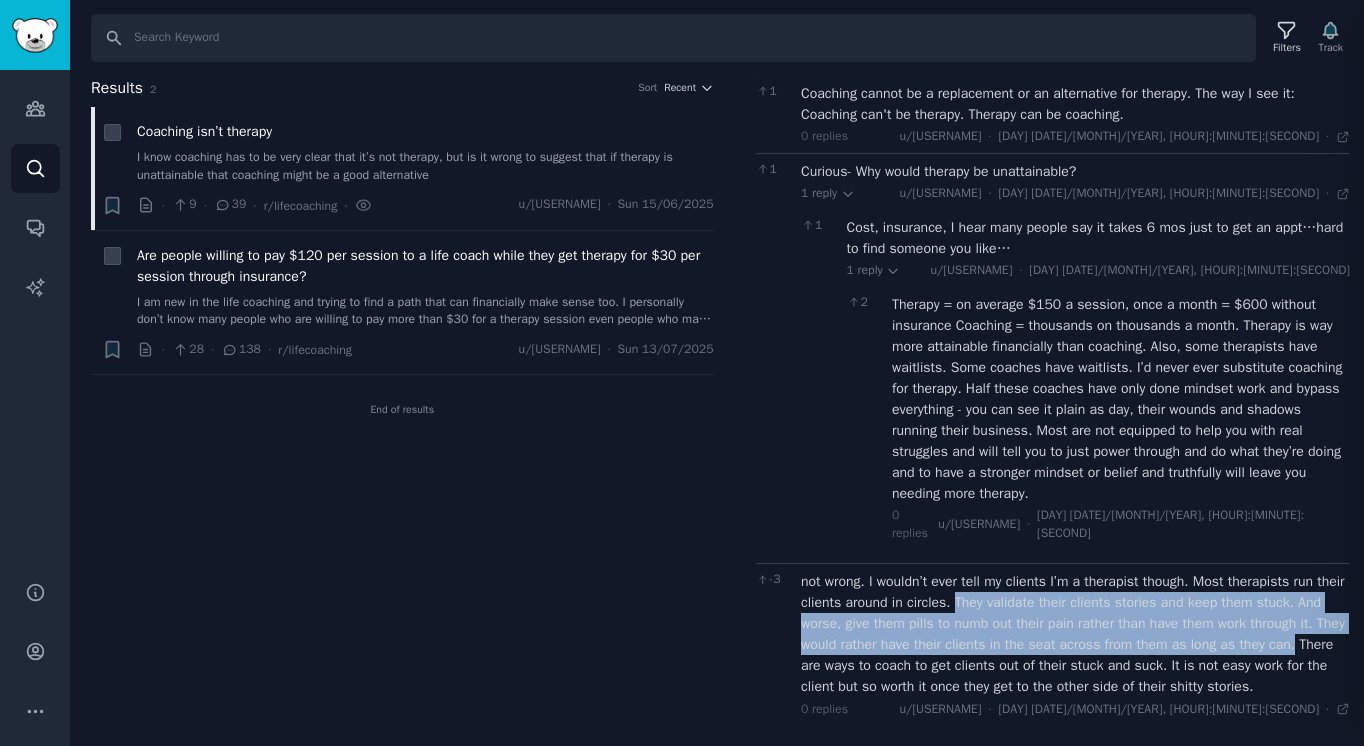 copy on "They validate their clients stories and keep them stuck. And worse, give them pills to numb out their pain rather than have them work through it. They would rather have their clients in the seat across from them as long as they can." 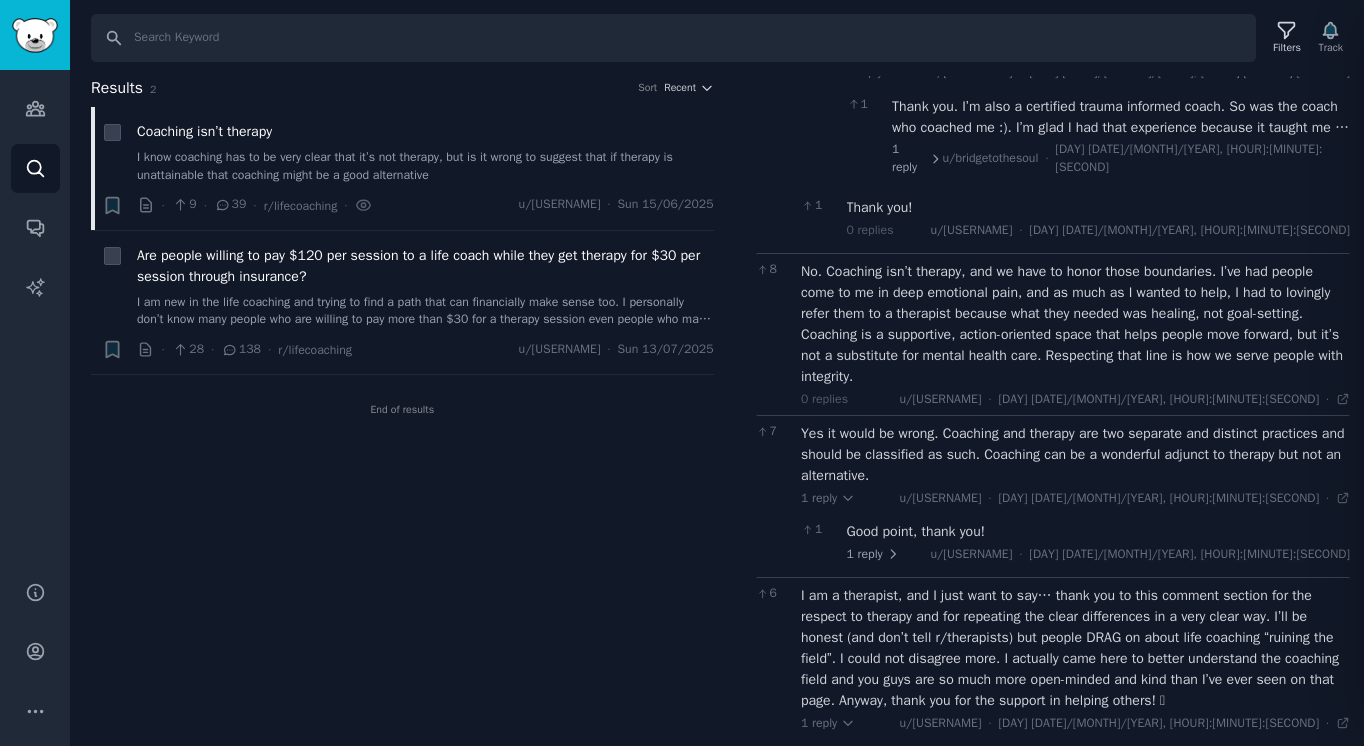 scroll, scrollTop: 0, scrollLeft: 0, axis: both 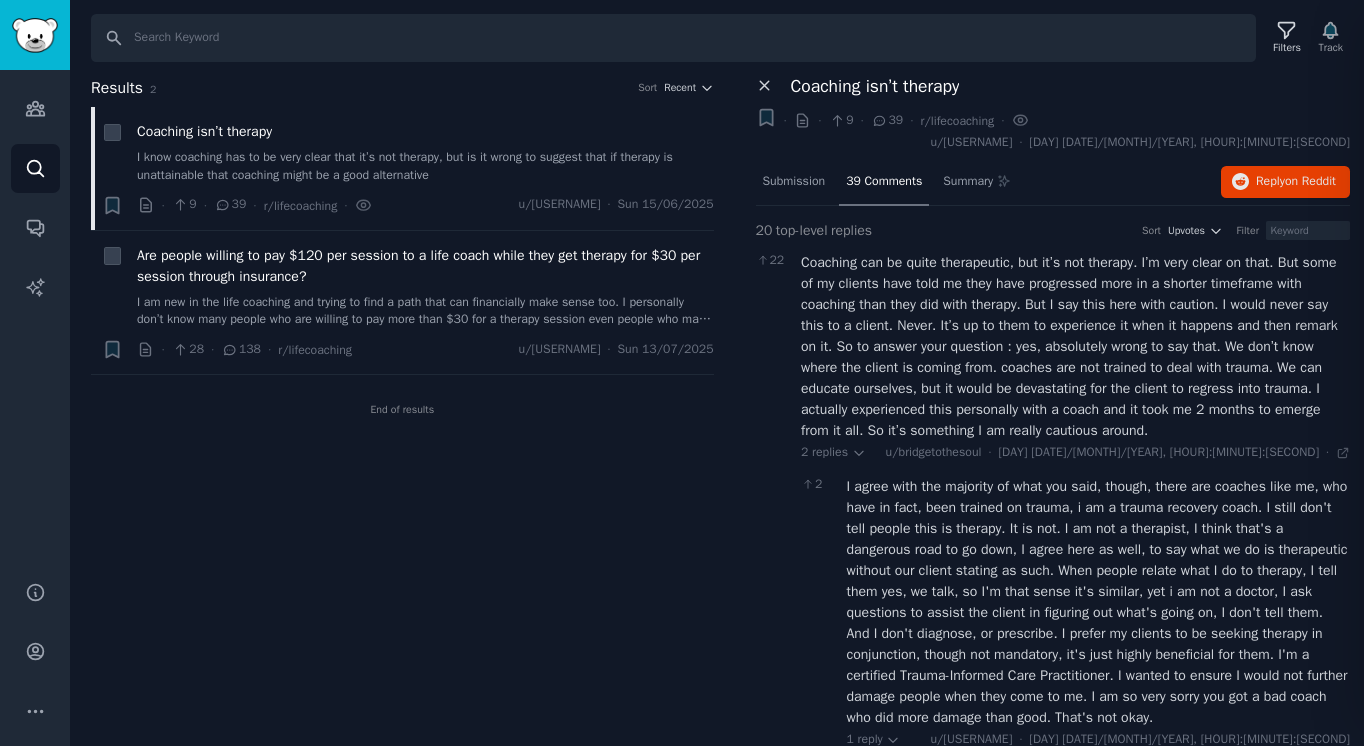 click 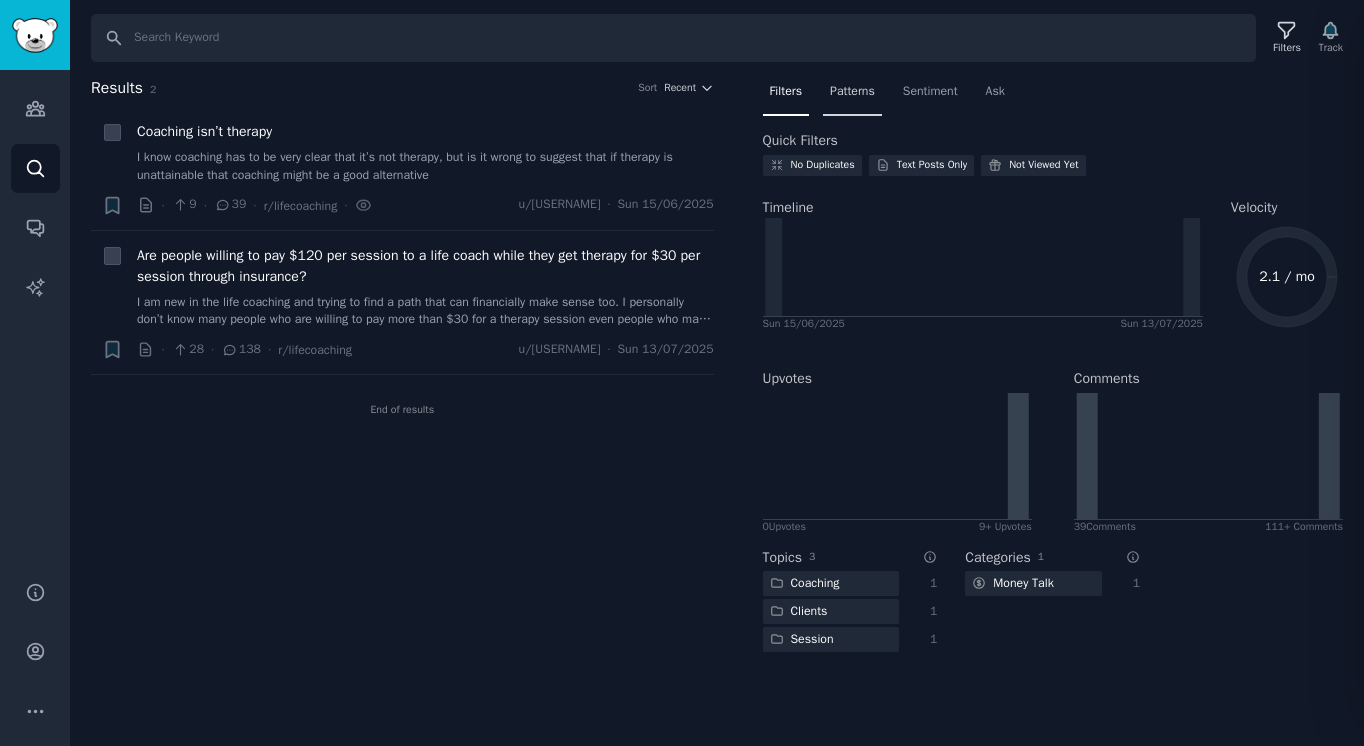 click on "Patterns" at bounding box center (852, 96) 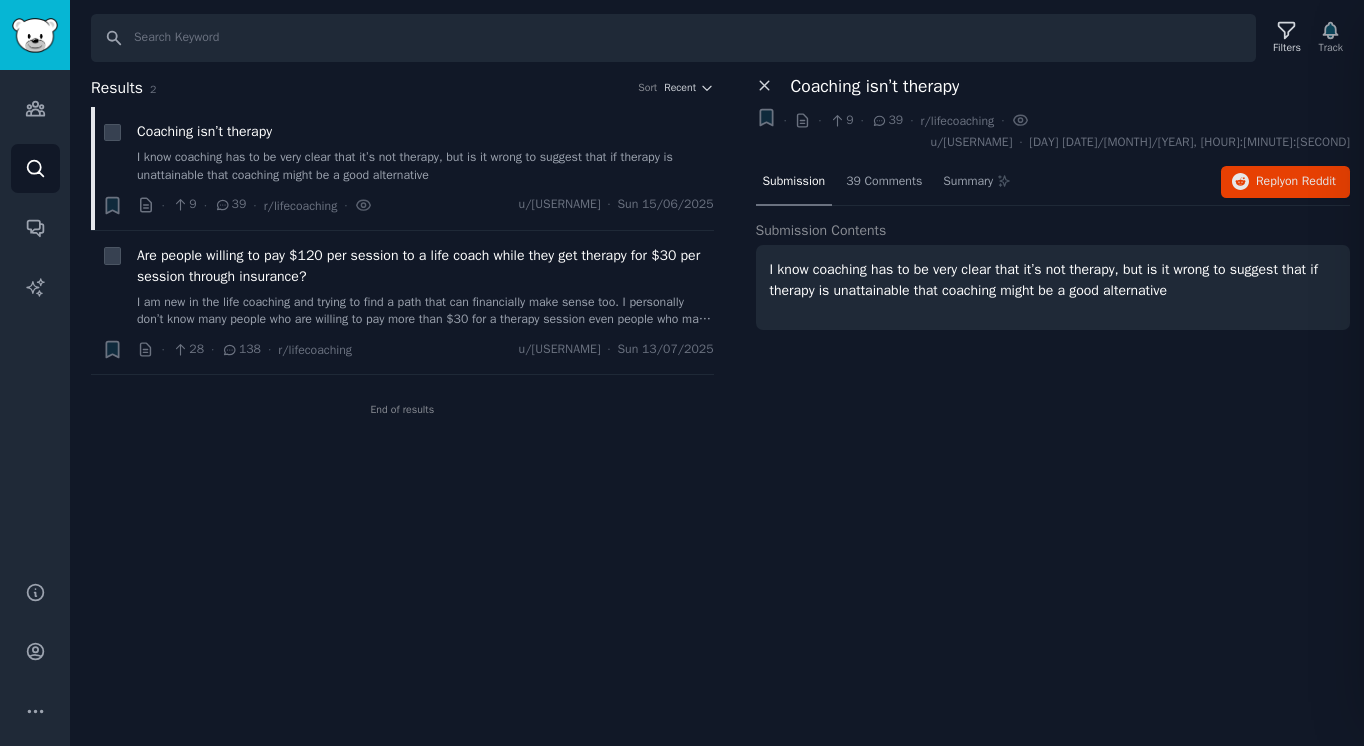 click 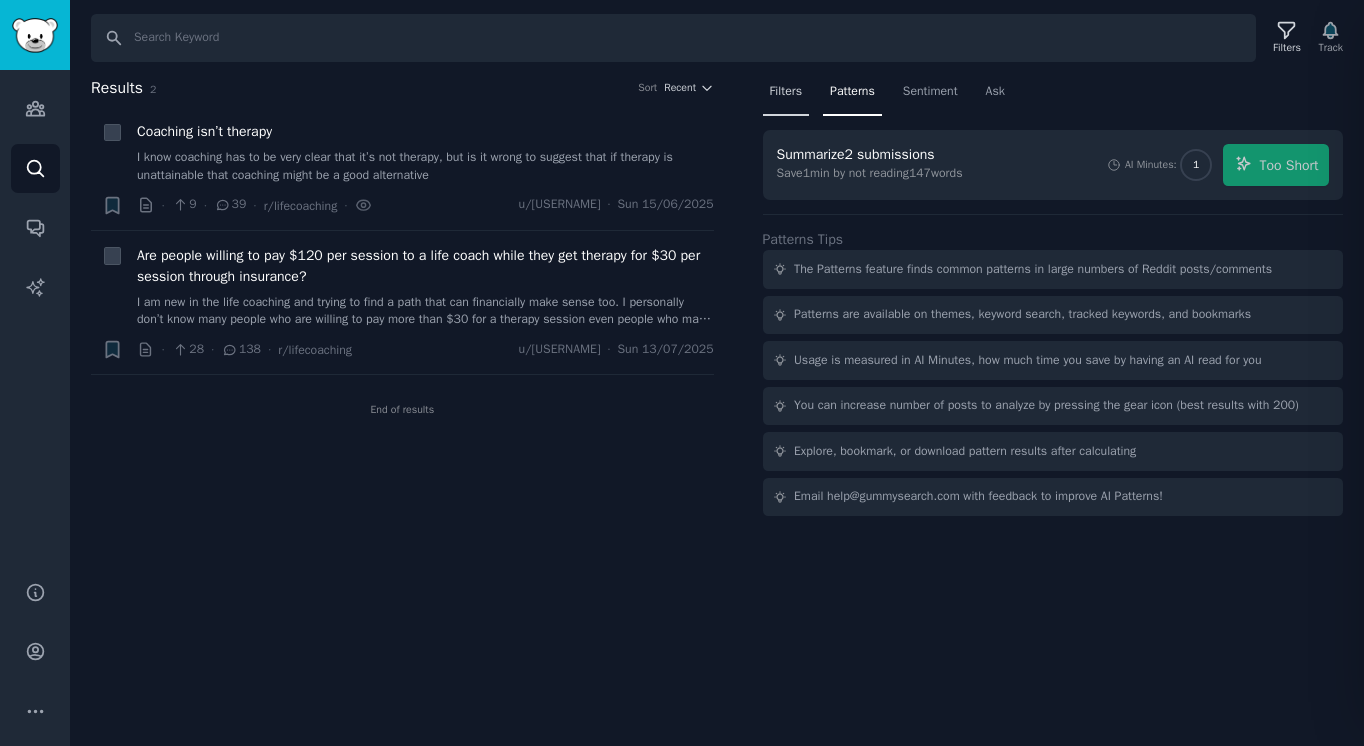 click on "Filters" at bounding box center (786, 92) 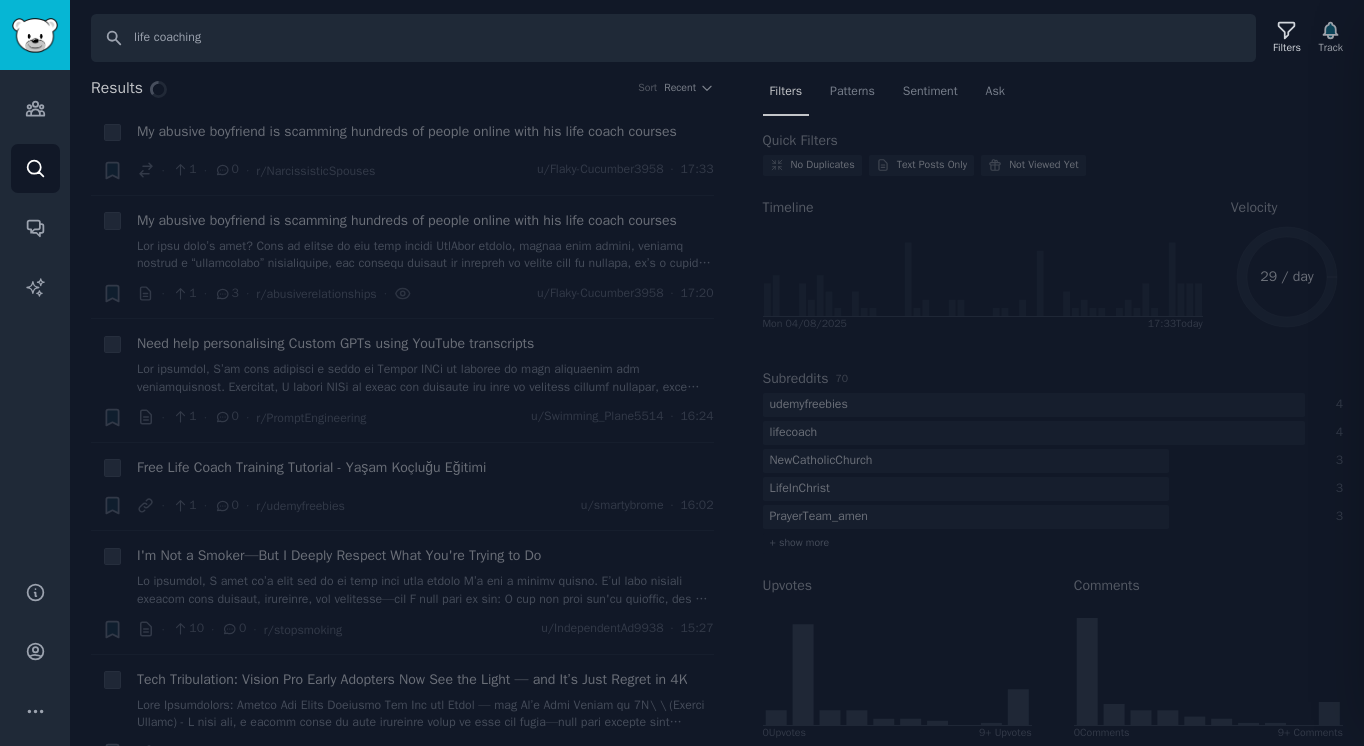 type on "lifecoaching" 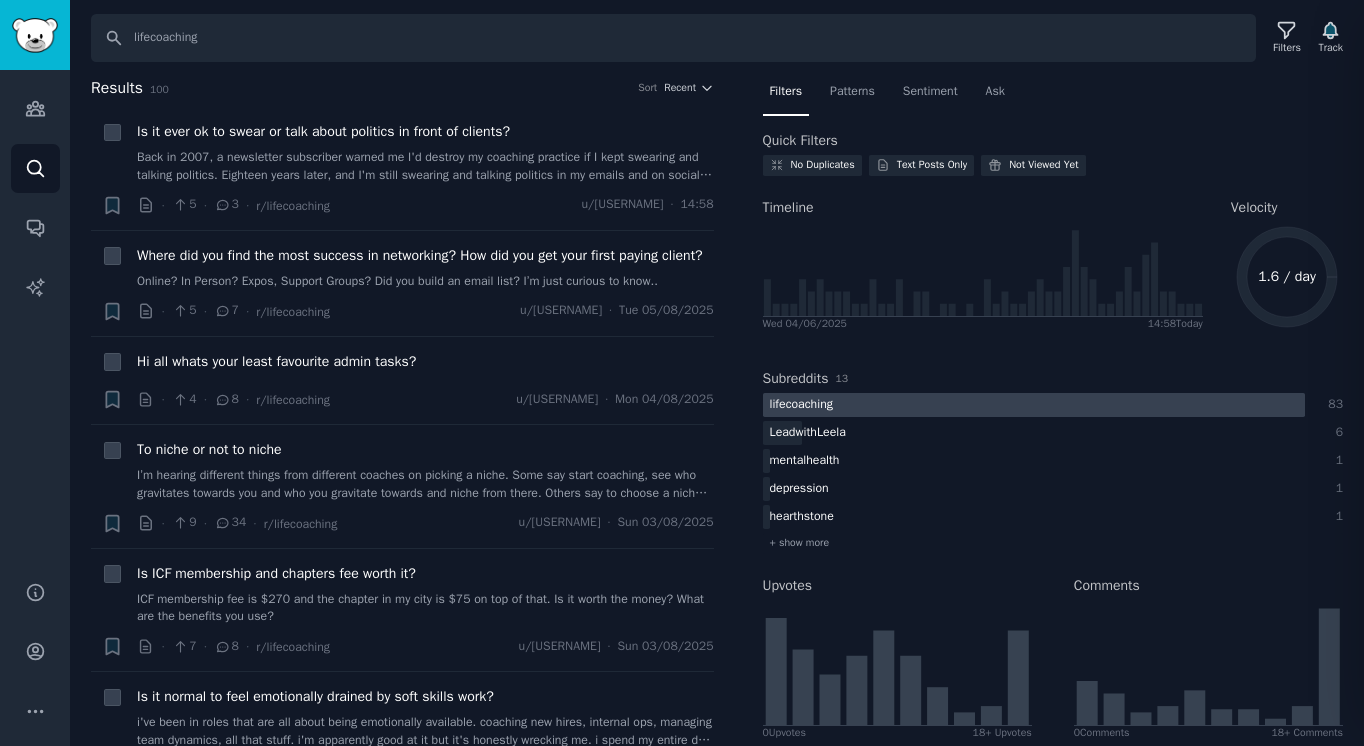 click at bounding box center (1034, 405) 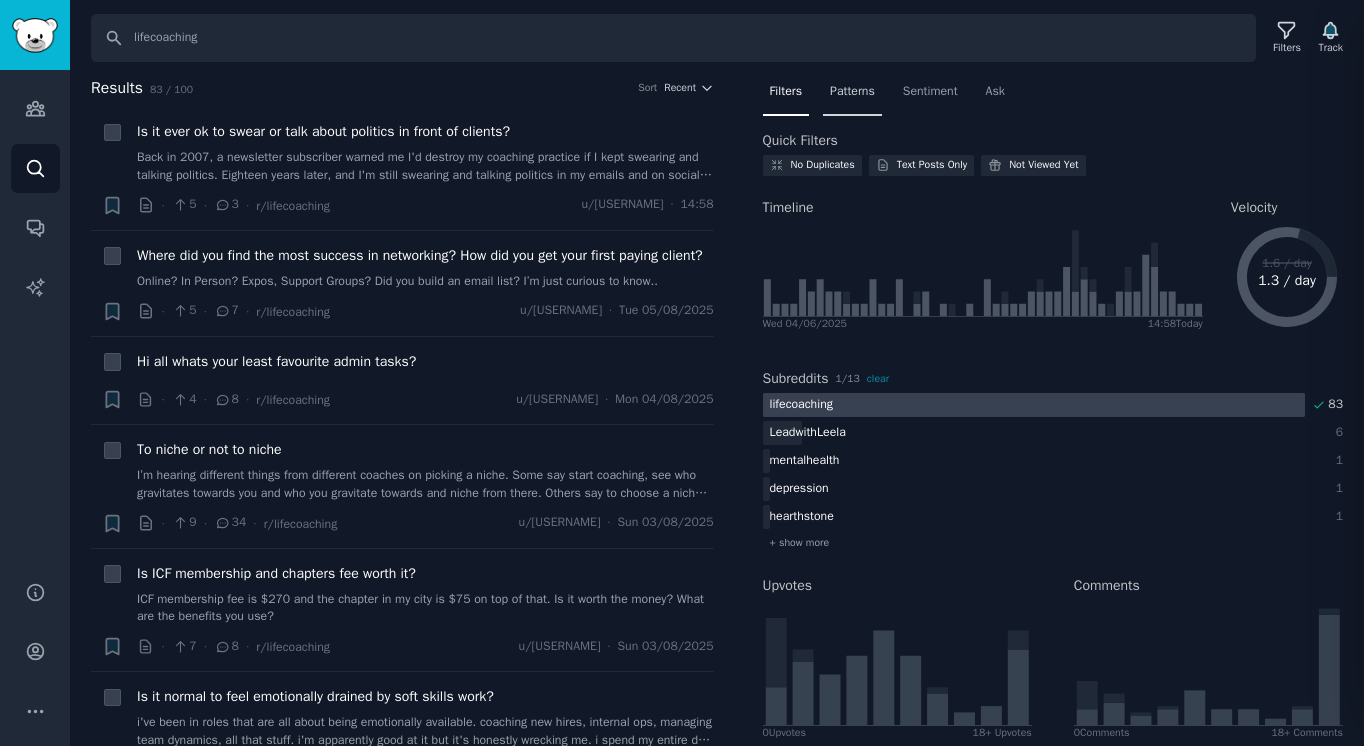 click on "Patterns" at bounding box center [852, 92] 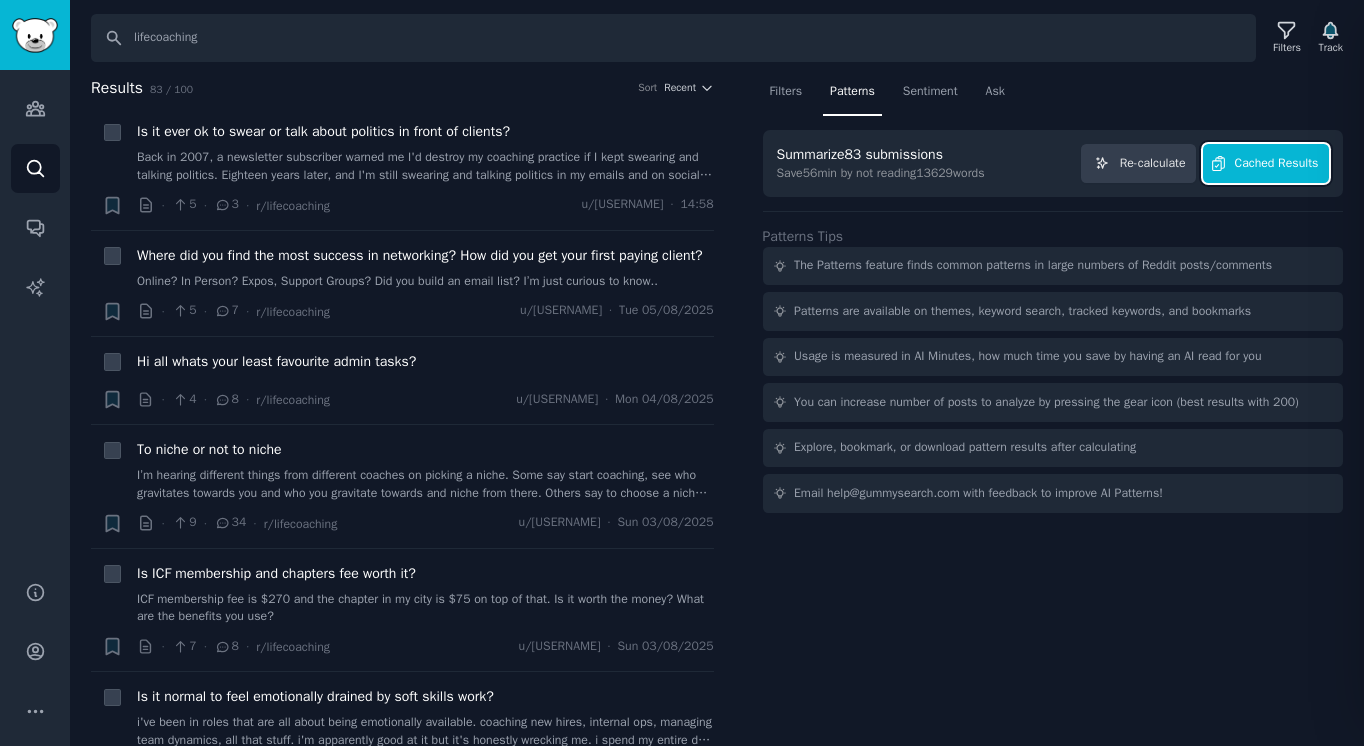 click on "Cached Results" at bounding box center (1277, 164) 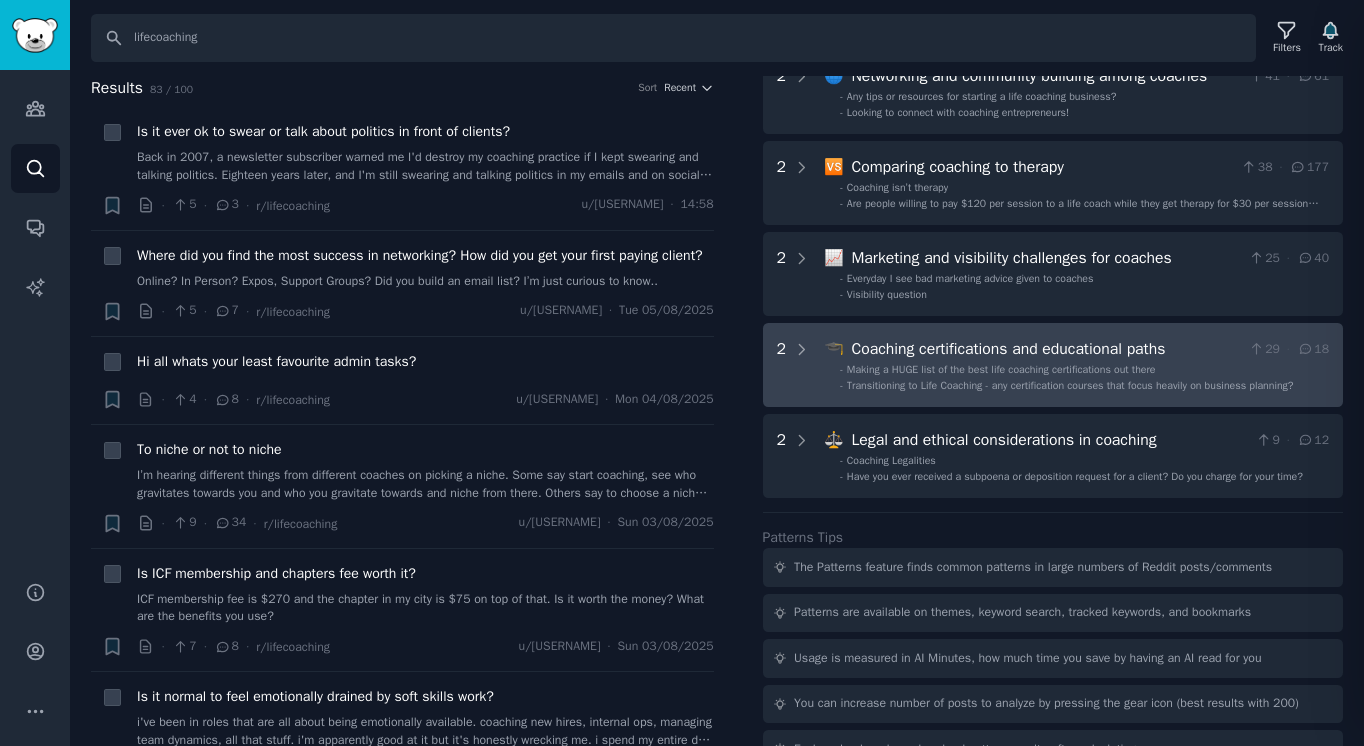 scroll, scrollTop: 666, scrollLeft: 0, axis: vertical 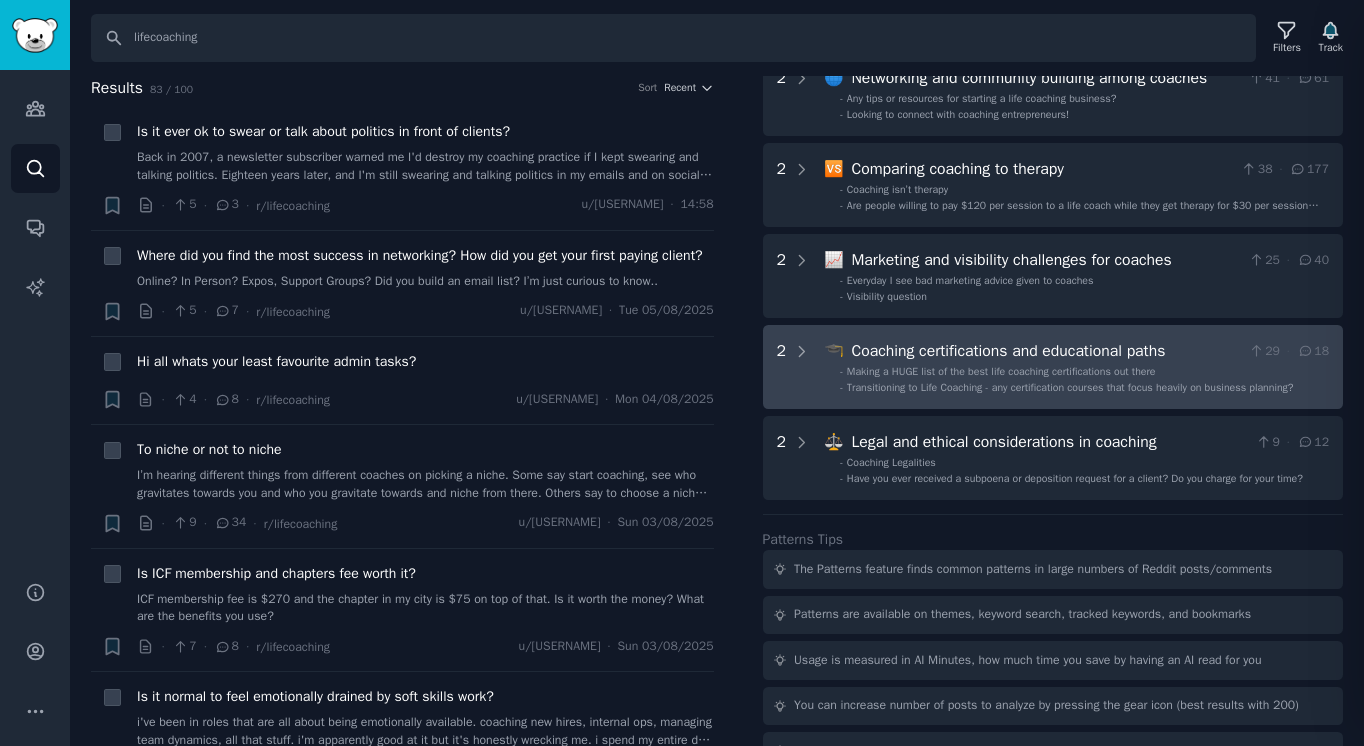 click on "Coaching certifications and educational paths" at bounding box center [1045, 351] 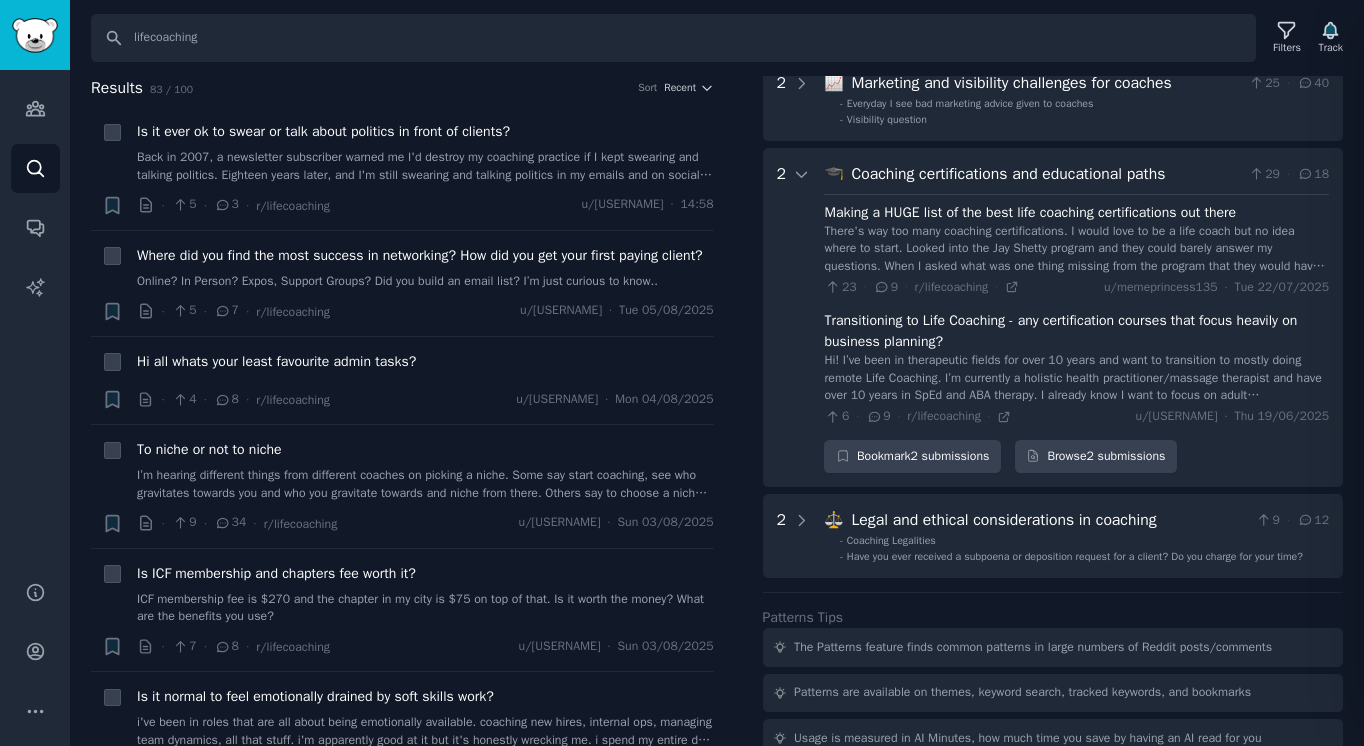 scroll, scrollTop: 915, scrollLeft: 0, axis: vertical 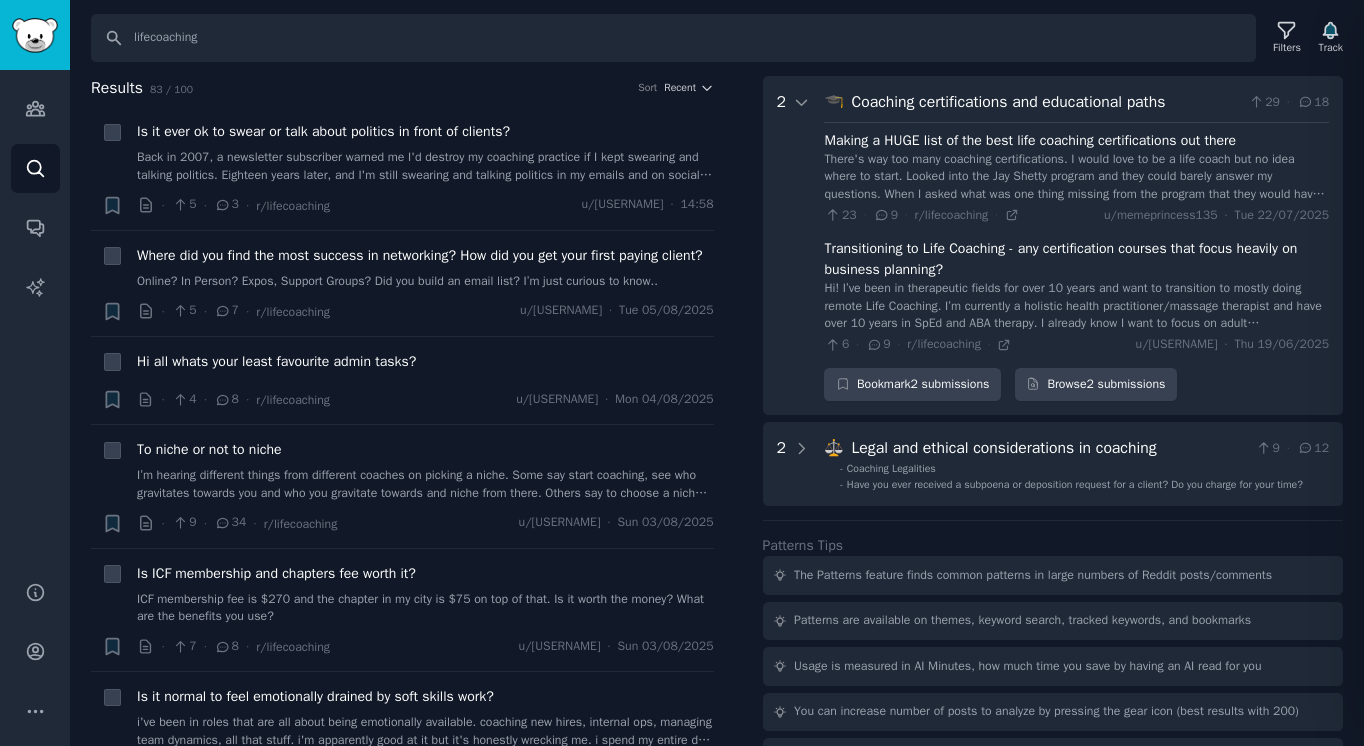 click on "There's way too many coaching certifications. I would love to be a life coach but no idea where to start.
Looked into the Jay Shetty program and they could barely answer my questions. When I asked what was one thing missing from the program that they would have liked, they redirected to 'oh we did..." at bounding box center (1076, 177) 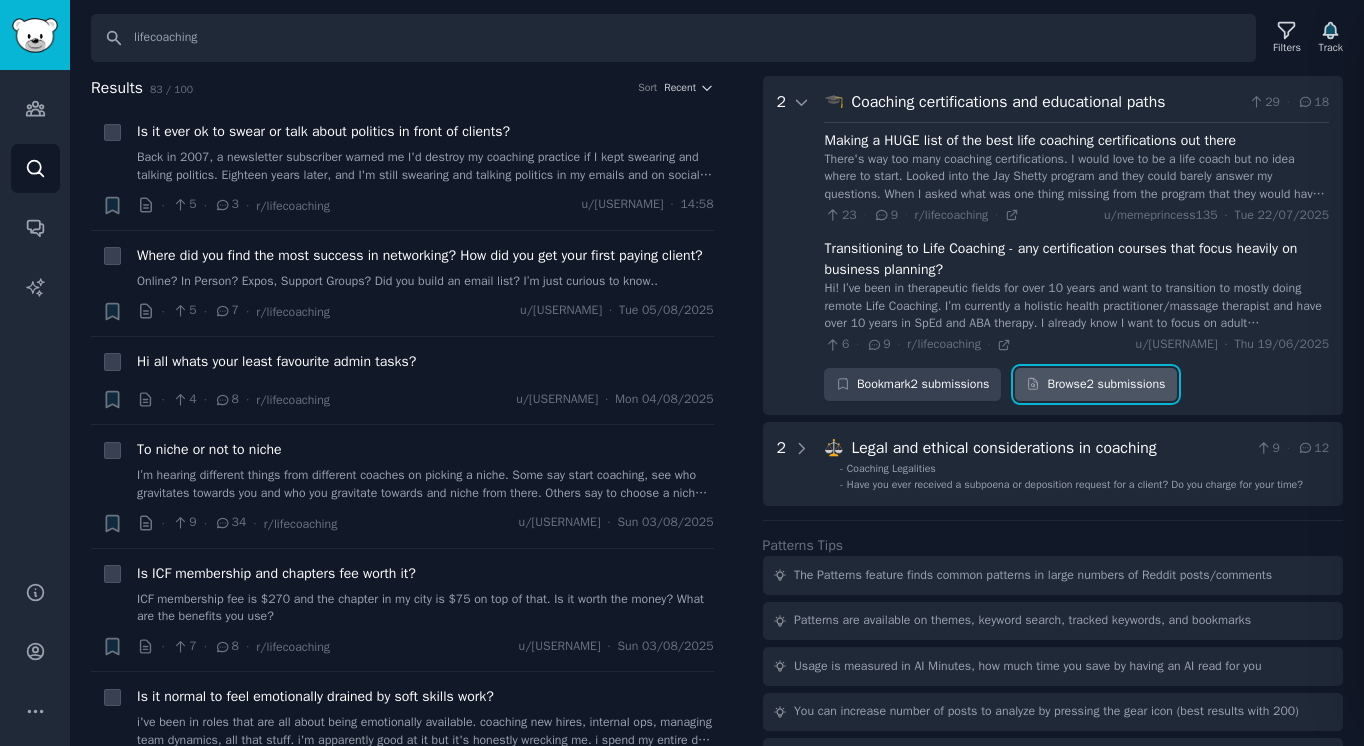 click on "Browse  2   submissions" at bounding box center [1096, 385] 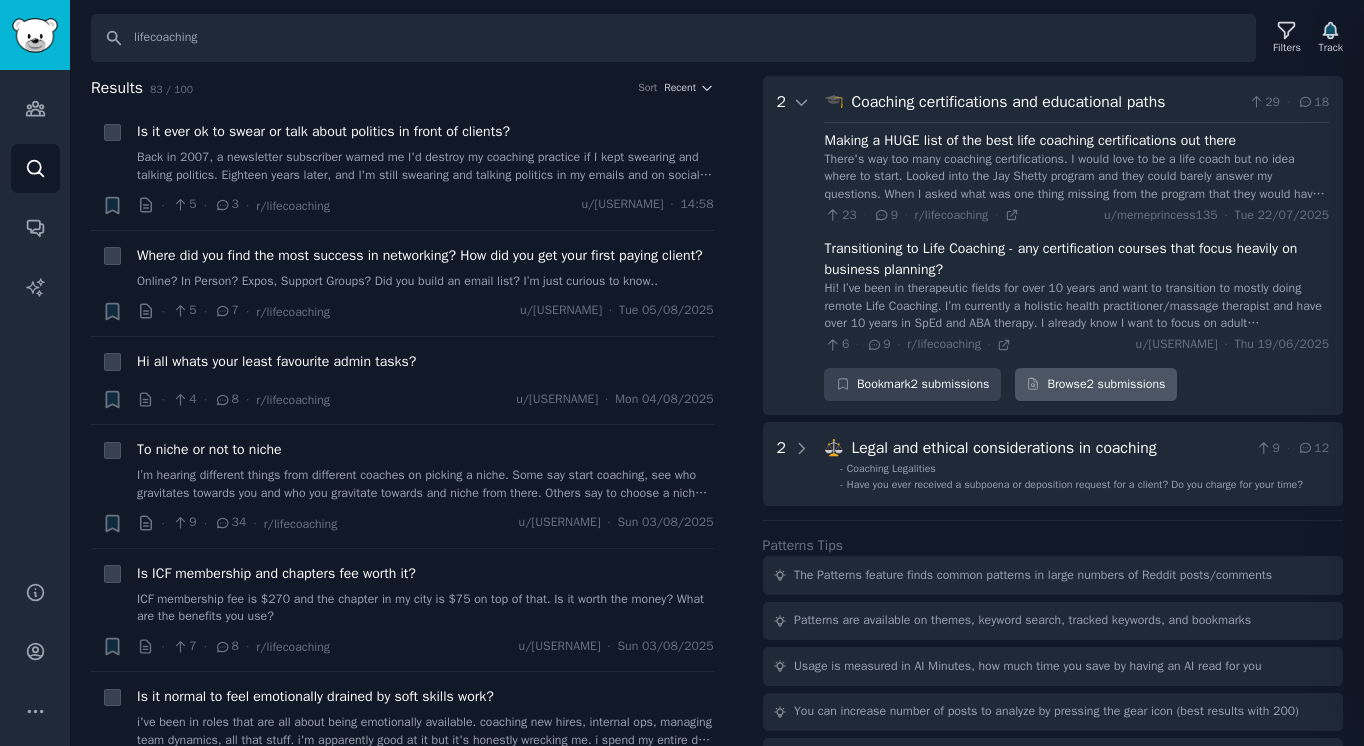 type 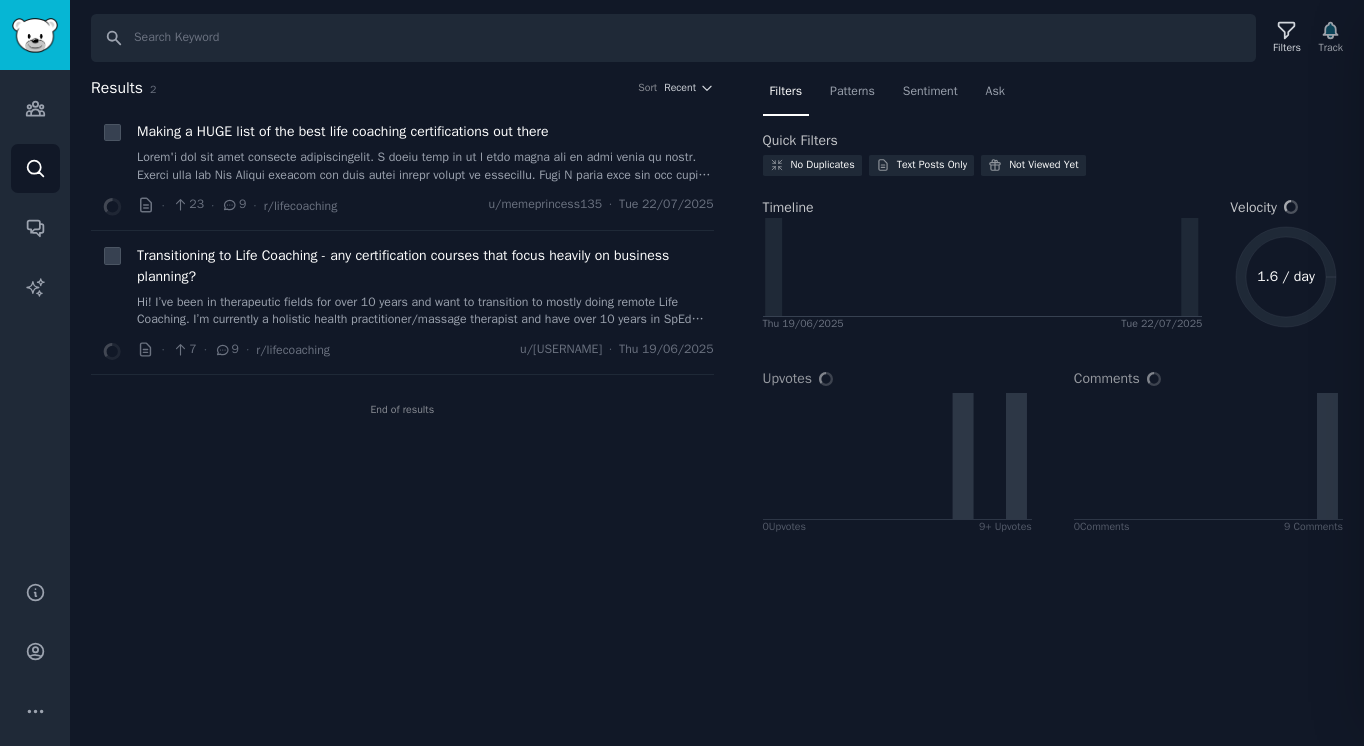 scroll, scrollTop: 0, scrollLeft: 0, axis: both 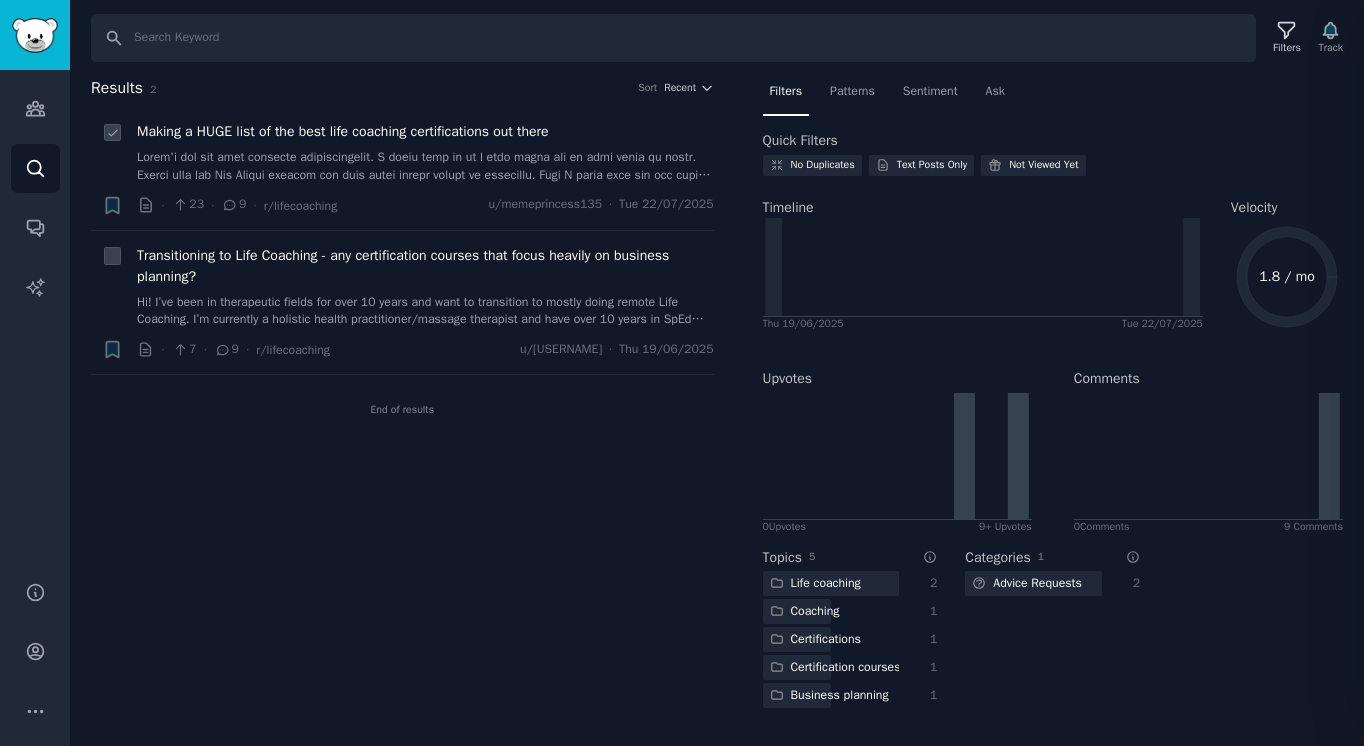 click at bounding box center [425, 166] 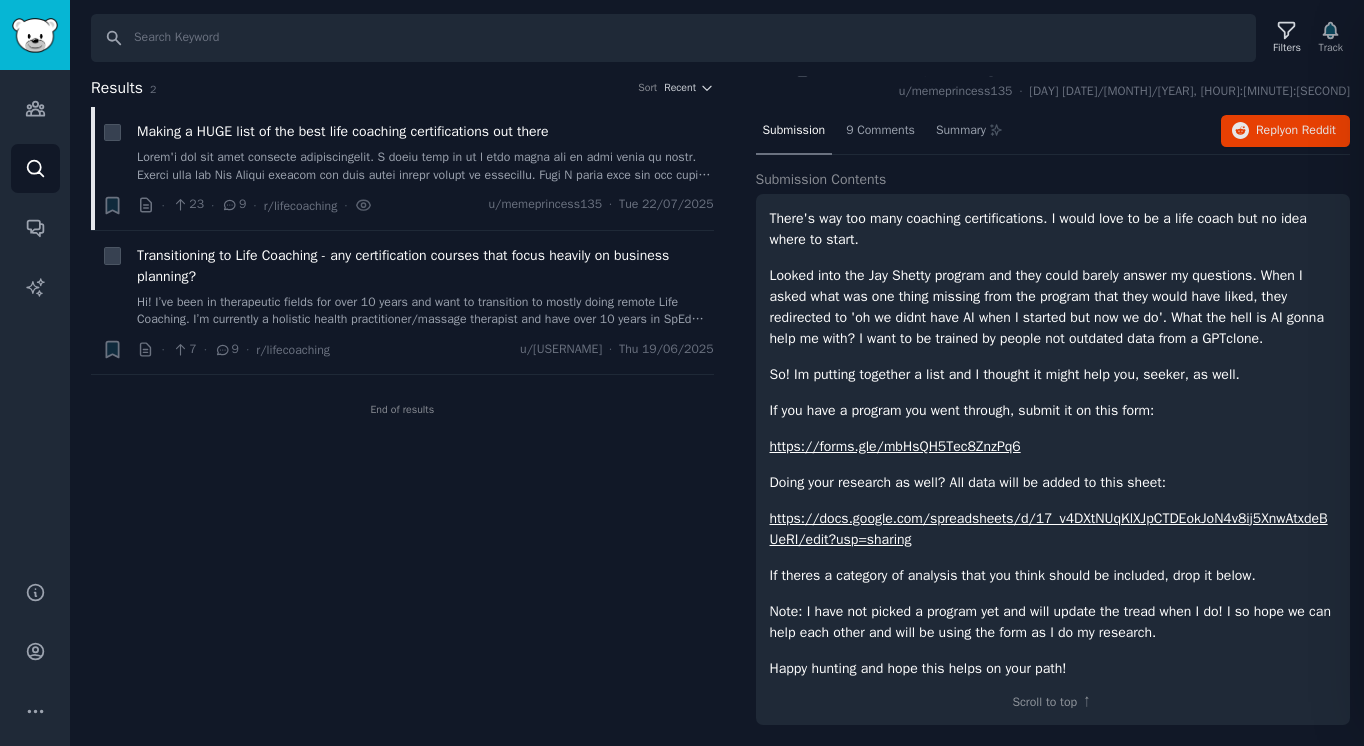 scroll, scrollTop: 75, scrollLeft: 0, axis: vertical 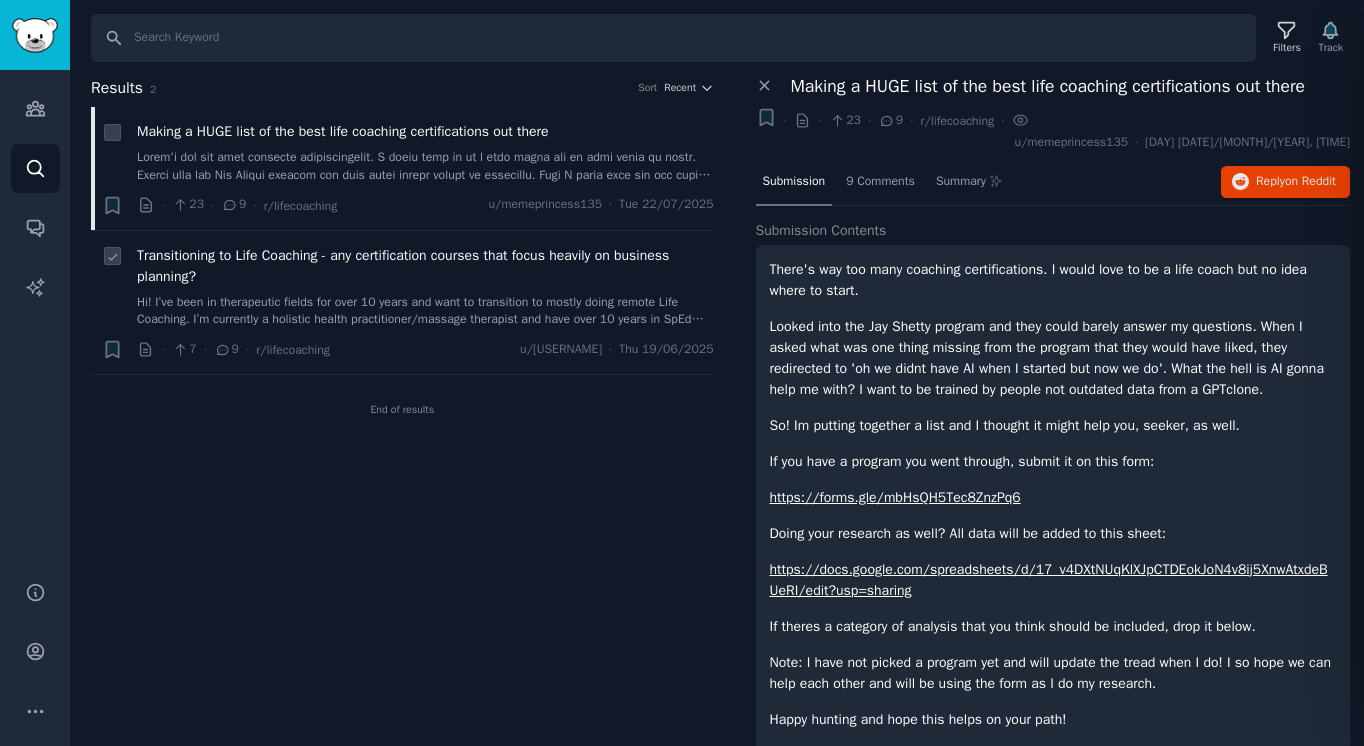 click on "Transitioning to Life Coaching - any certification courses that focus heavily on business planning?" at bounding box center [425, 266] 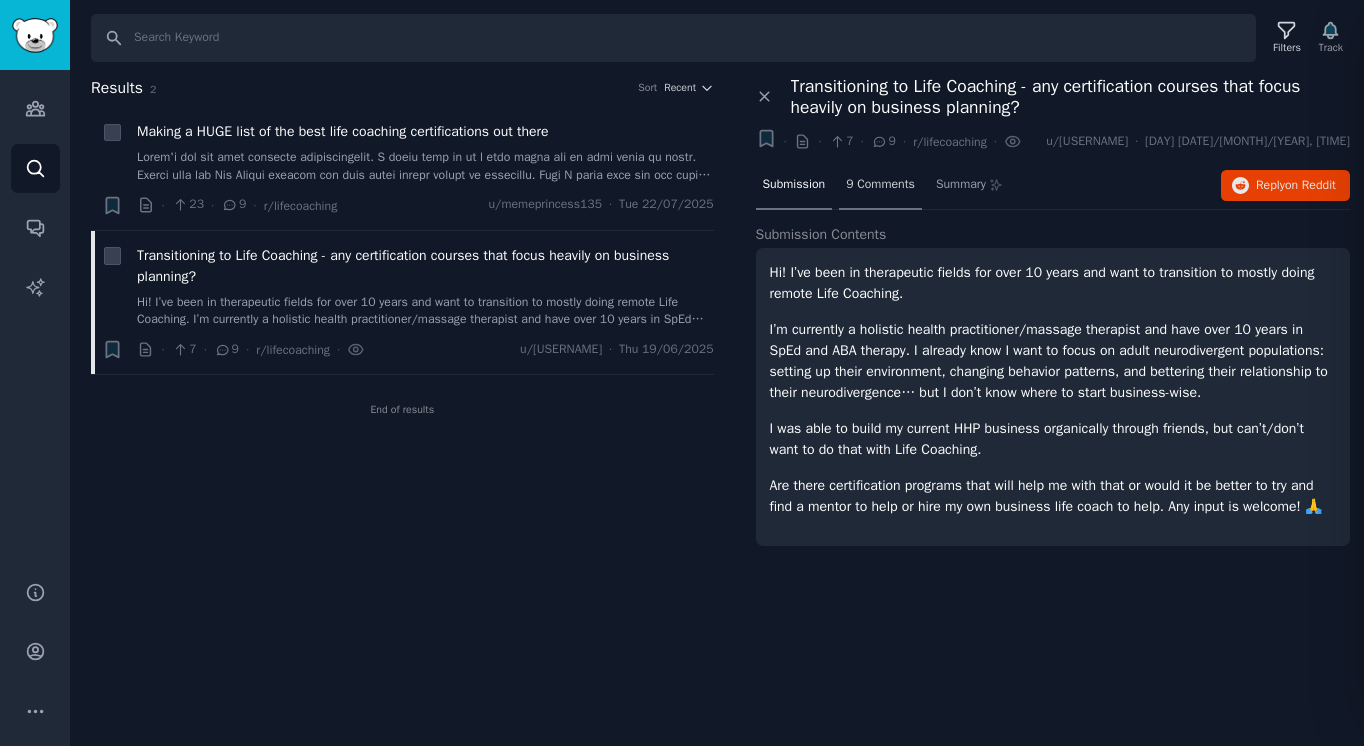 click on "9 Comments" at bounding box center [880, 186] 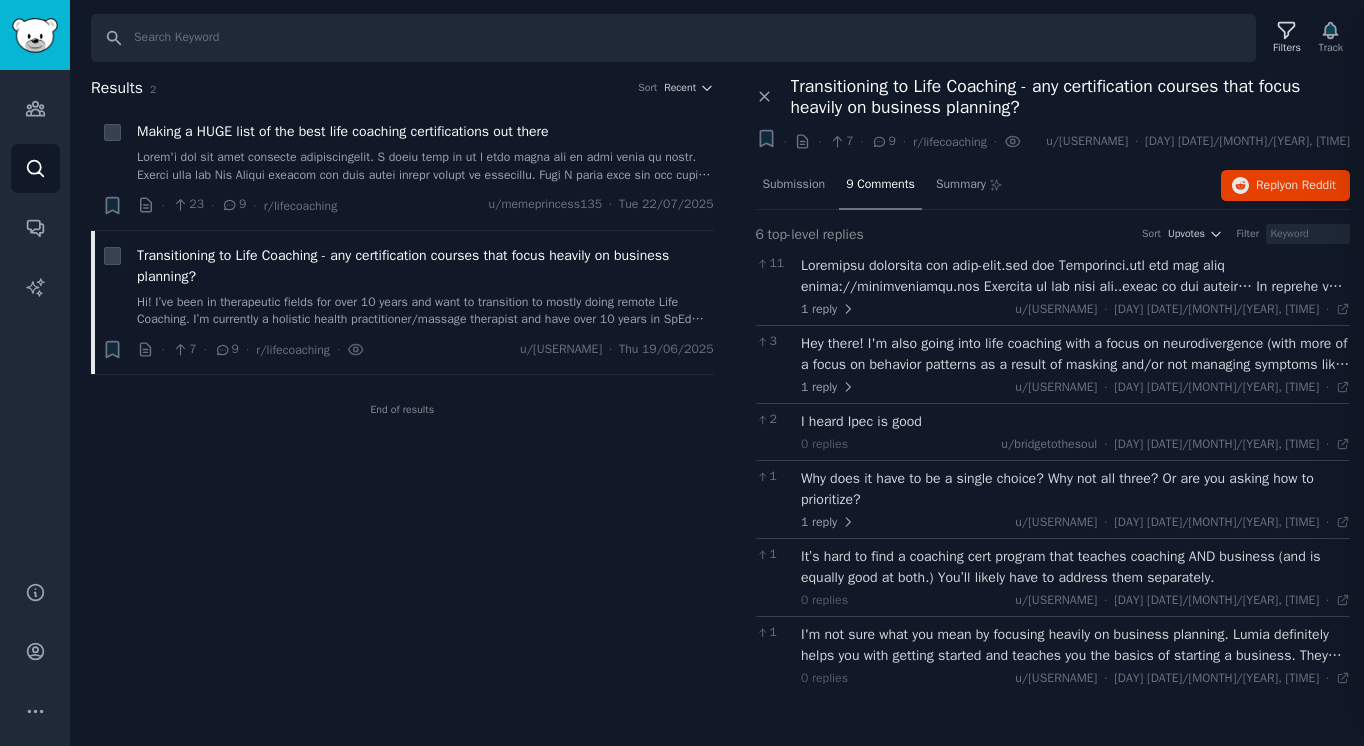 click at bounding box center [1075, 276] 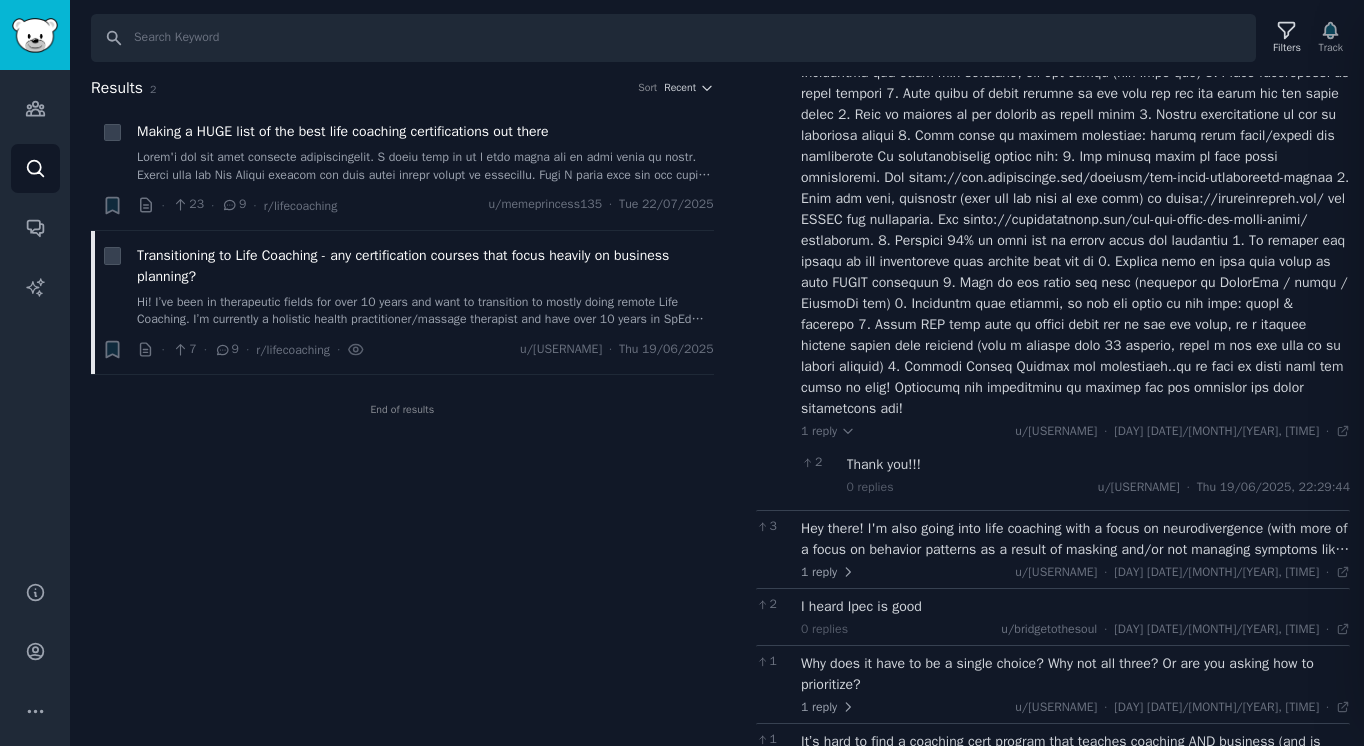 scroll, scrollTop: 322, scrollLeft: 0, axis: vertical 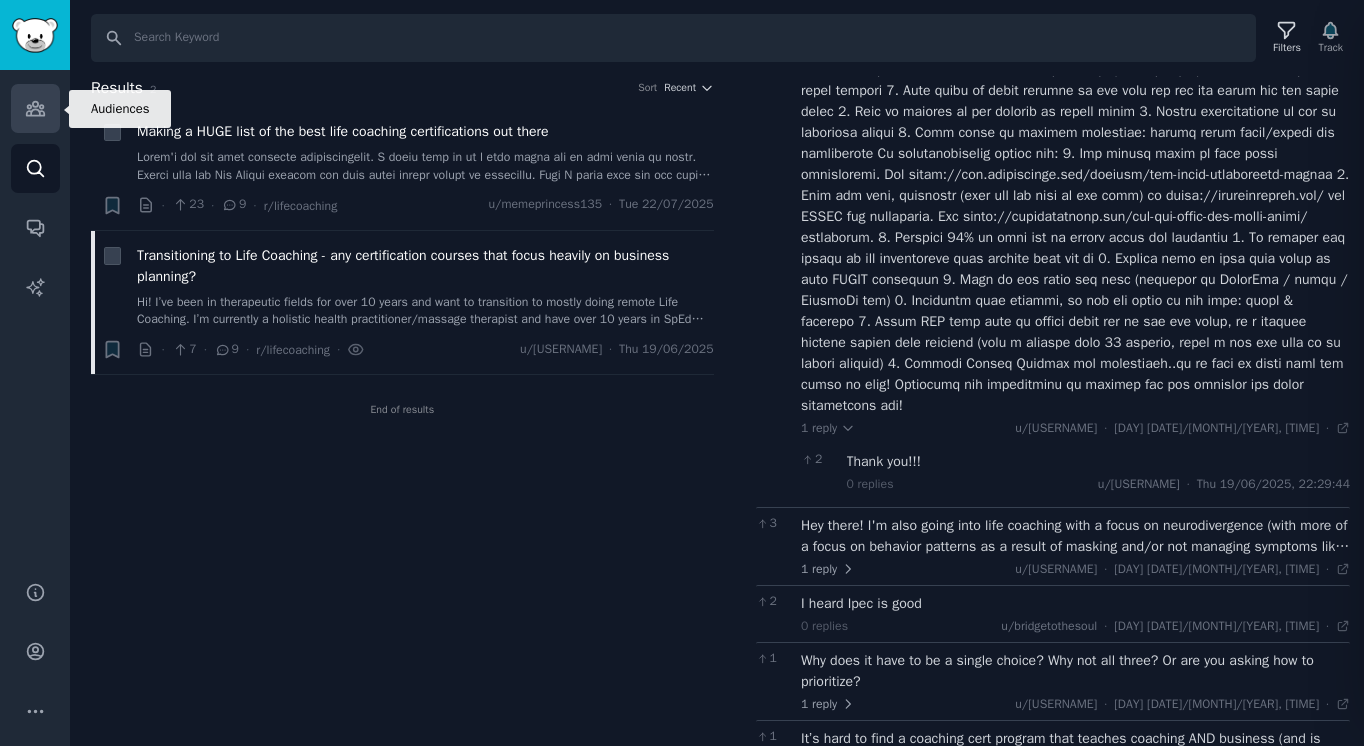 click on "Audiences" at bounding box center [35, 108] 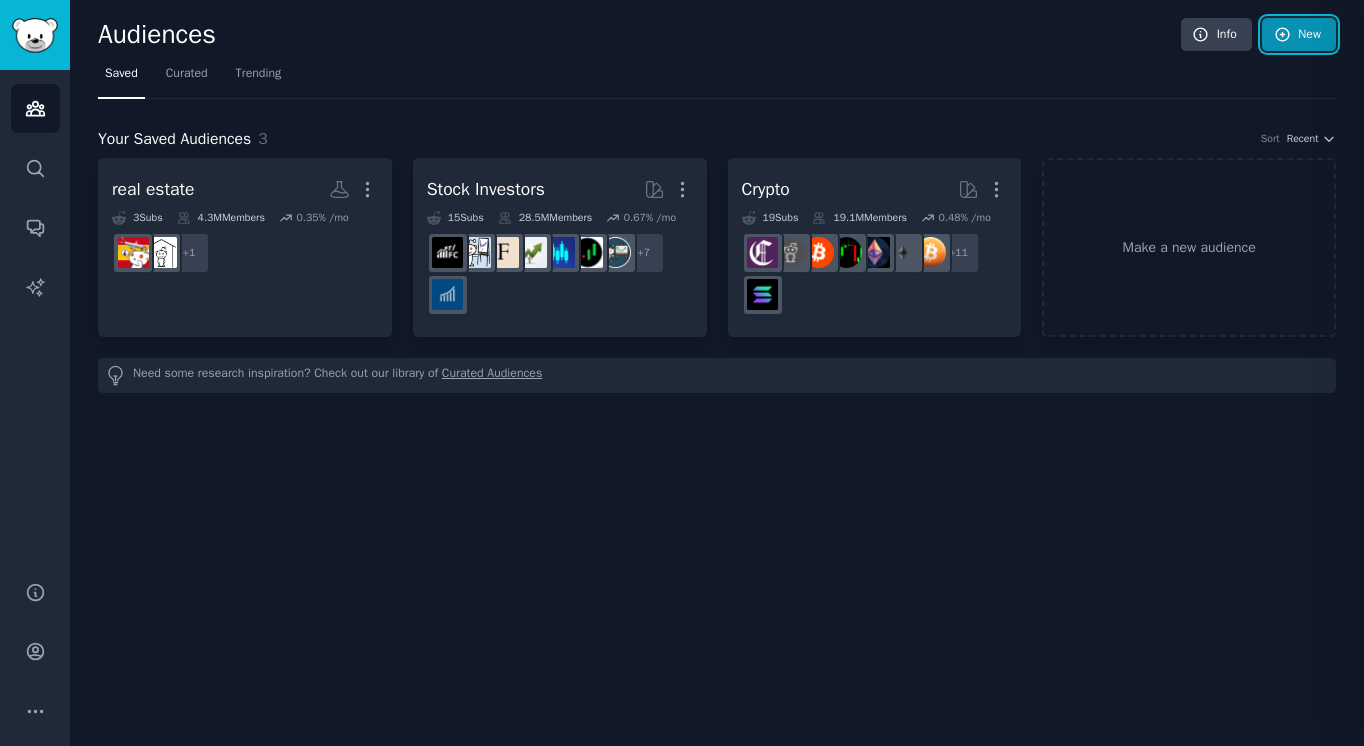 click on "New" at bounding box center (1299, 35) 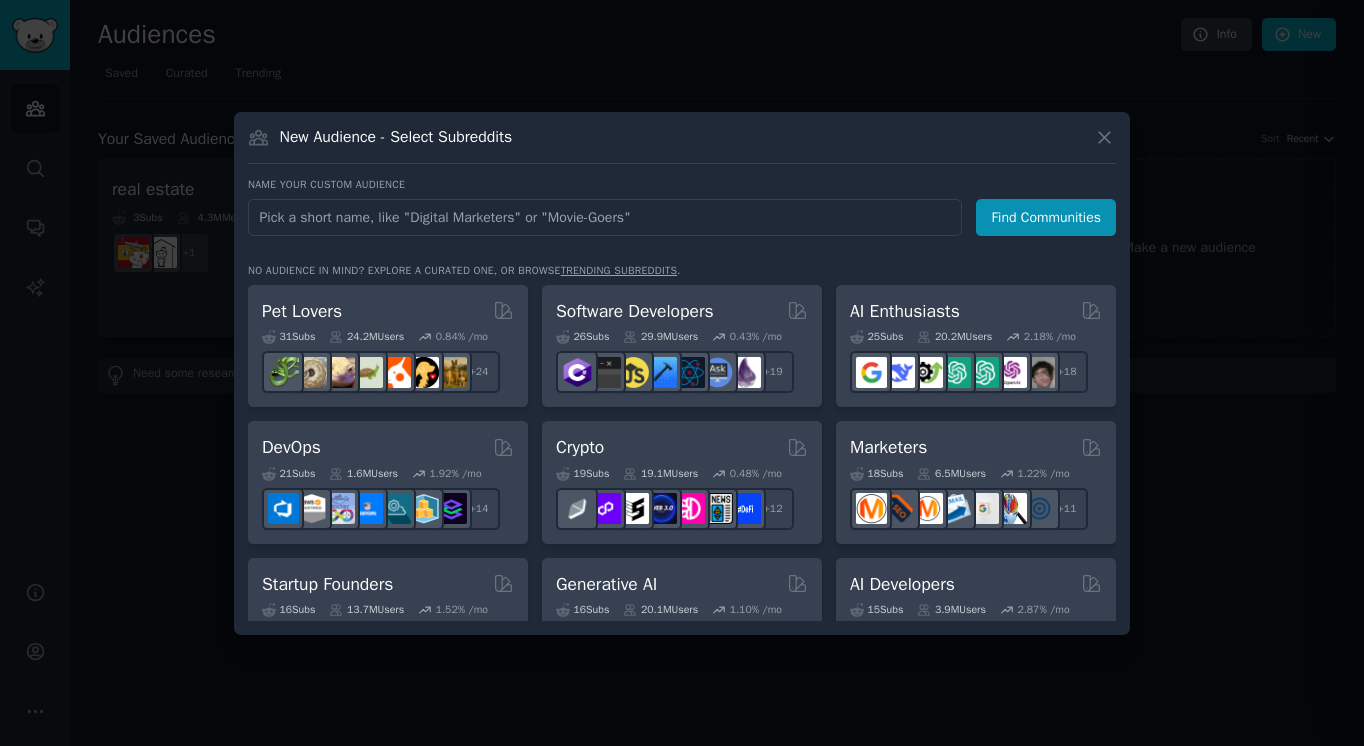 type on "They validate their clients stories and keep them stuck. And worse, give them pills to numb out their pain rather than have them work through it. They would rather have their clients in the seat across from them as long as they can." 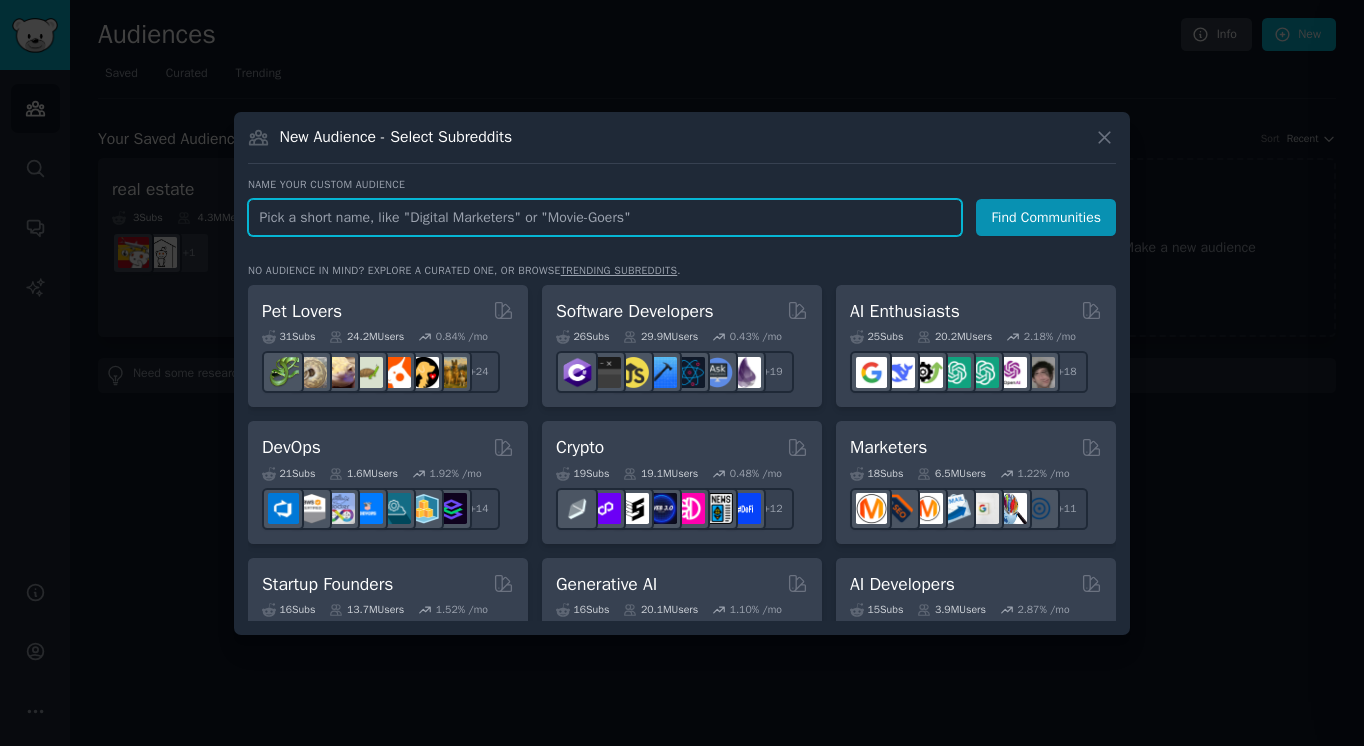 paste on "https://www.reddit.com/r/findapath/" 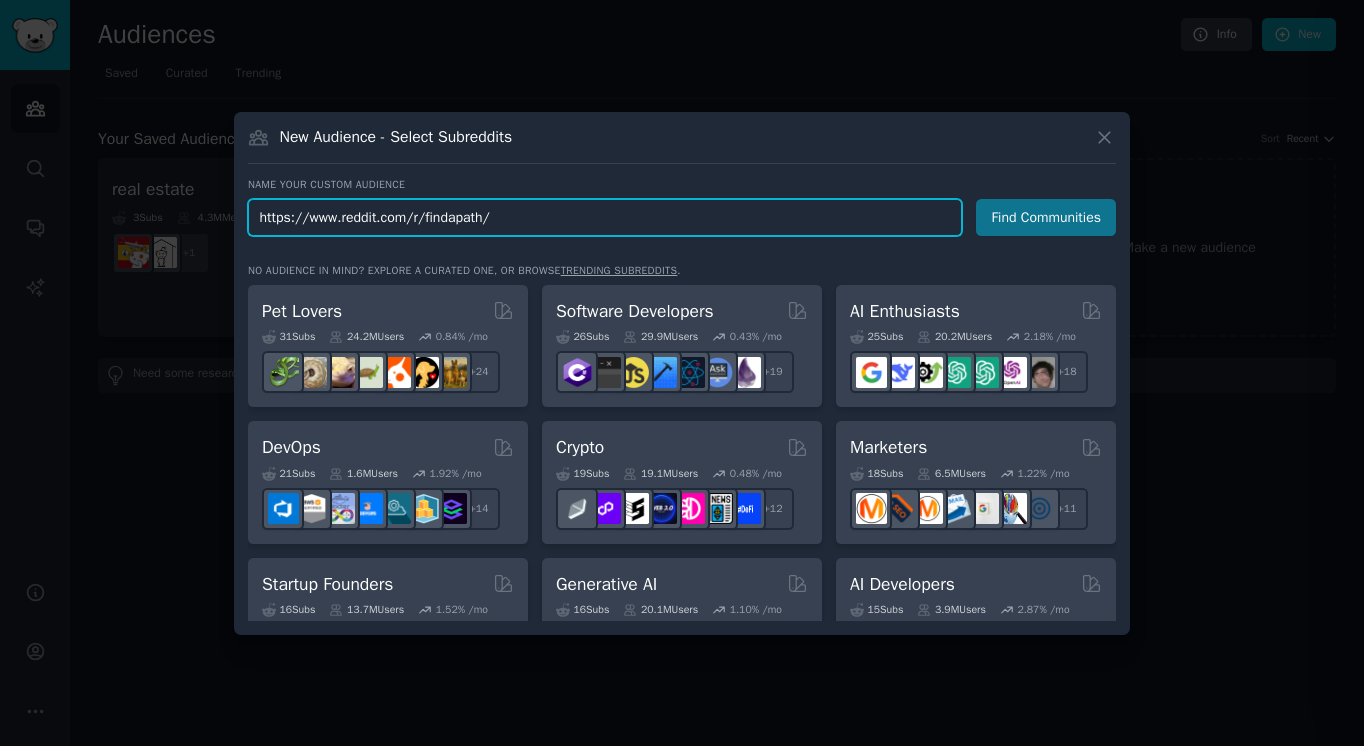 type on "https://www.reddit.com/r/findapath/" 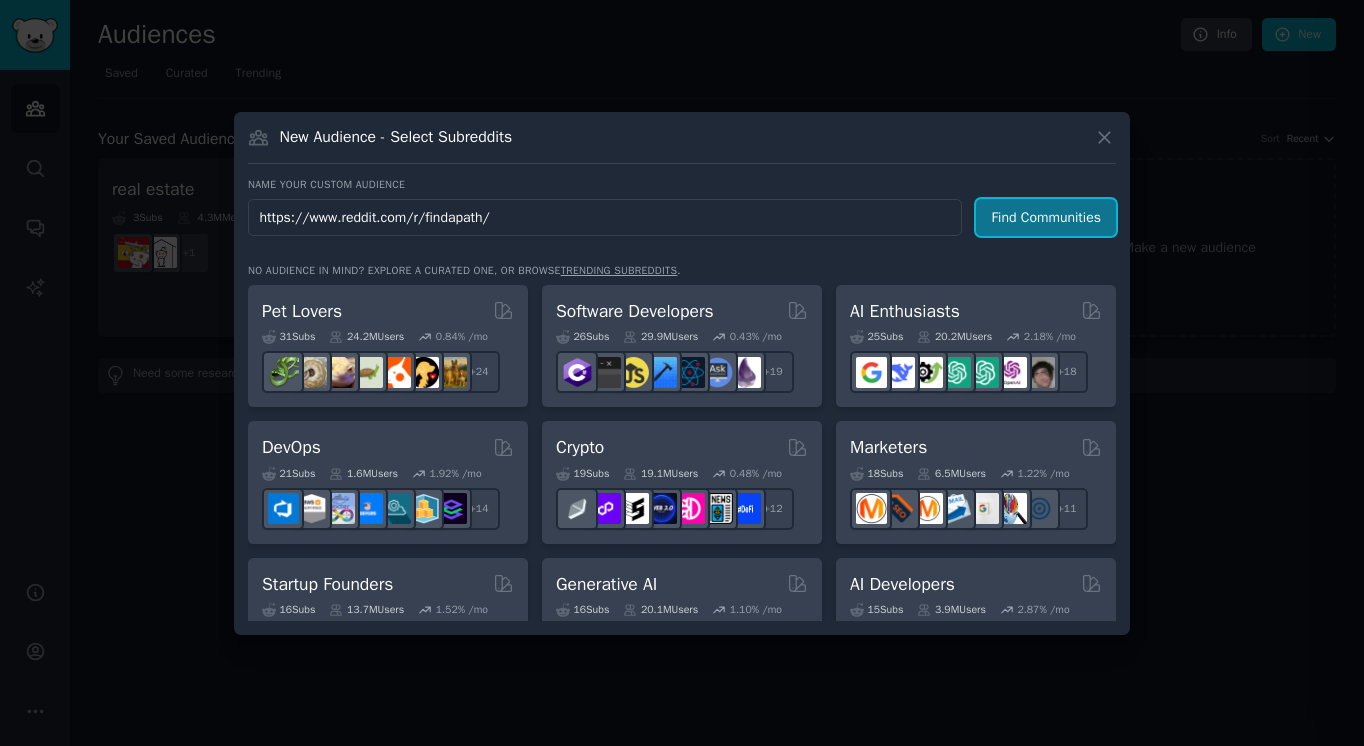 click on "Find Communities" at bounding box center [1046, 217] 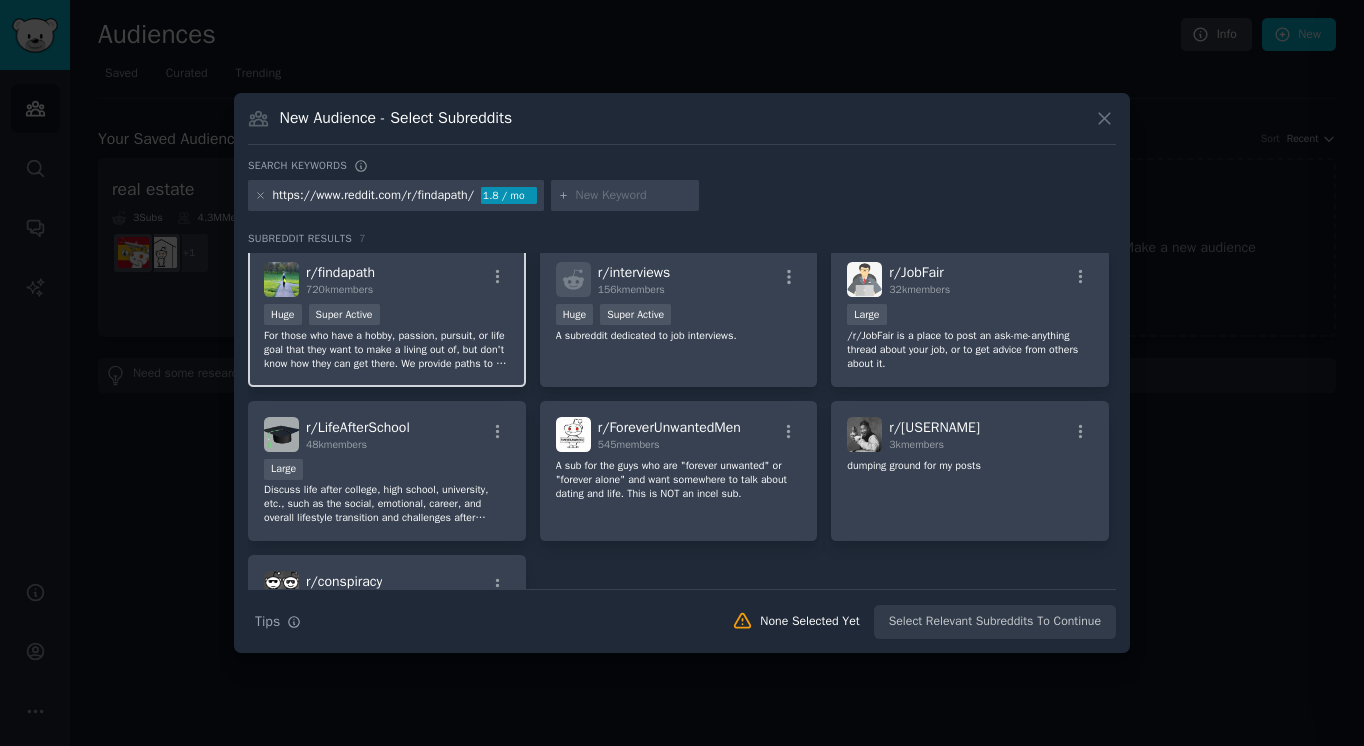 scroll, scrollTop: 0, scrollLeft: 0, axis: both 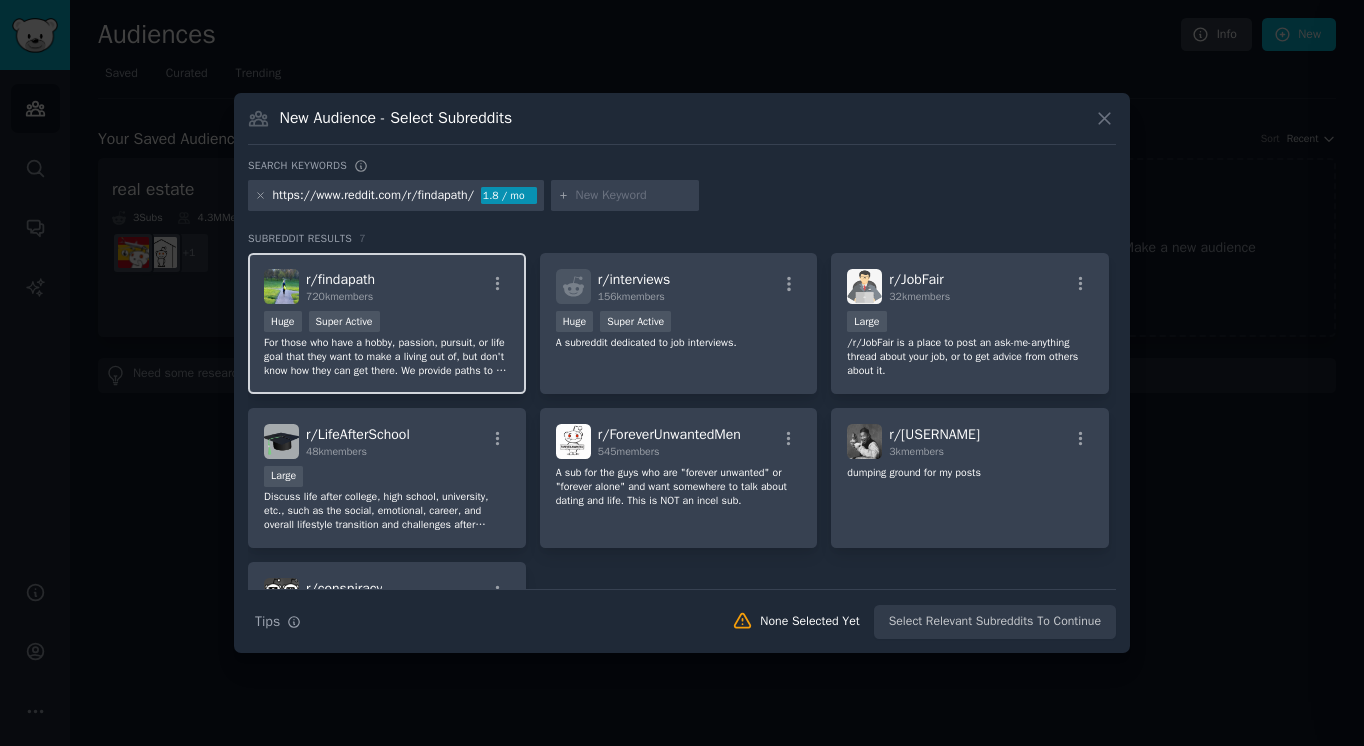 click on "For those who have a hobby, passion, pursuit, or life goal that they want to make a living out of, but don't know how they can get there. We provide paths to all who request, so you can say "I found a way!" Be kind and supportive - no hate or judgement allowed here. Part of the Reddit Safe Community Network.
"Be curious, not judgemental." -Walt Whitman" at bounding box center [387, 357] 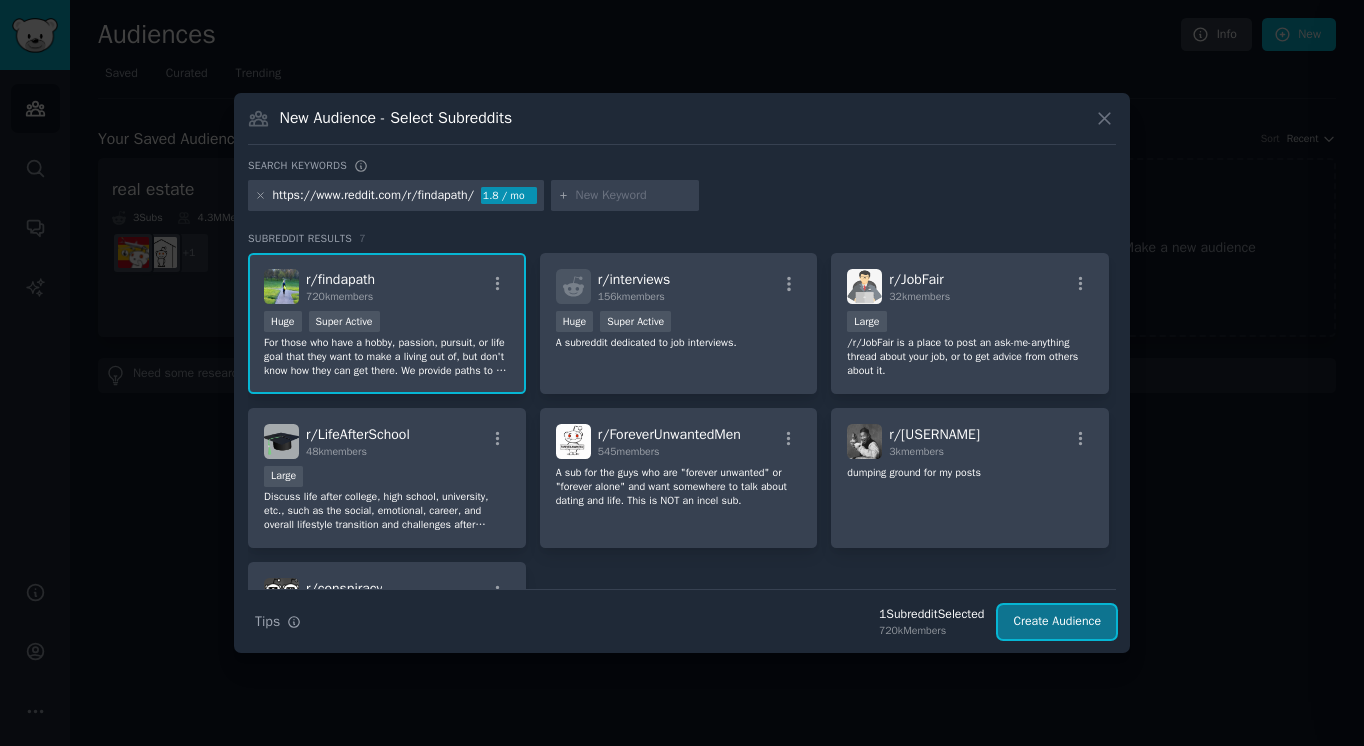 click on "Create Audience" at bounding box center (1057, 622) 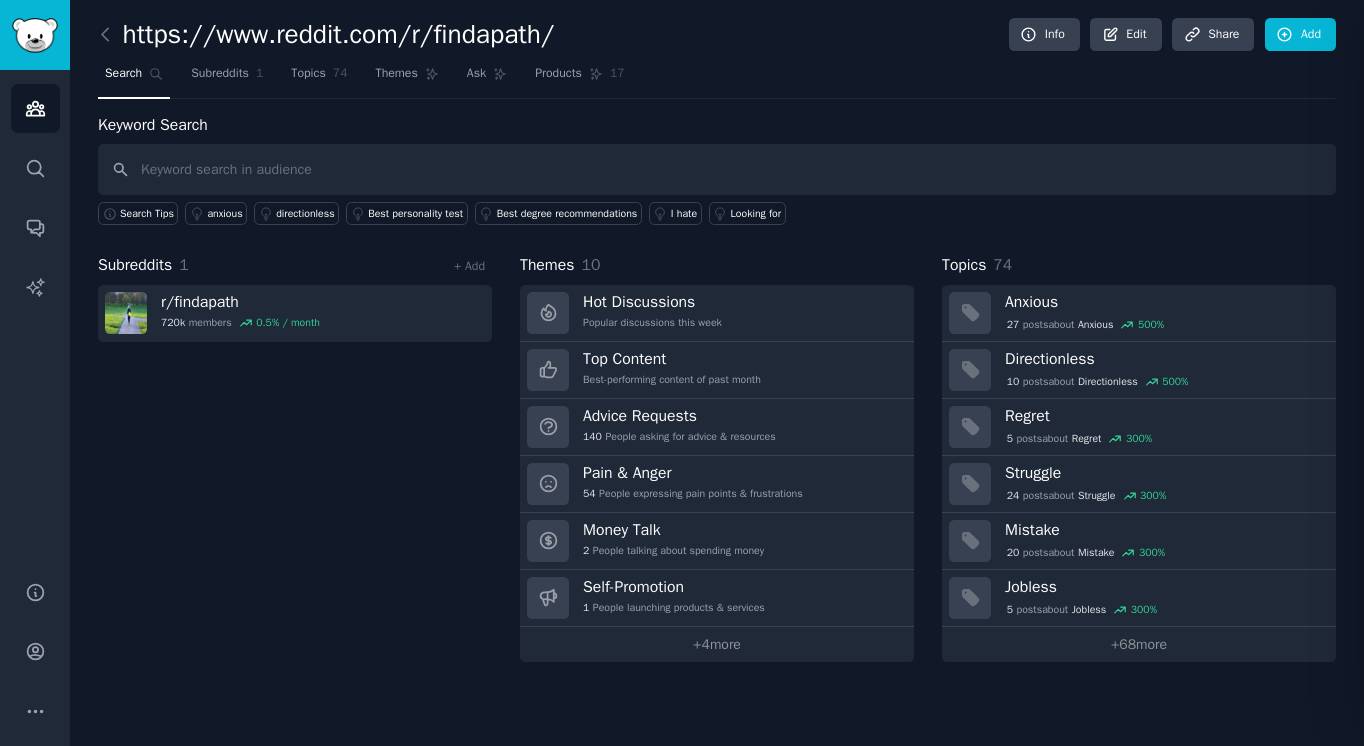 click on "Subreddits 1 + Add r/ findapath 720k  members 0.5 % / month" at bounding box center [295, 457] 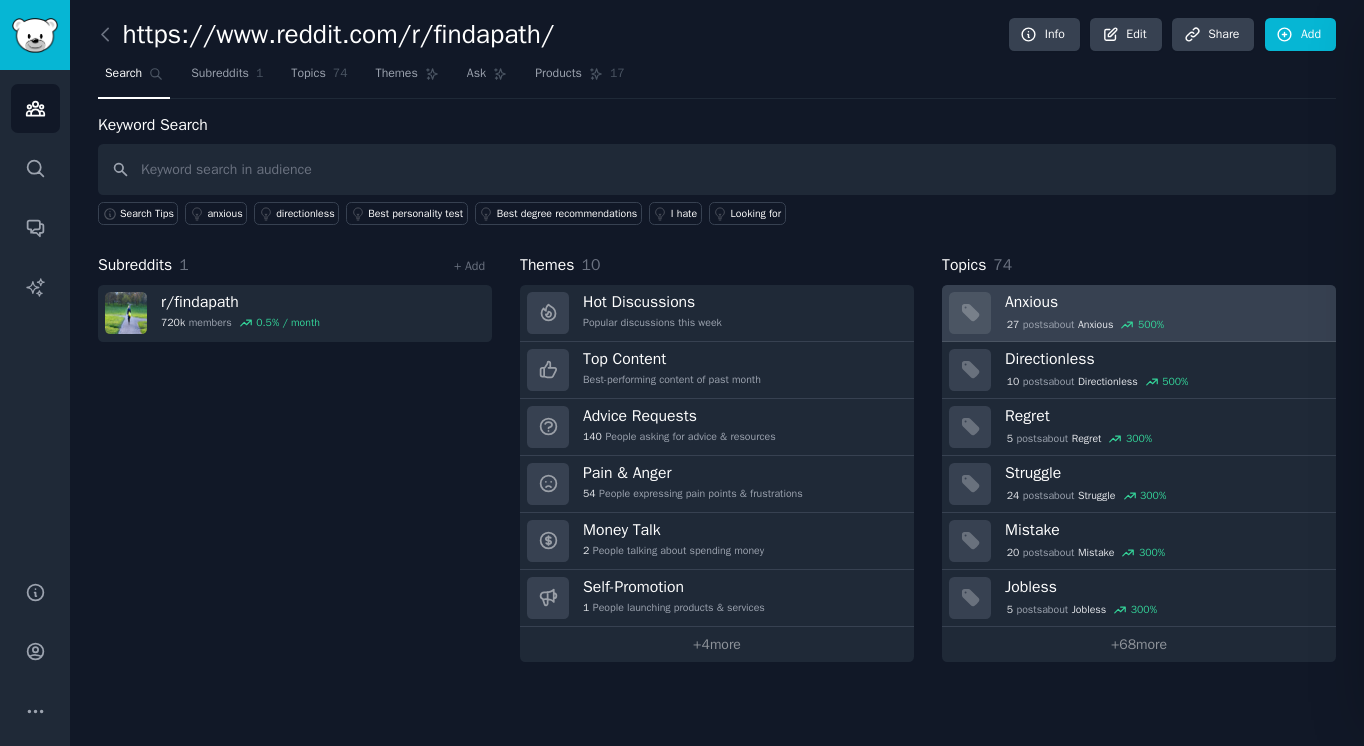 click on "Anxious" at bounding box center [1163, 302] 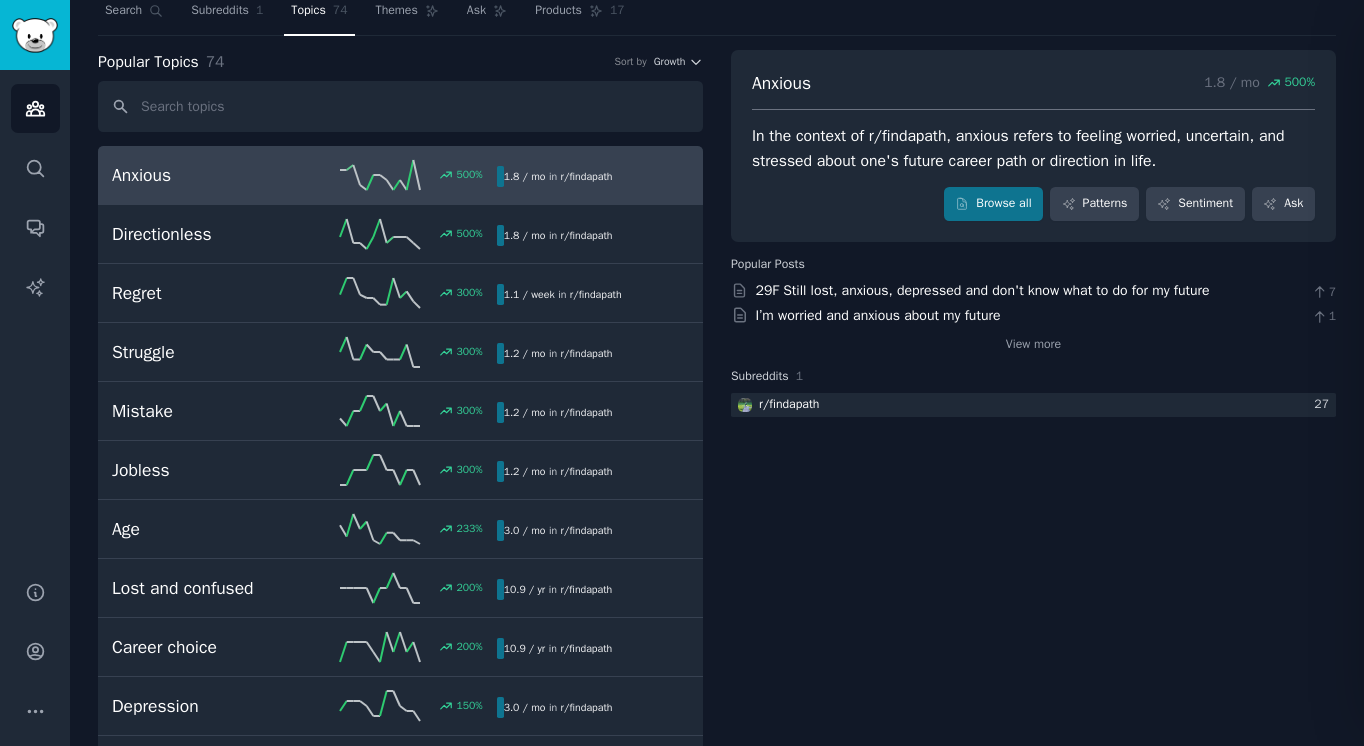 scroll, scrollTop: 64, scrollLeft: 0, axis: vertical 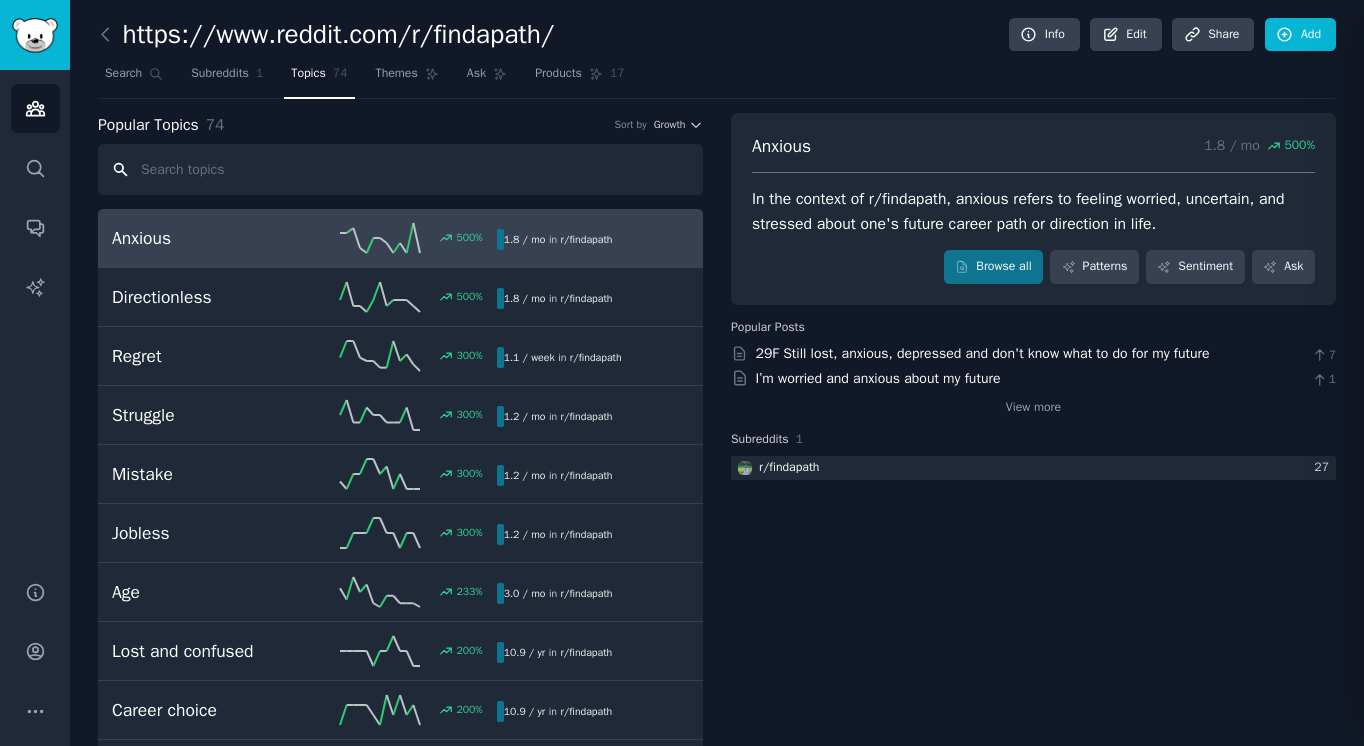 click at bounding box center (400, 169) 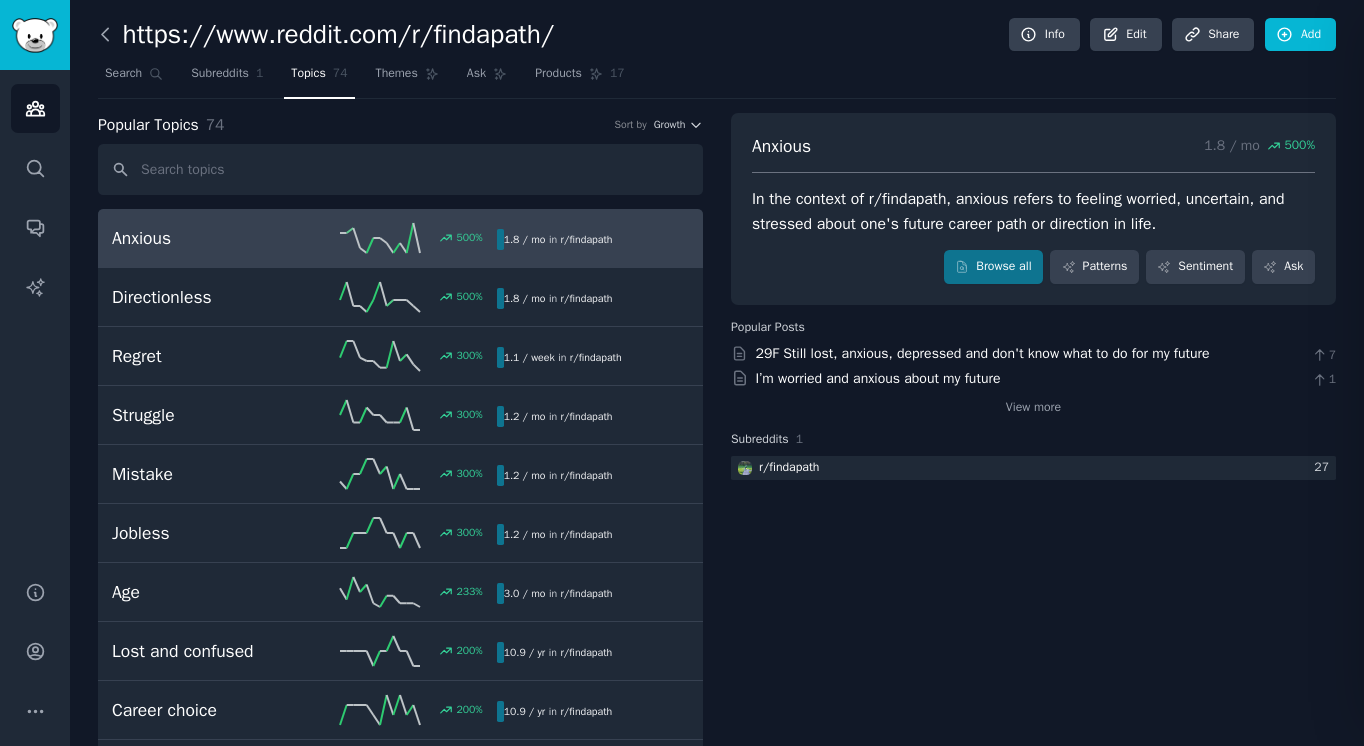 click 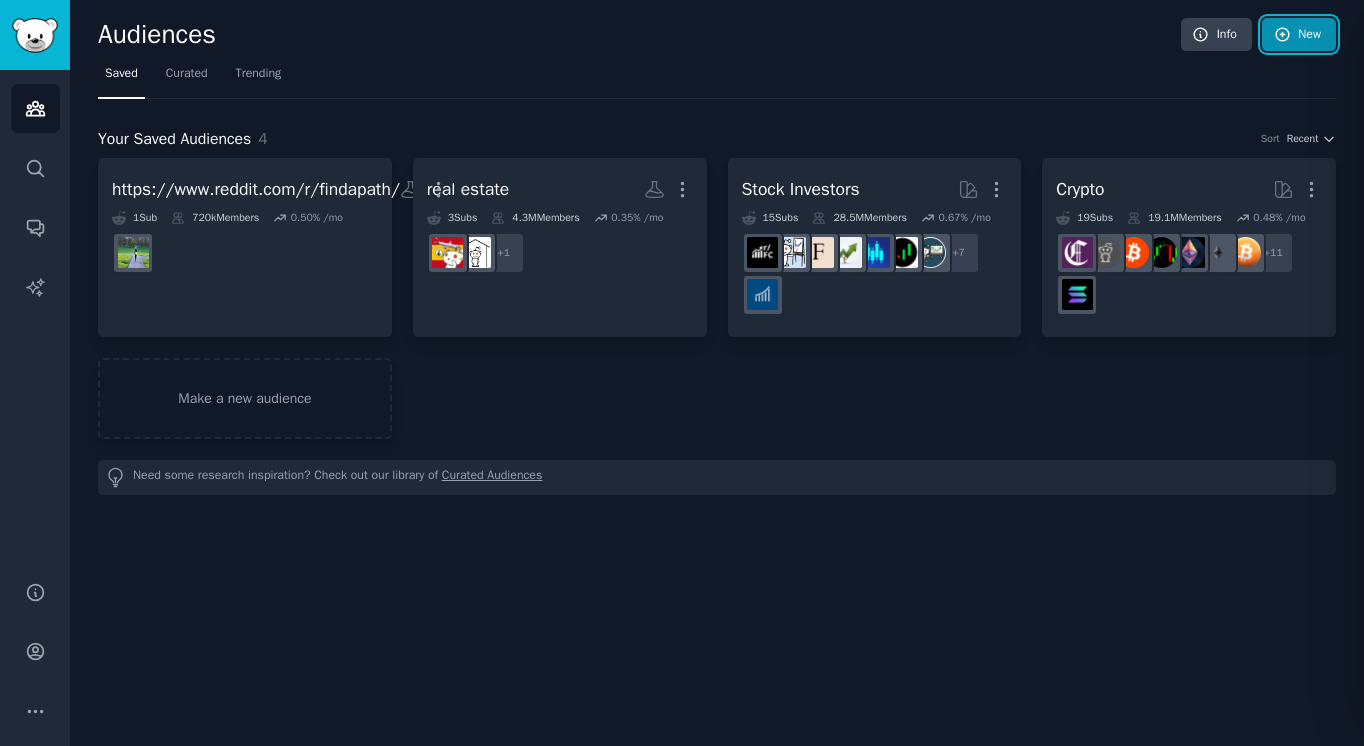 click on "New" at bounding box center (1299, 35) 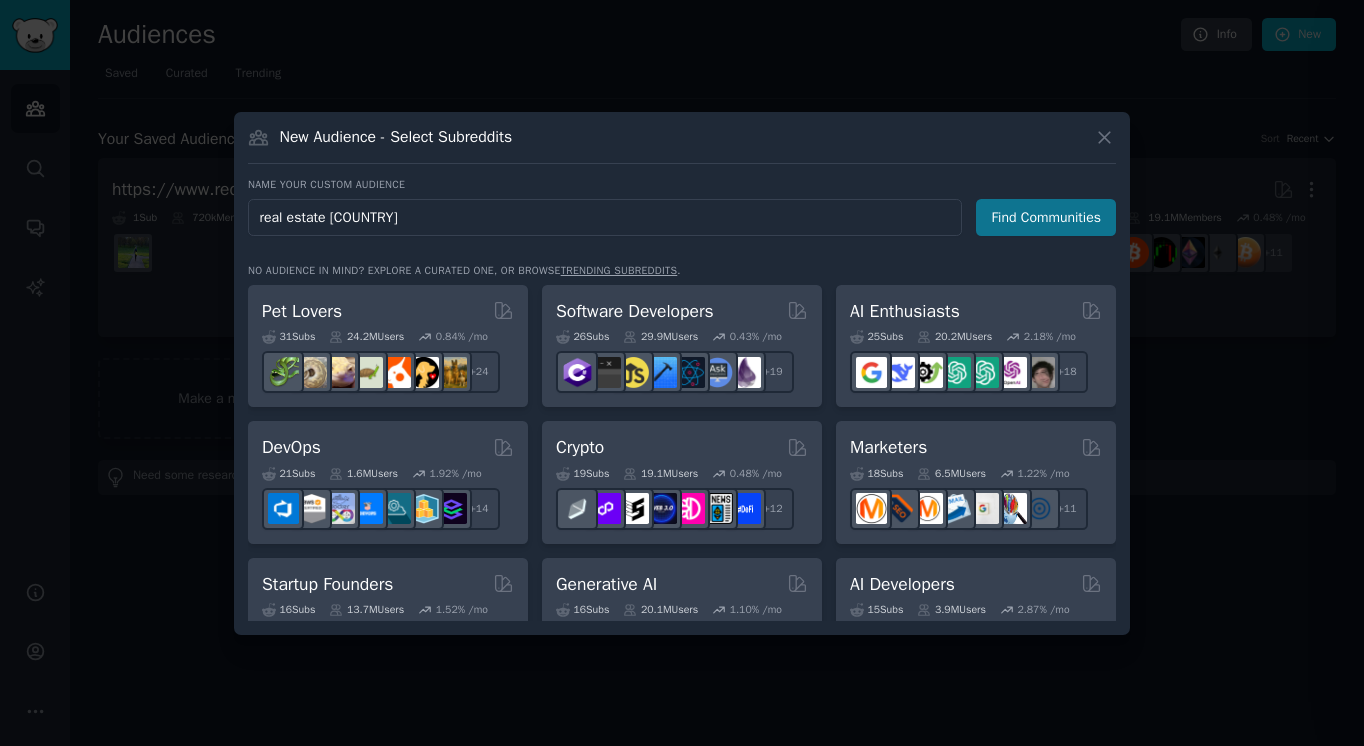type on "real estate spain" 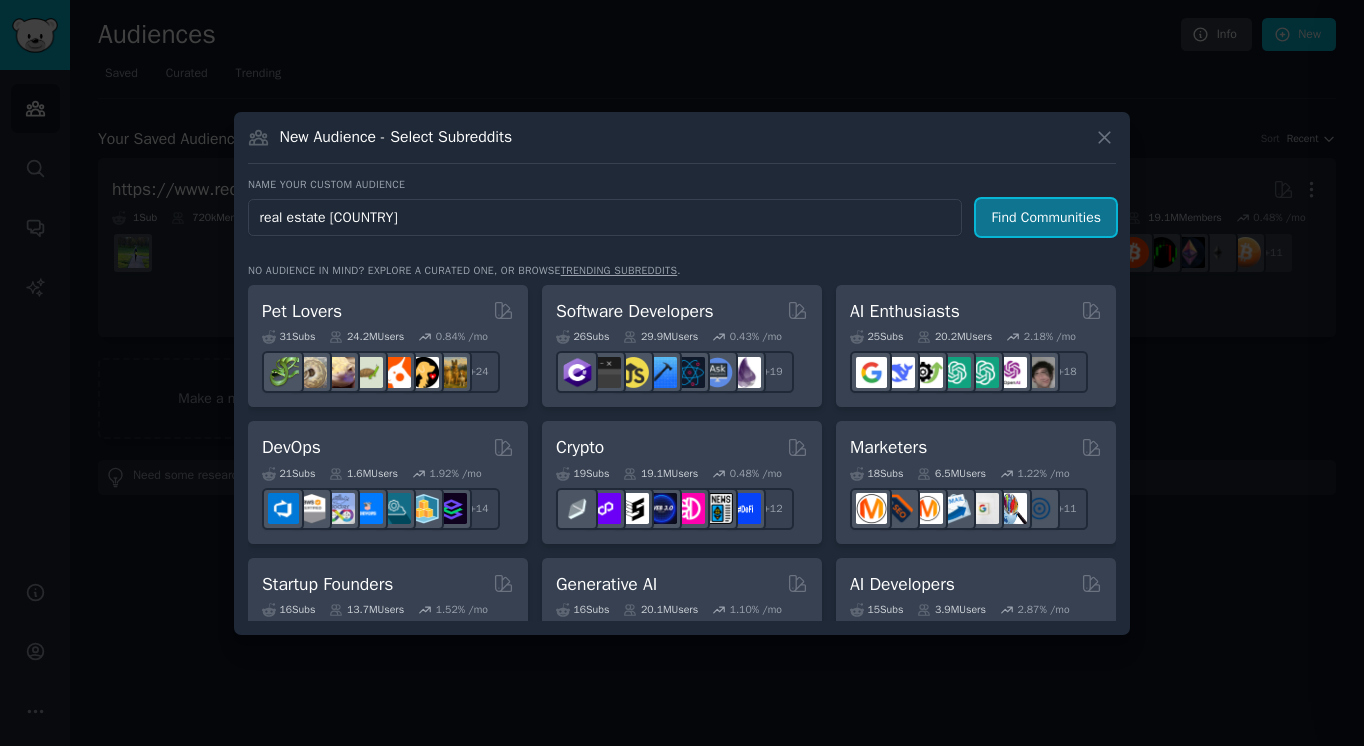click on "Find Communities" at bounding box center (1046, 217) 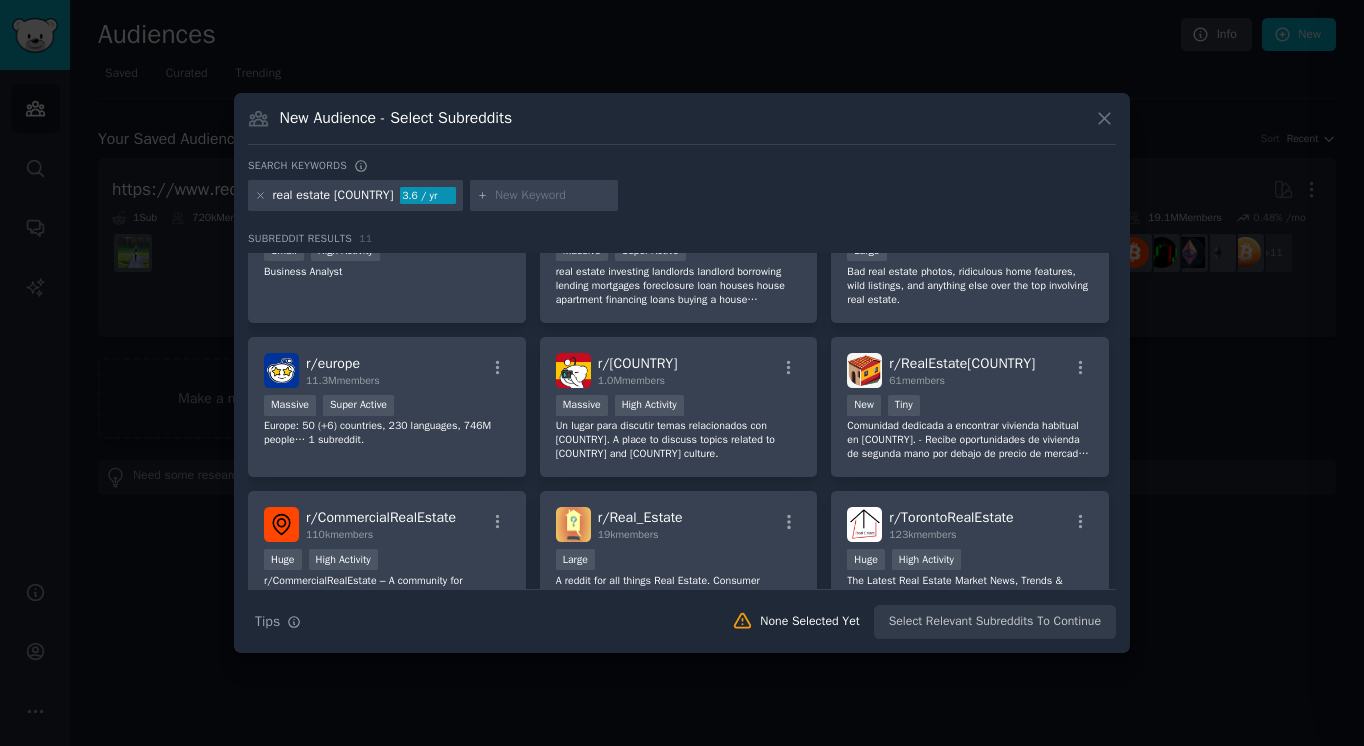 scroll, scrollTop: 61, scrollLeft: 0, axis: vertical 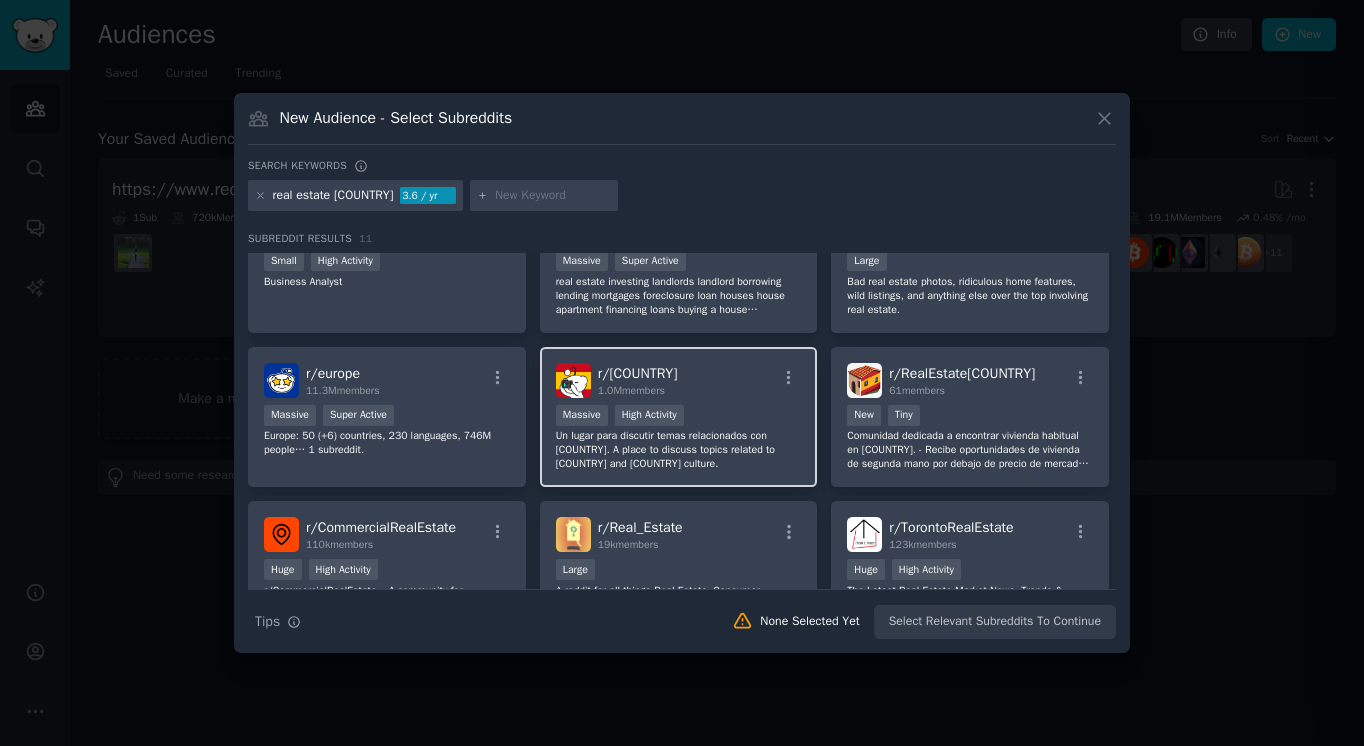 click on "Un lugar para discutir temas relacionados con España.
A place to discuss topics related to Spain and Spanish culture." at bounding box center [679, 450] 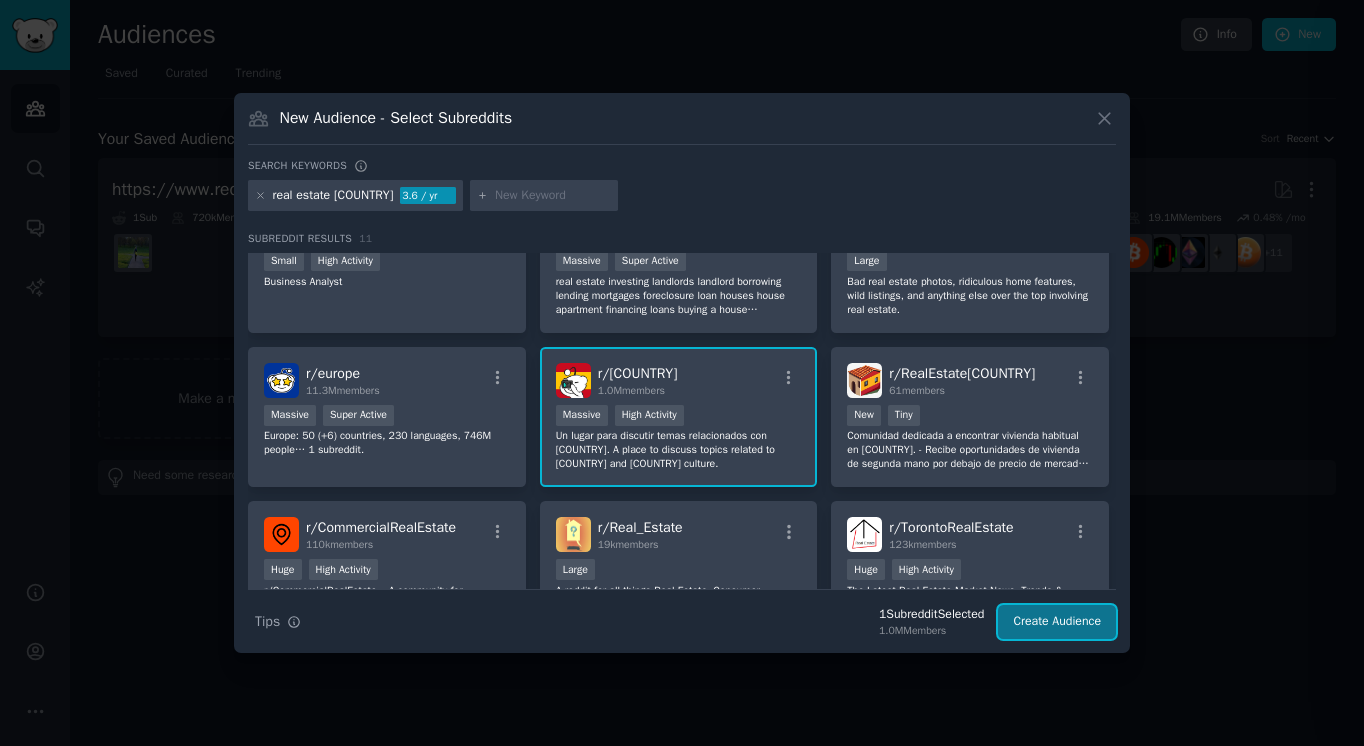 click on "Create Audience" at bounding box center [1057, 622] 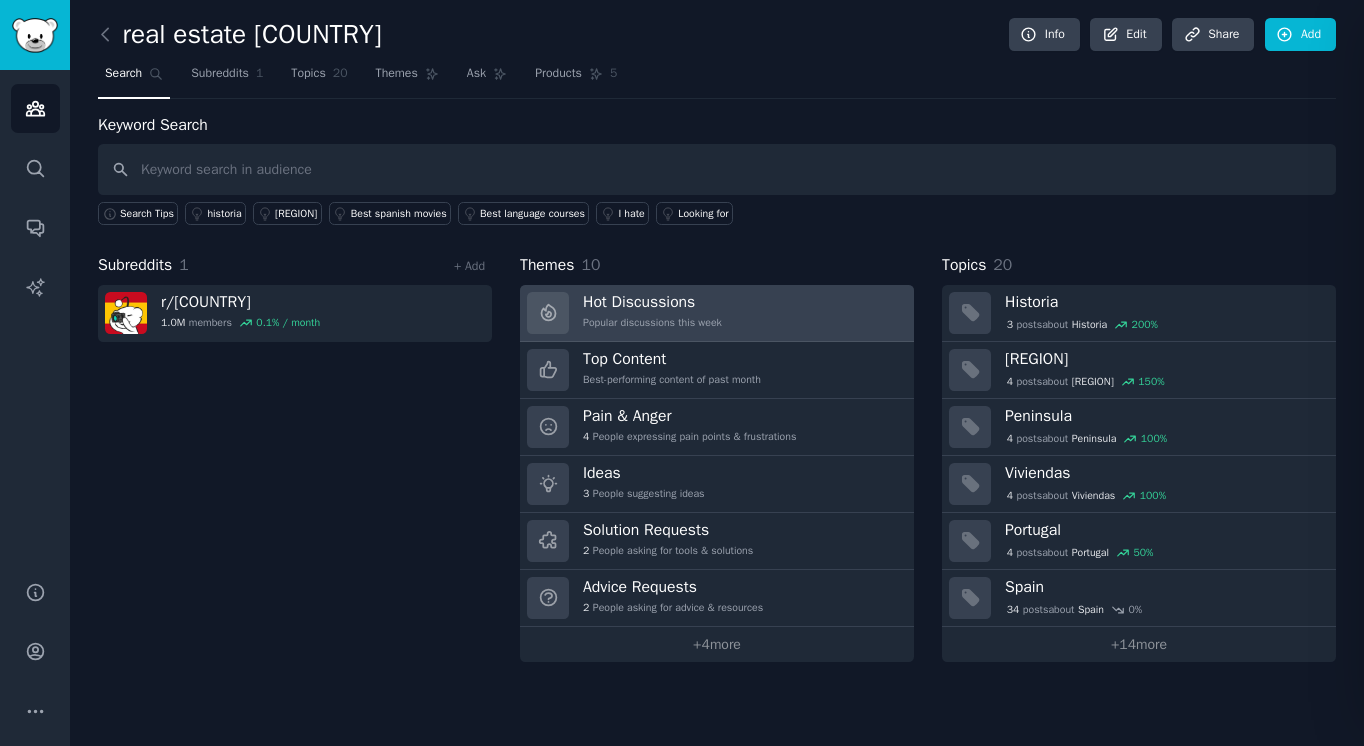 click on "Popular discussions this week" at bounding box center (652, 323) 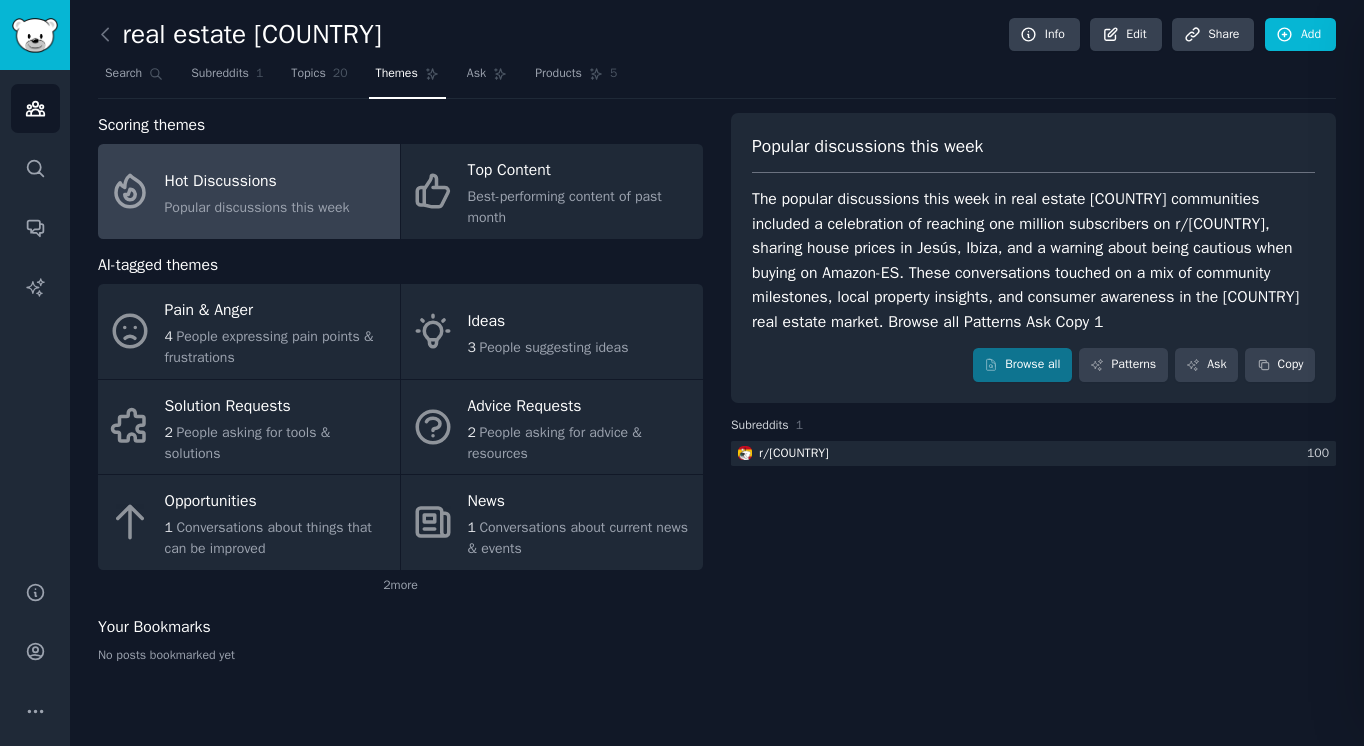 click on "real estate spain Info Edit Share Add Search Subreddits 1 Topics 20 Themes Ask Products 5 Scoring themes Hot Discussions Popular discussions this week Top Content Best-performing content of past month AI-tagged themes Pain & Anger 4 People expressing pain points & frustrations Ideas 3 People suggesting ideas Solution Requests 2 People asking for tools & solutions Advice Requests 2 People asking for advice & resources Opportunities 1 Conversations about things that can be improved News 1 Conversations about current news & events 2  more Your Bookmarks No posts bookmarked yet Popular discussions this week The popular discussions this week in real estate Spain communities included a celebration of reaching one million subscribers on r/Spain, sharing house prices in Jesús, Ibiza, and a warning about being cautious when buying on Amazon-ES. These conversations touched on a mix of community milestones, local property insights, and consumer awareness in the Spanish real estate market. Browse all Patterns Ask Copy 1" 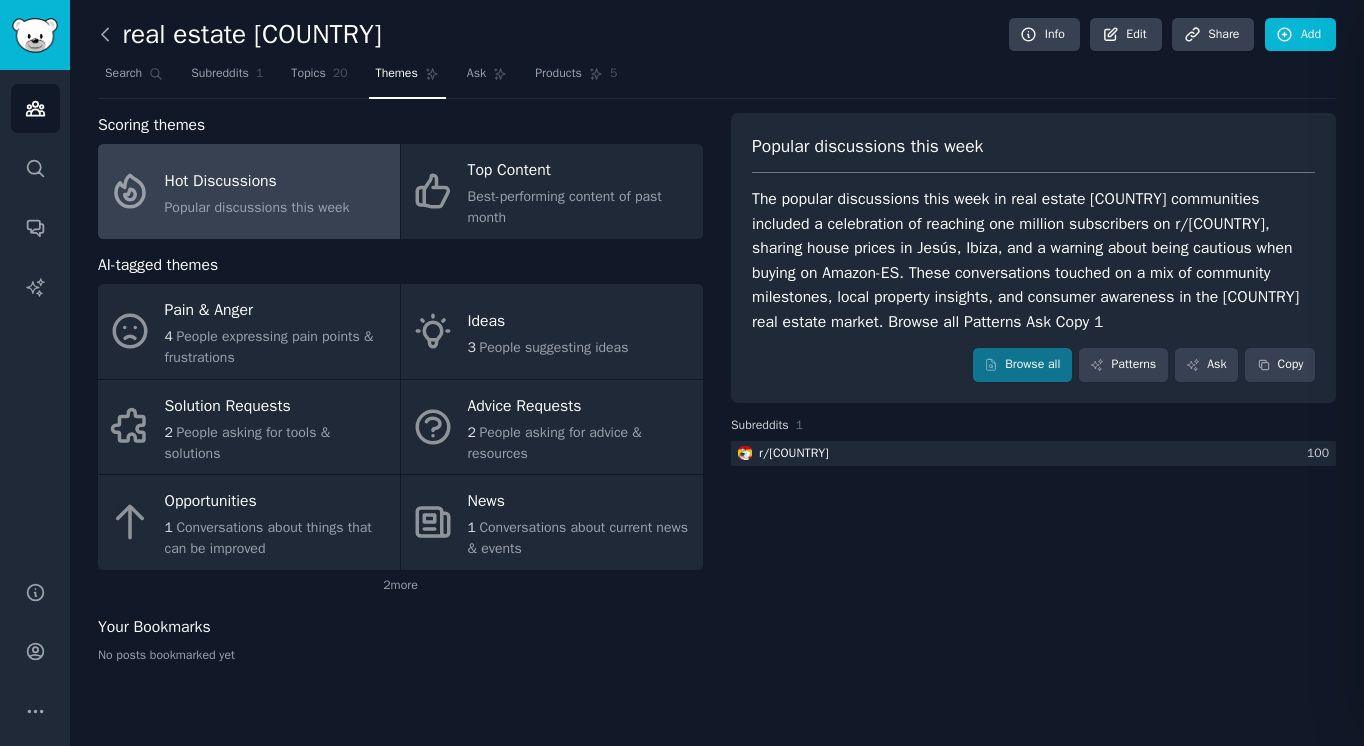 click 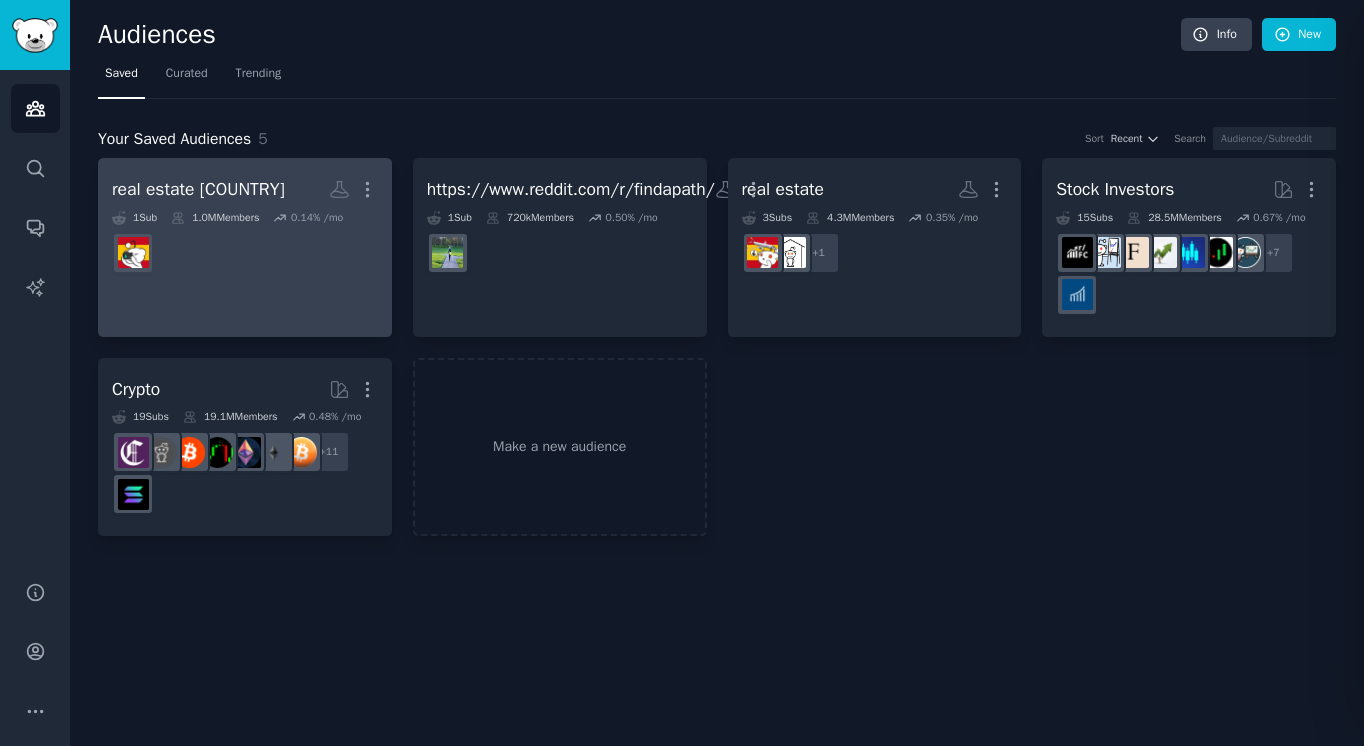 click at bounding box center (245, 253) 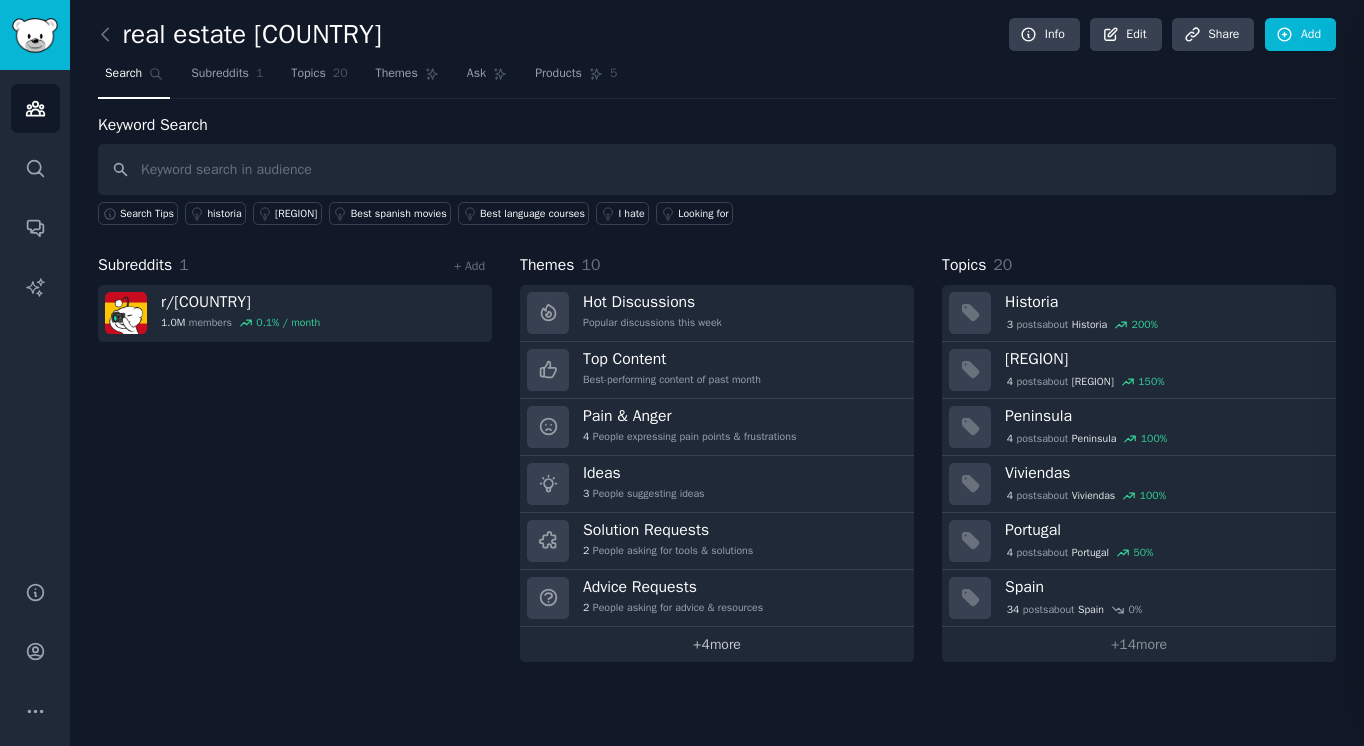 click on "+  4  more" at bounding box center [717, 644] 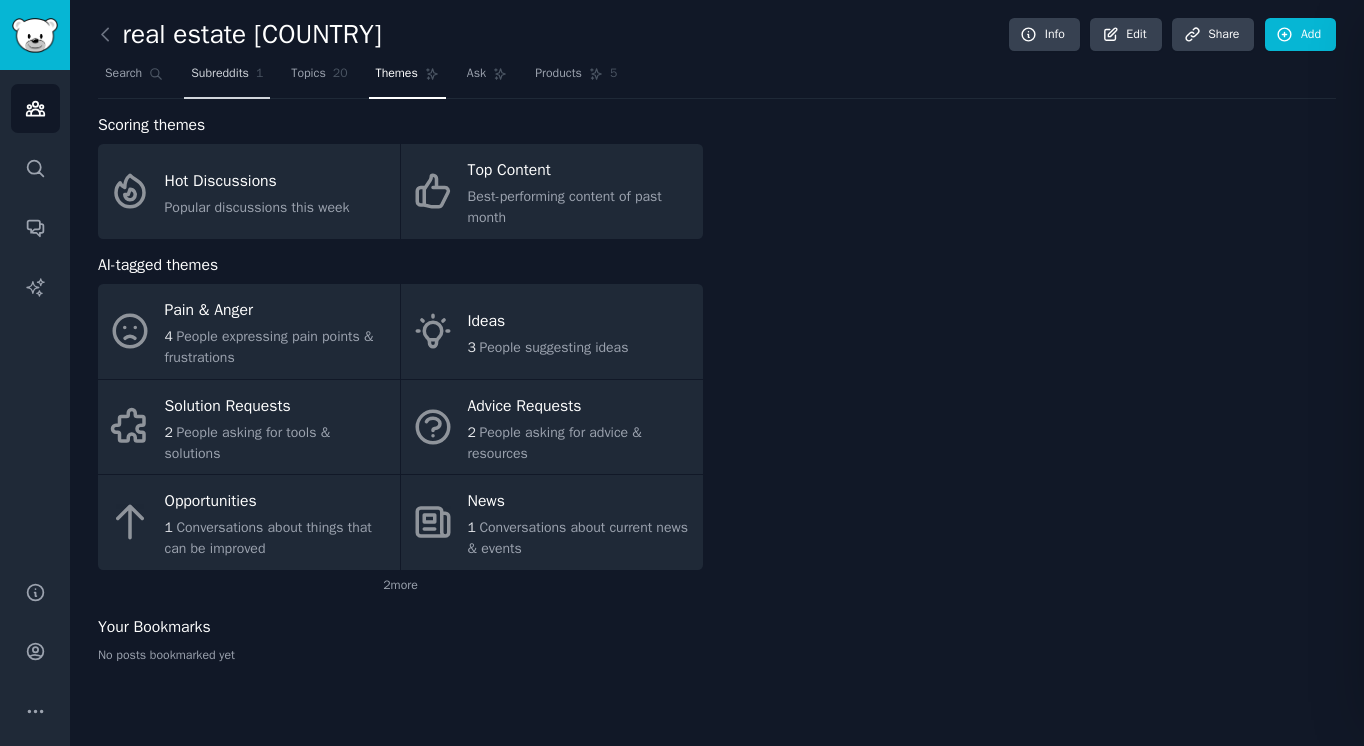 click on "Subreddits 1" at bounding box center (227, 78) 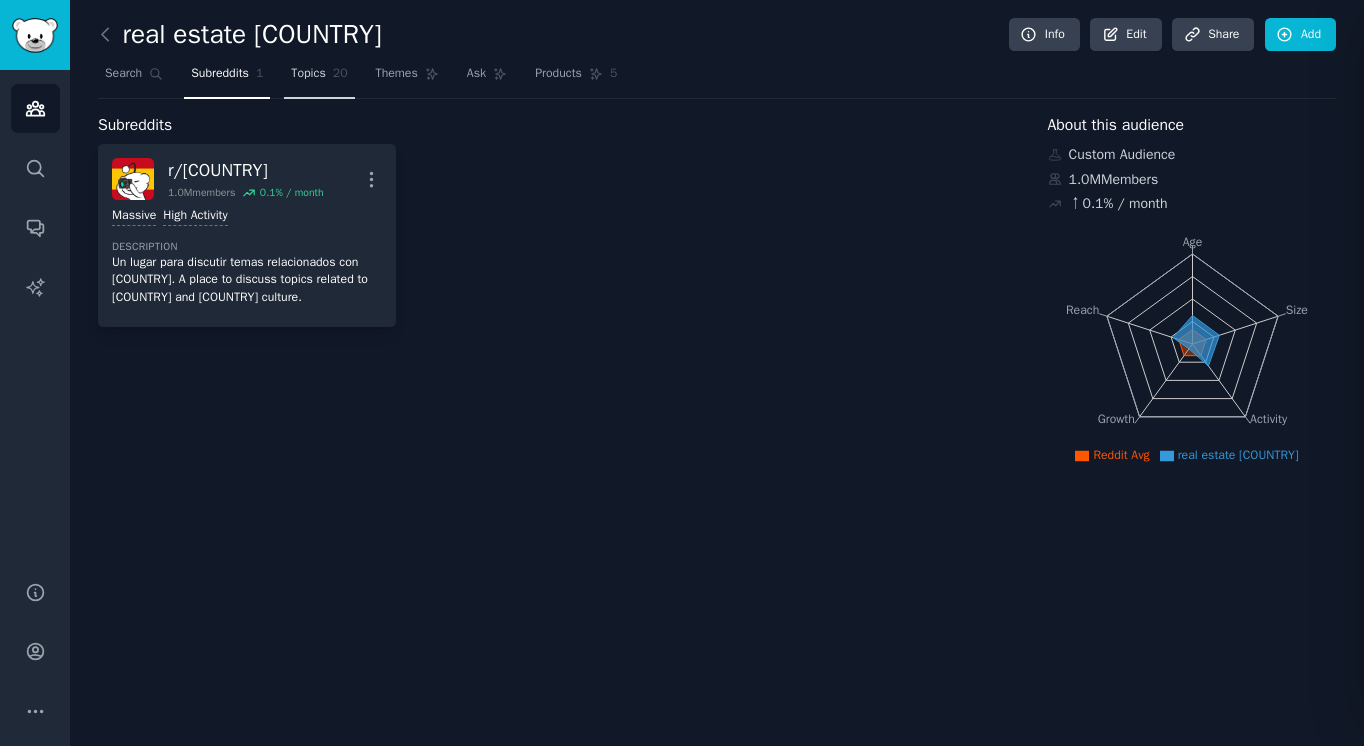 click on "Topics 20" at bounding box center (319, 78) 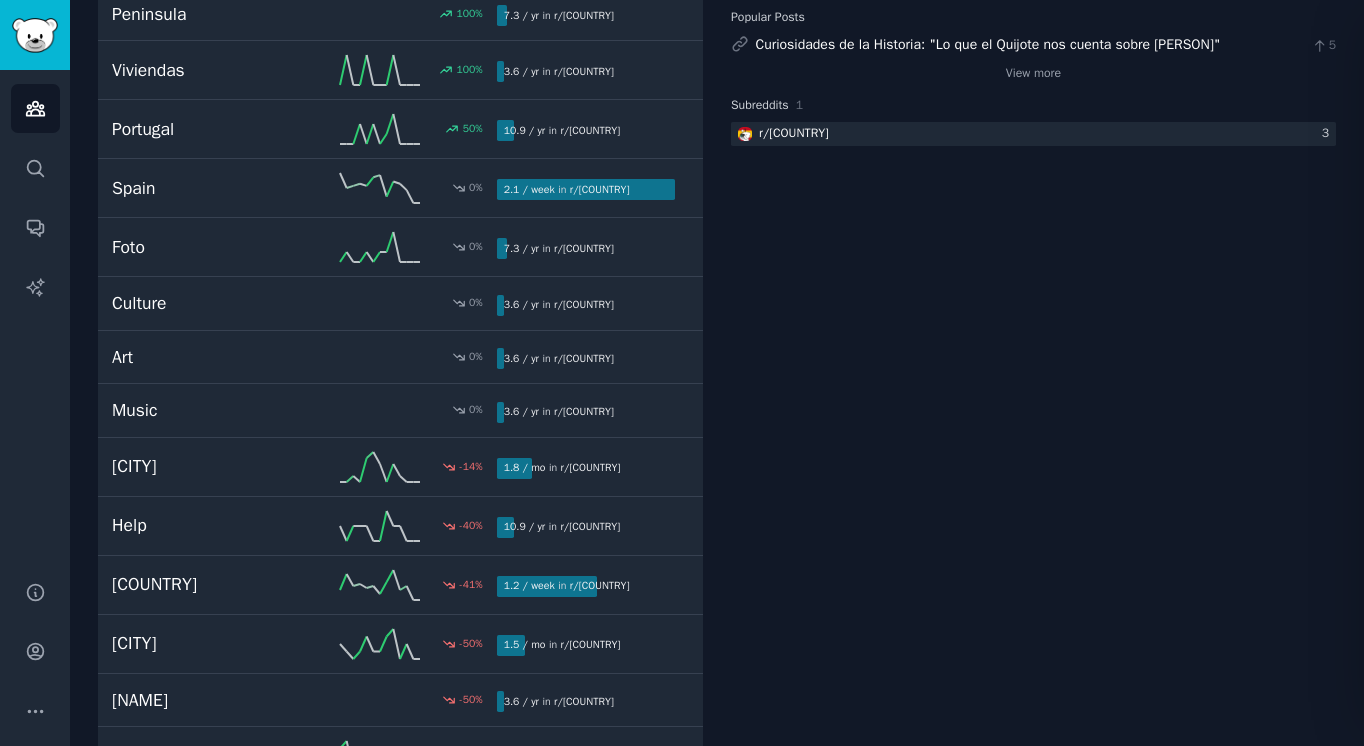 scroll, scrollTop: 358, scrollLeft: 0, axis: vertical 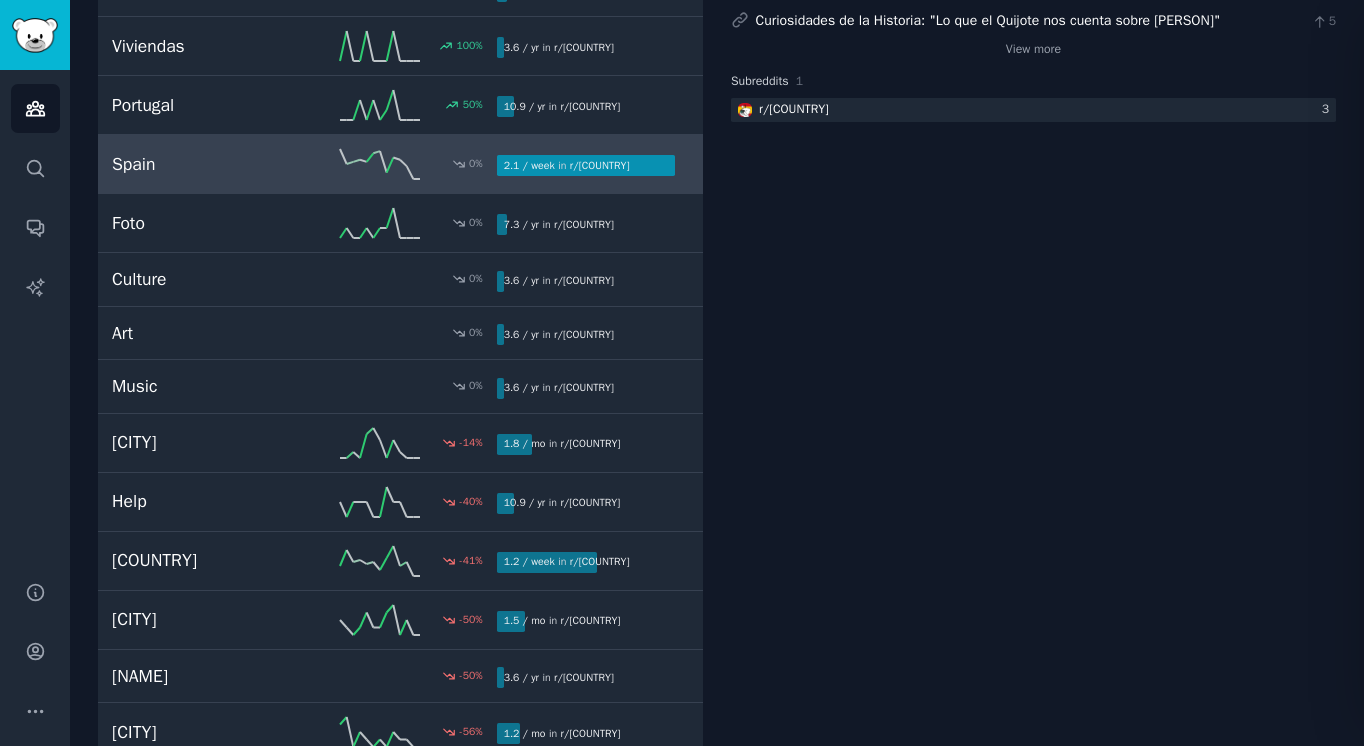 click on "Spain 0 % 2.1 / week  in    r/ spain" at bounding box center (400, 164) 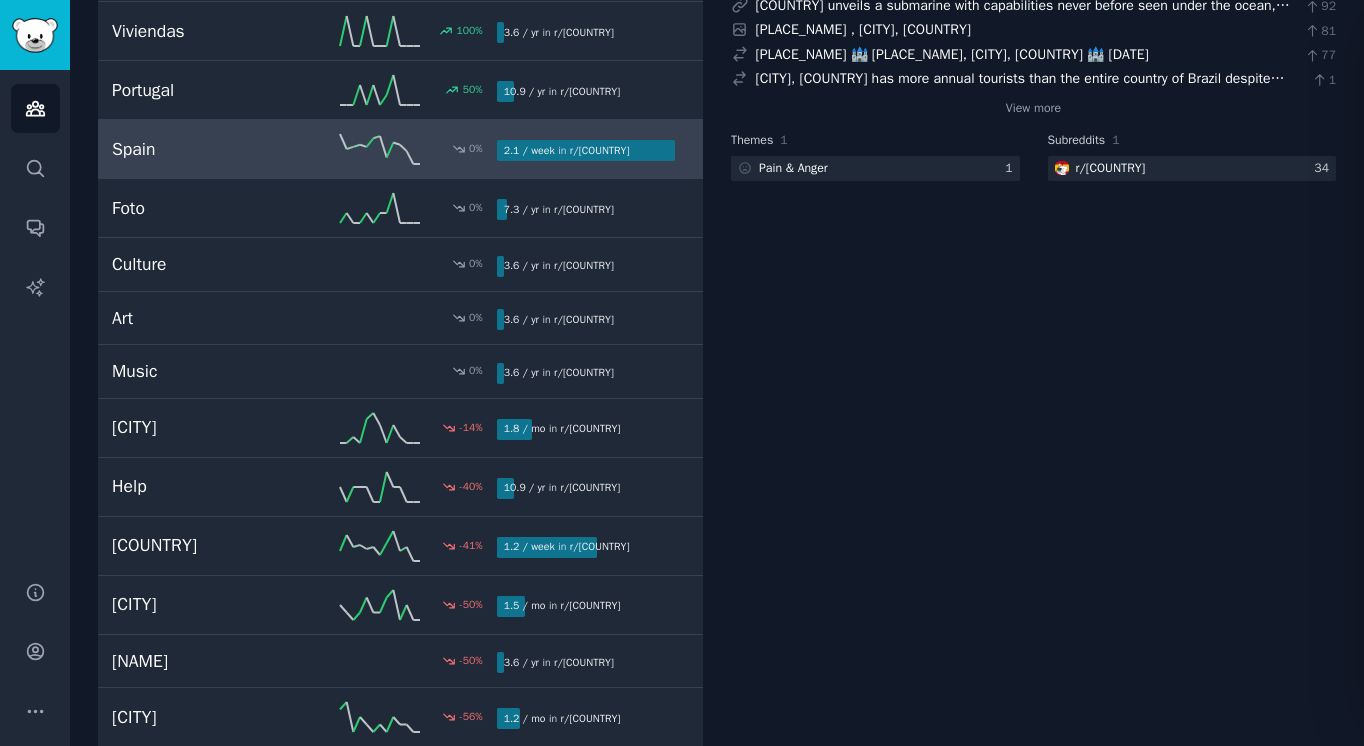 scroll, scrollTop: 0, scrollLeft: 0, axis: both 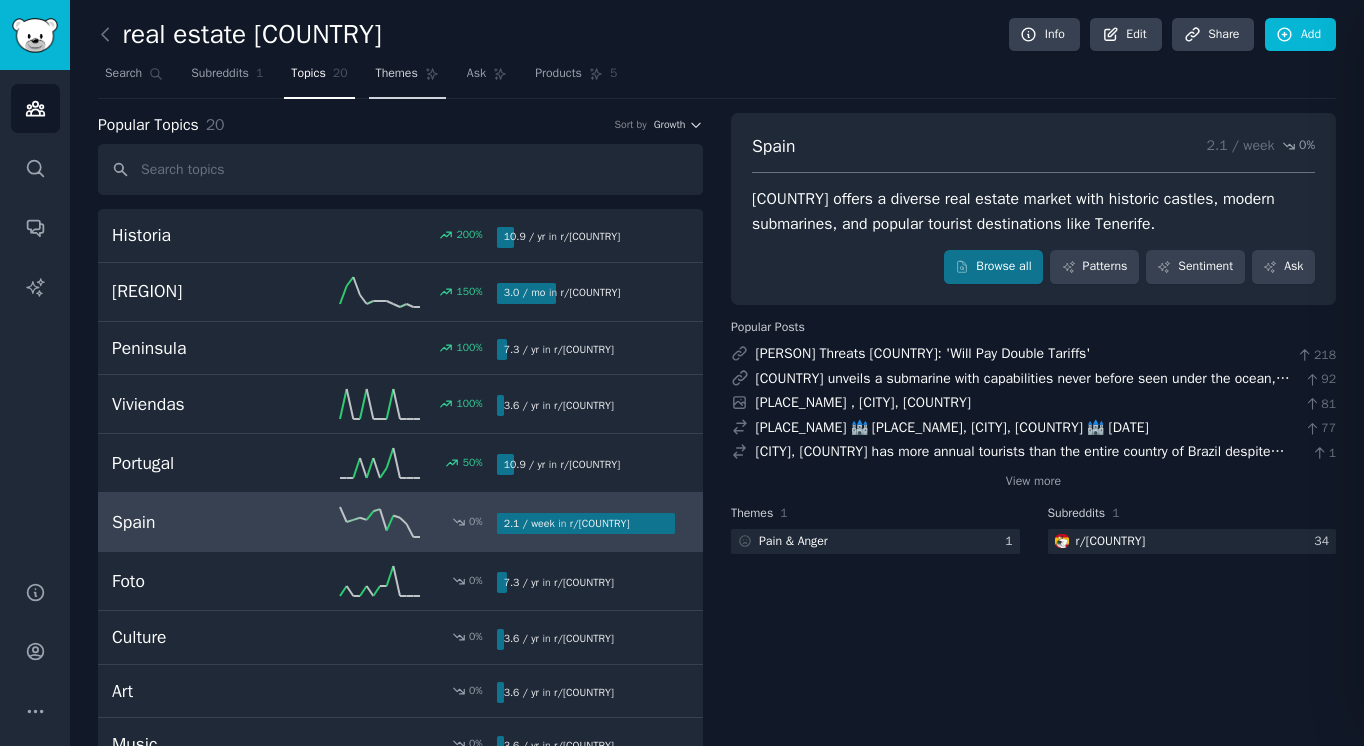 click on "Themes" at bounding box center [397, 74] 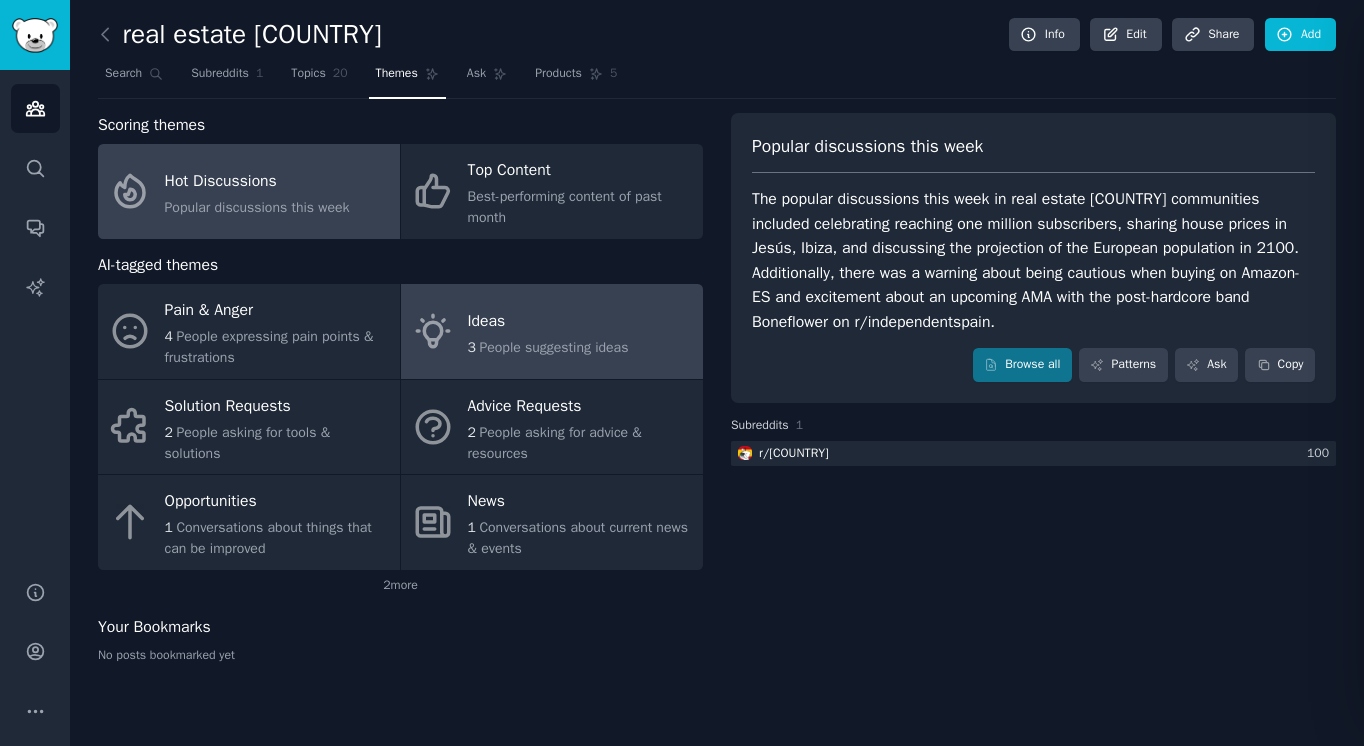 click on "3 People suggesting ideas" at bounding box center [548, 347] 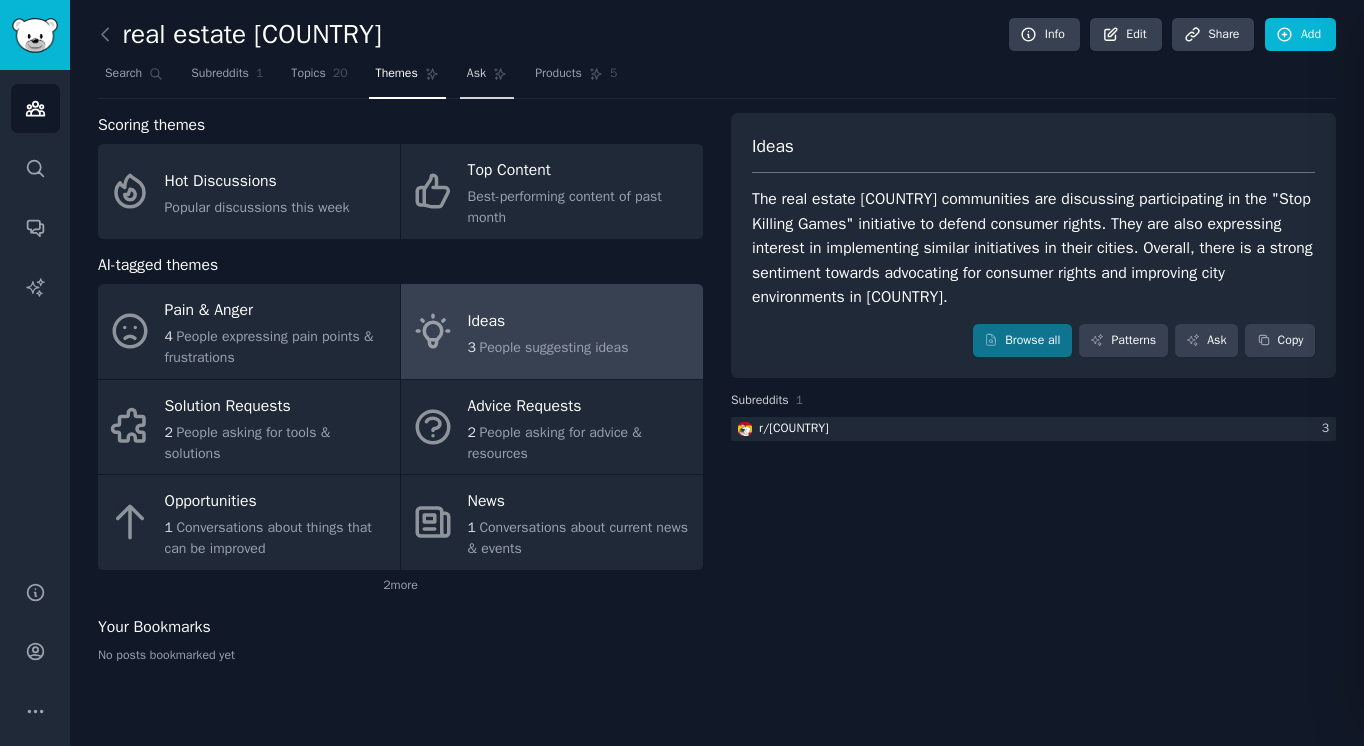 click on "Ask" at bounding box center (487, 78) 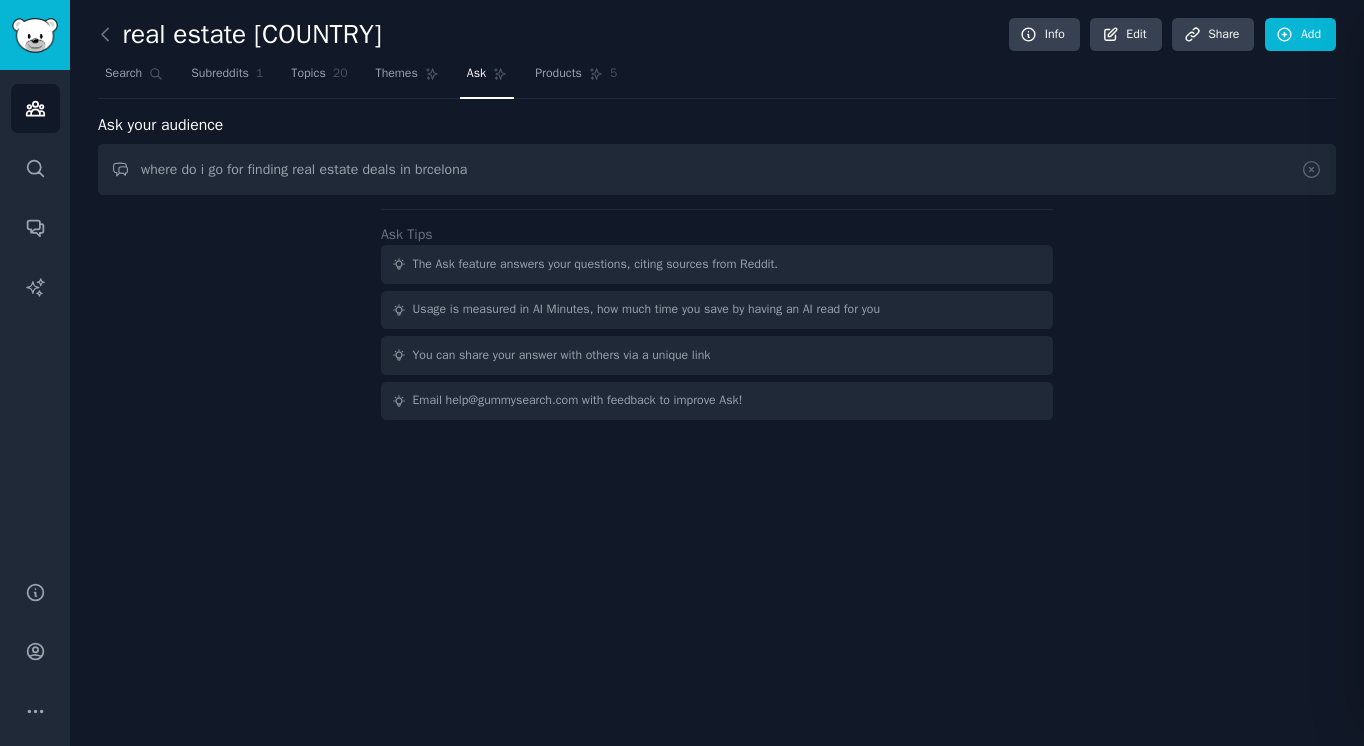 click on "where do i go for finding real estate deals in brcelona" at bounding box center [717, 169] 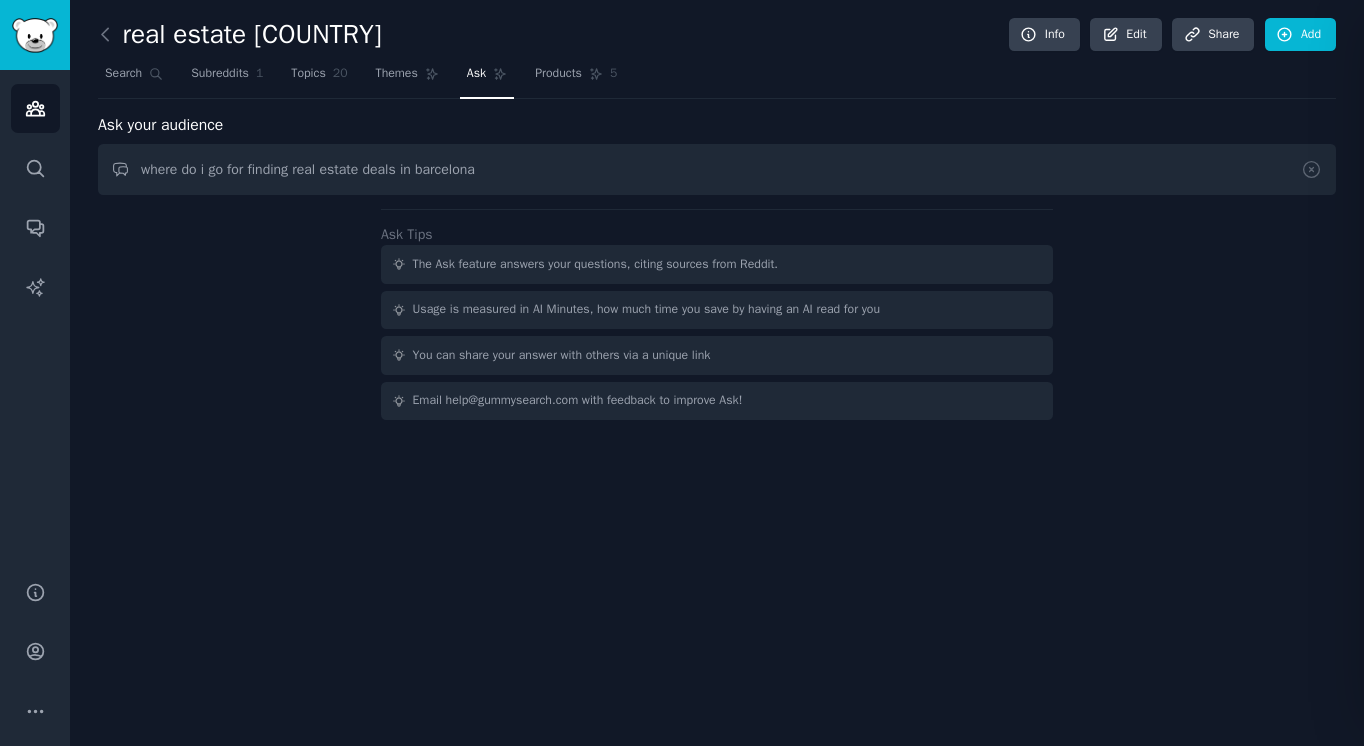 type on "where do i go for finding real estate deals in barcelona" 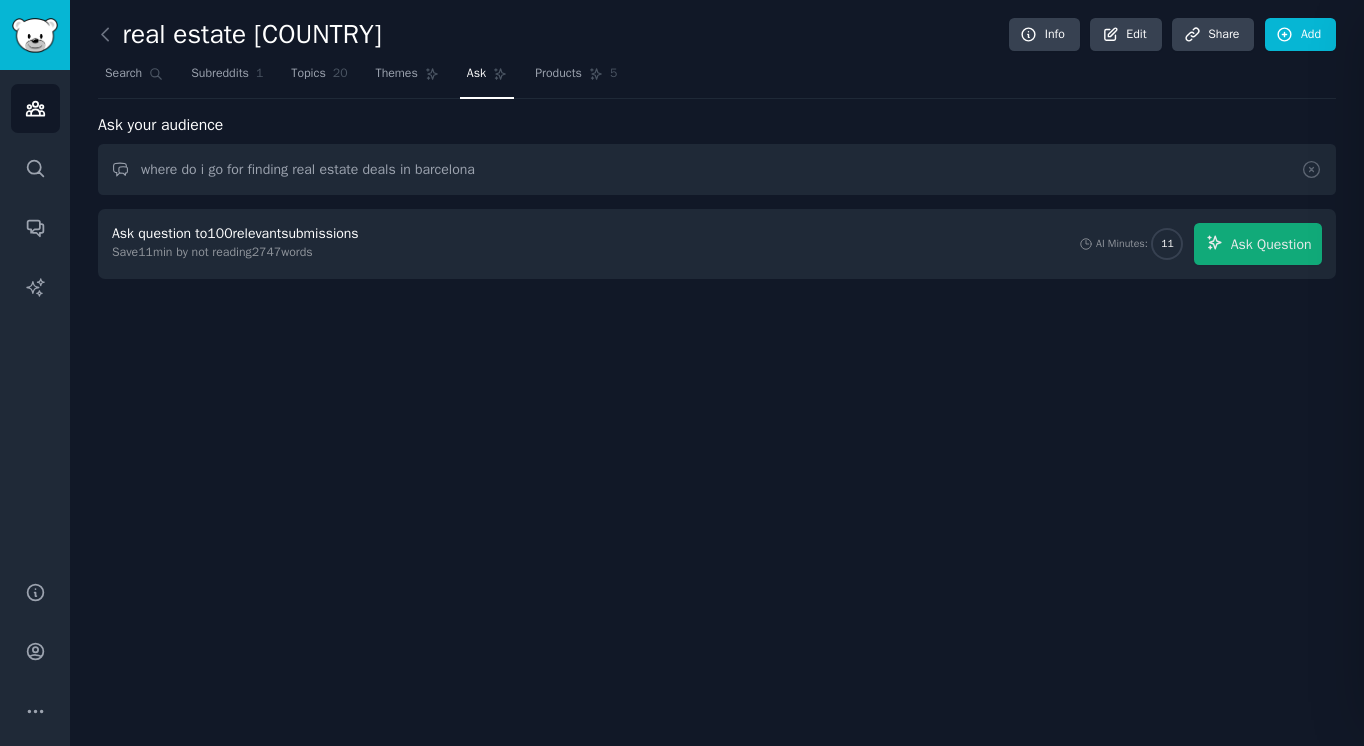 click on "Save  11  min by not reading  2747  words" at bounding box center [239, 253] 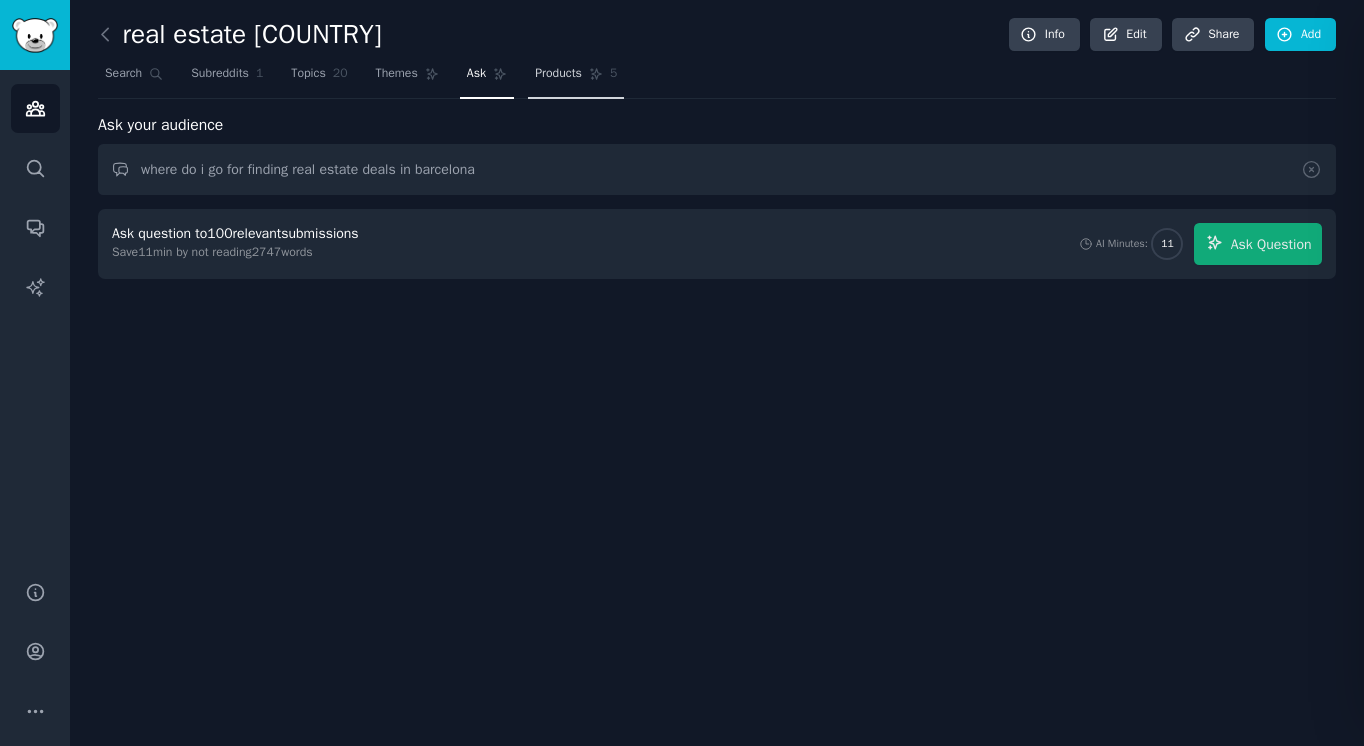 click on "Products" at bounding box center [558, 74] 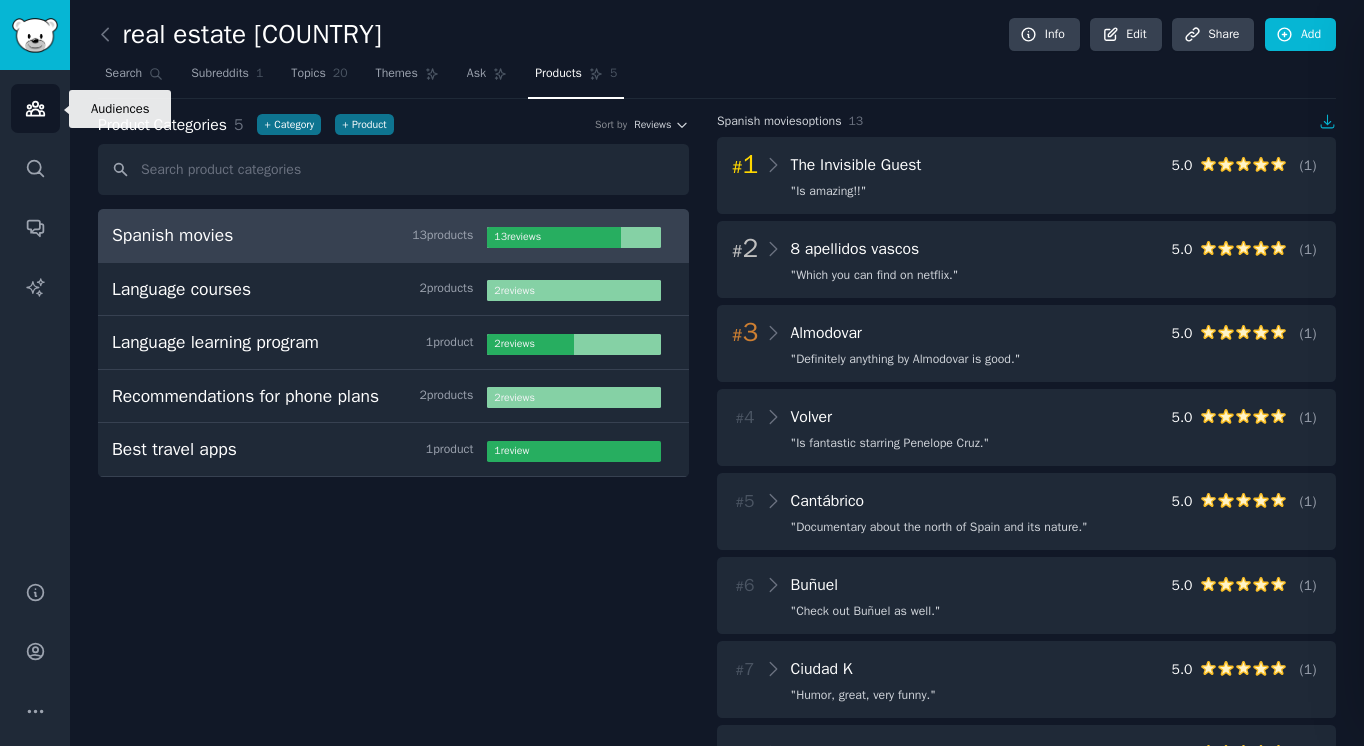 click 